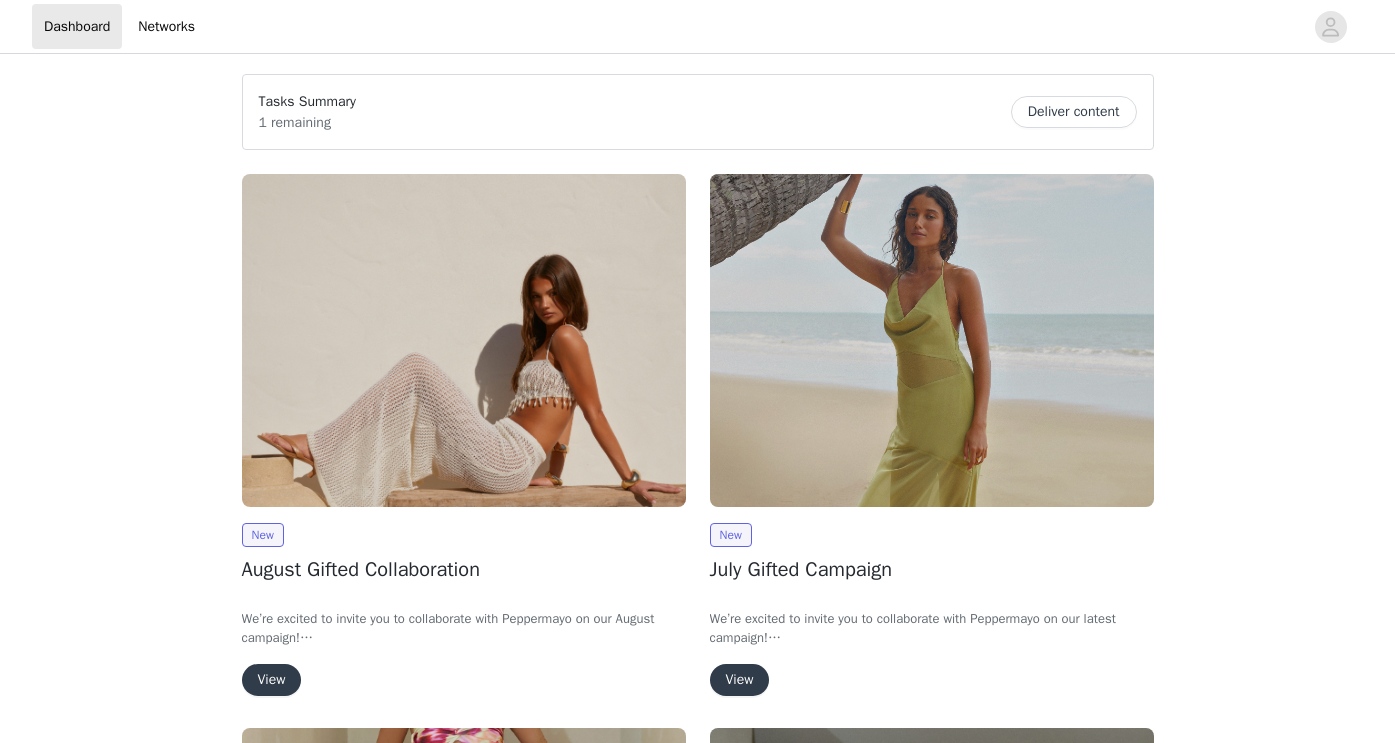 scroll, scrollTop: 0, scrollLeft: 0, axis: both 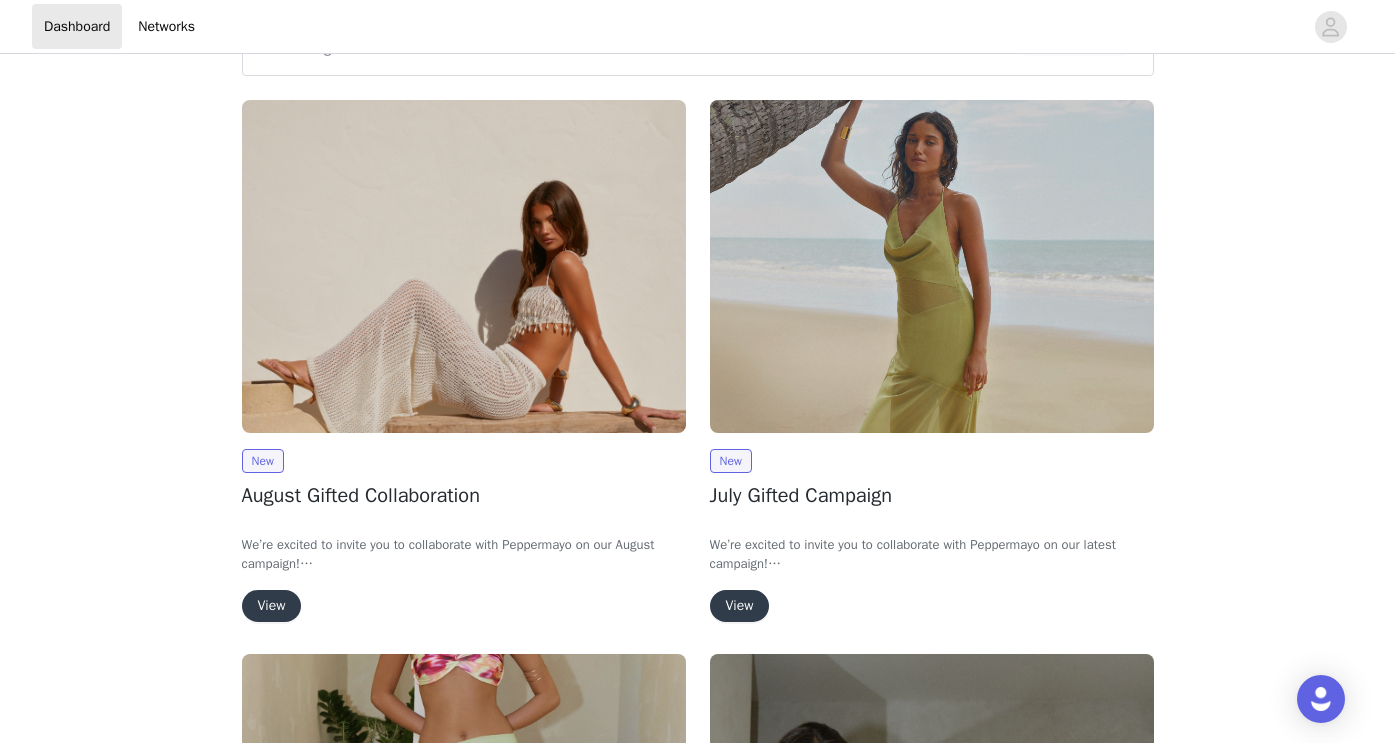 click on "View" at bounding box center (272, 606) 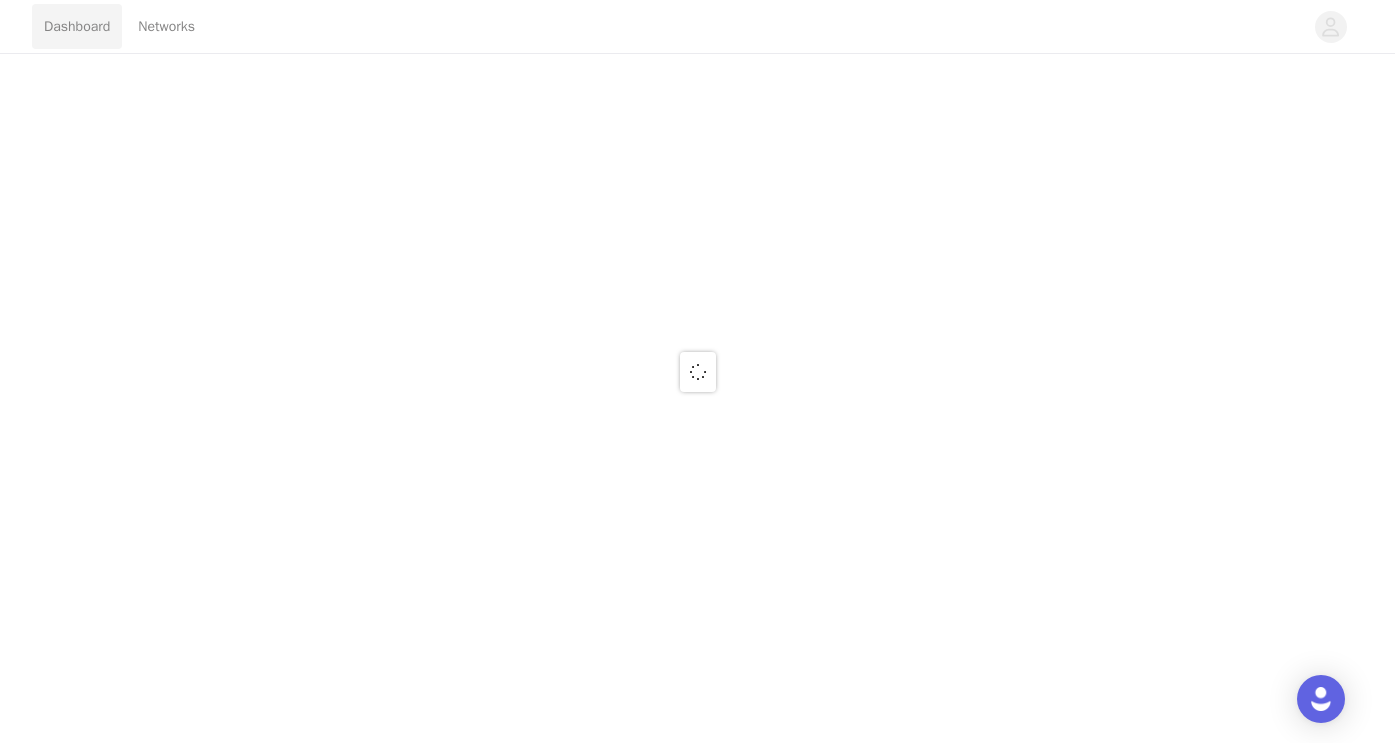 scroll, scrollTop: 0, scrollLeft: 0, axis: both 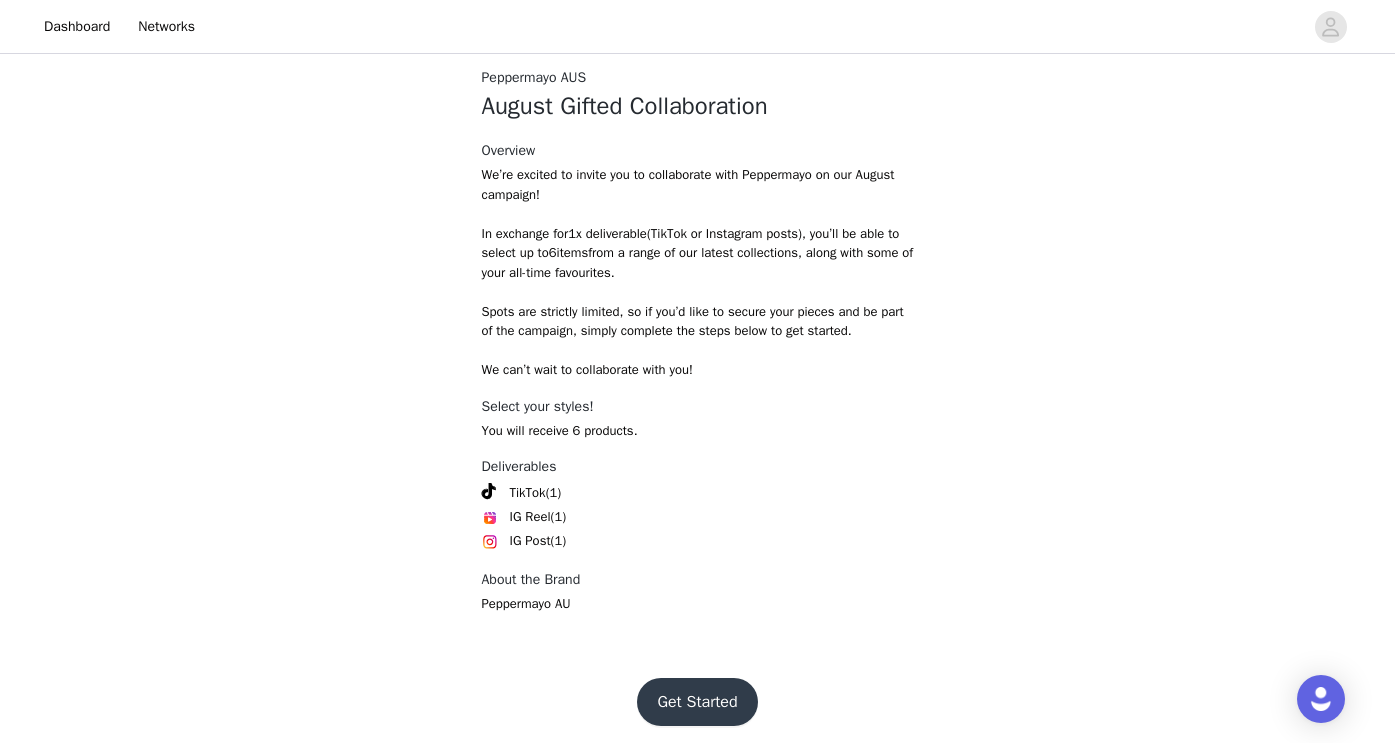 click on "Get Started" at bounding box center [697, 702] 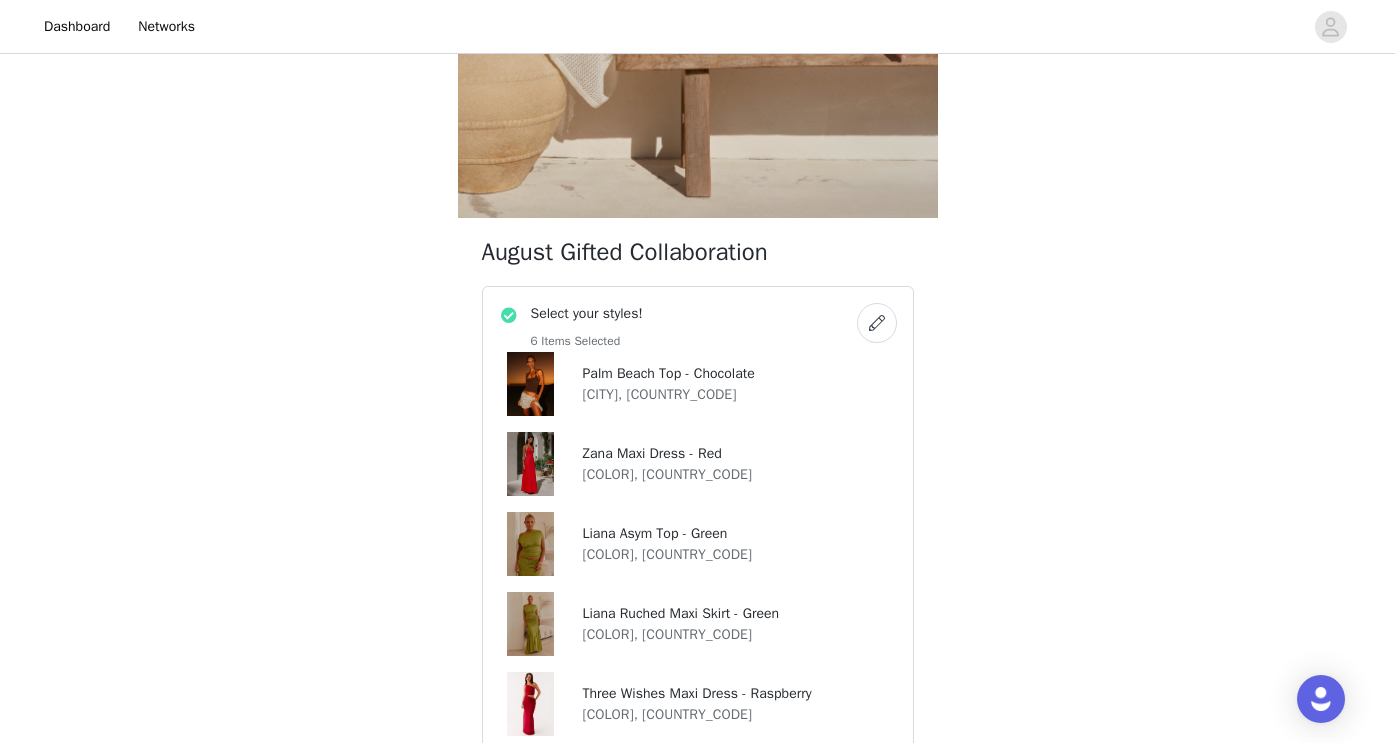 scroll, scrollTop: 489, scrollLeft: 0, axis: vertical 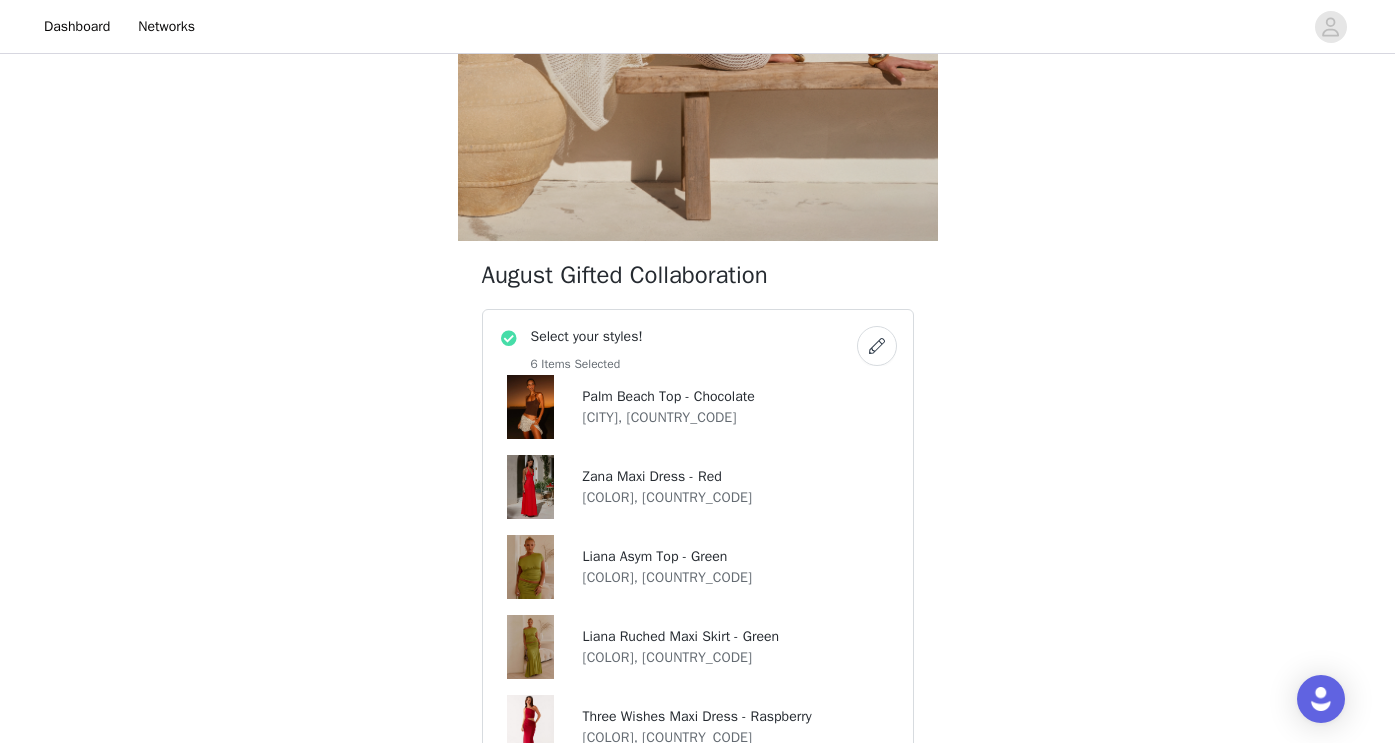 click at bounding box center [877, 346] 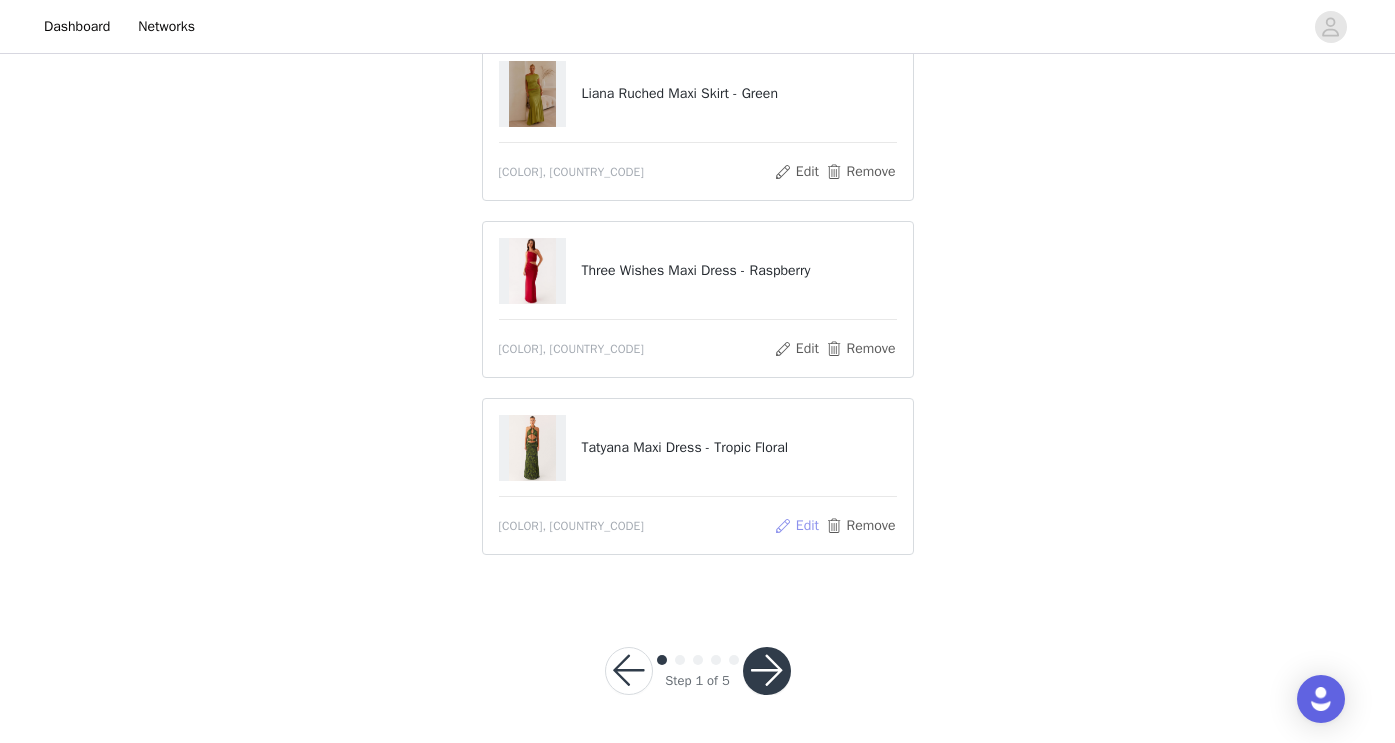 scroll, scrollTop: 840, scrollLeft: 0, axis: vertical 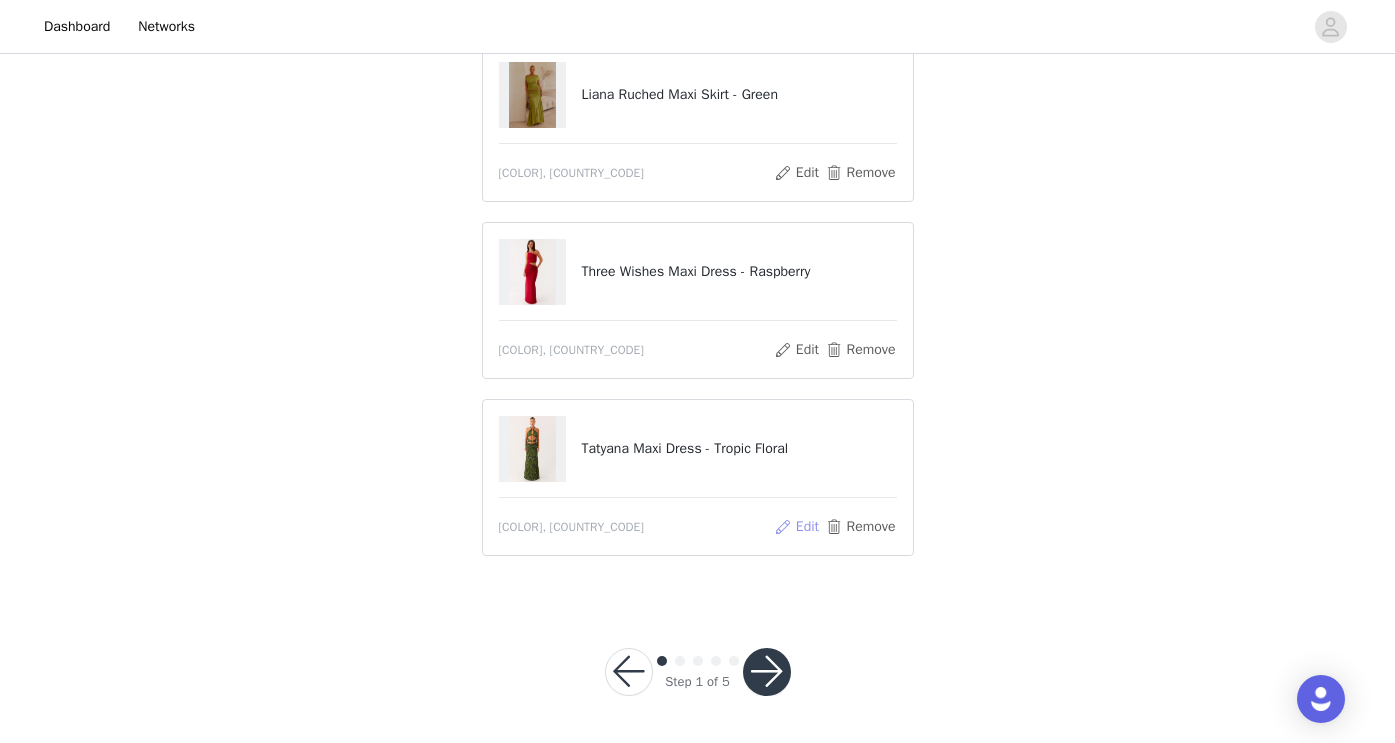 click on "Edit" at bounding box center [796, 527] 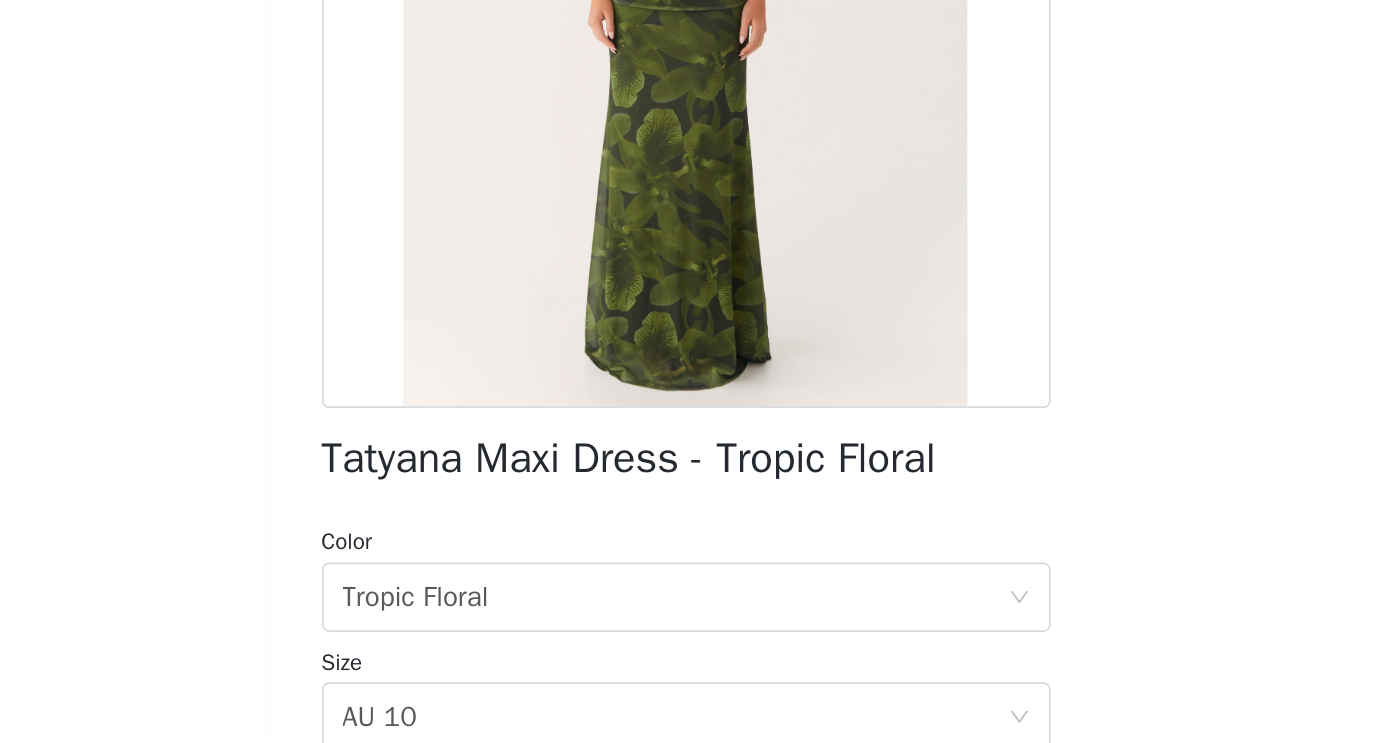 scroll, scrollTop: 840, scrollLeft: 0, axis: vertical 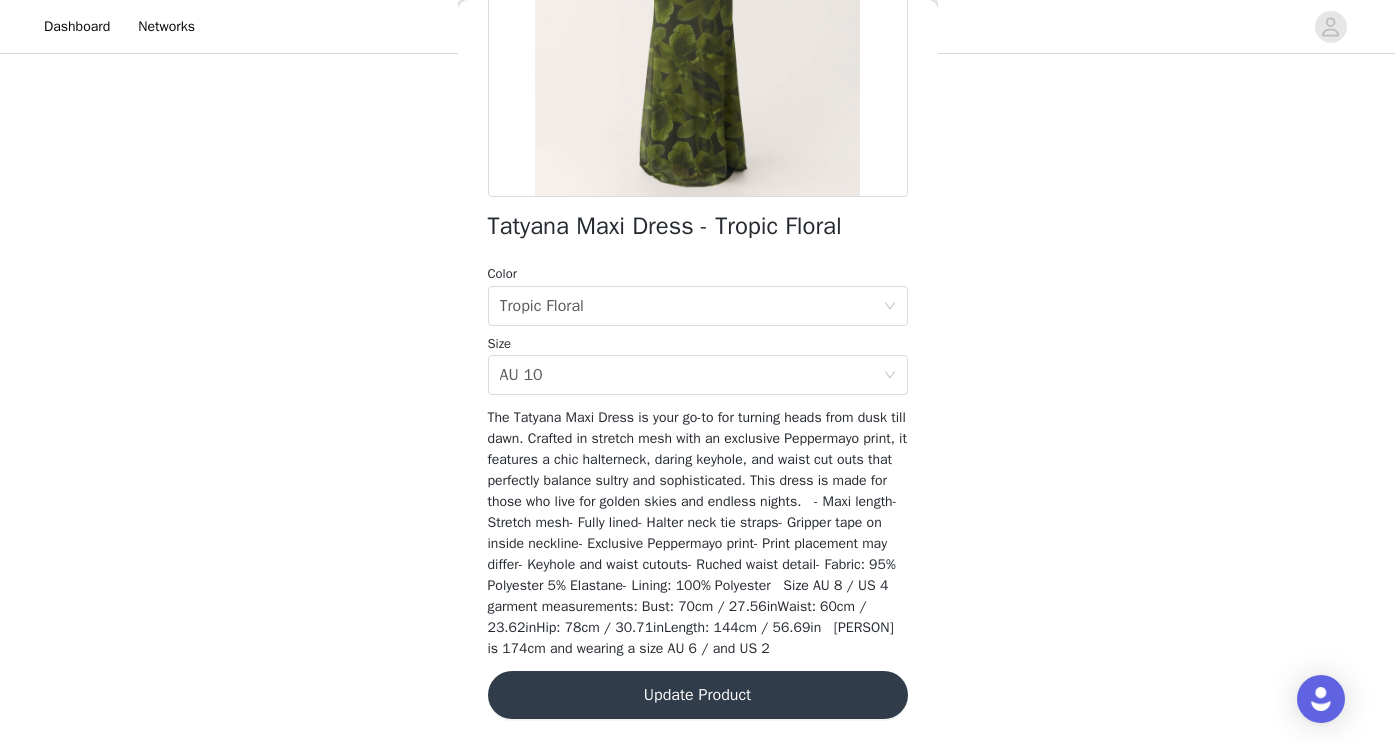 click on "Update Product" at bounding box center [698, 695] 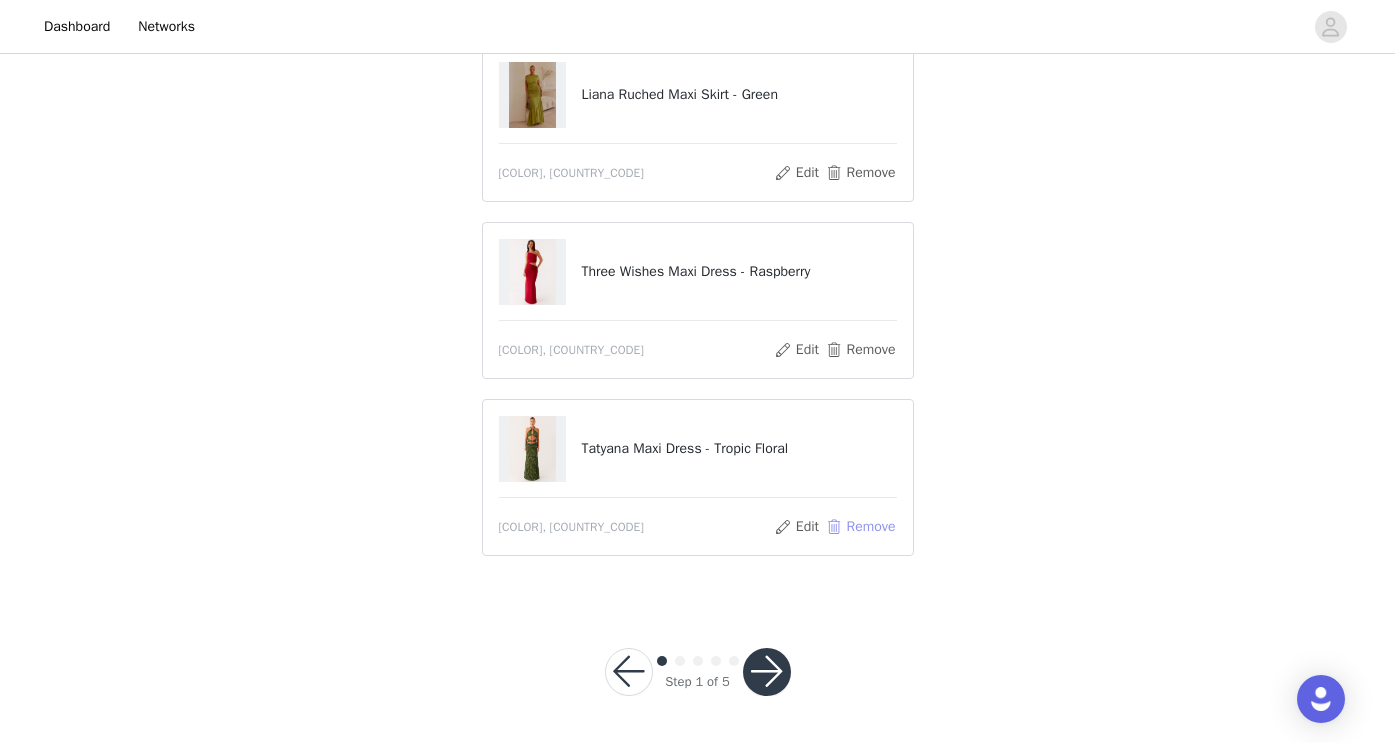 click on "Remove" at bounding box center [860, 527] 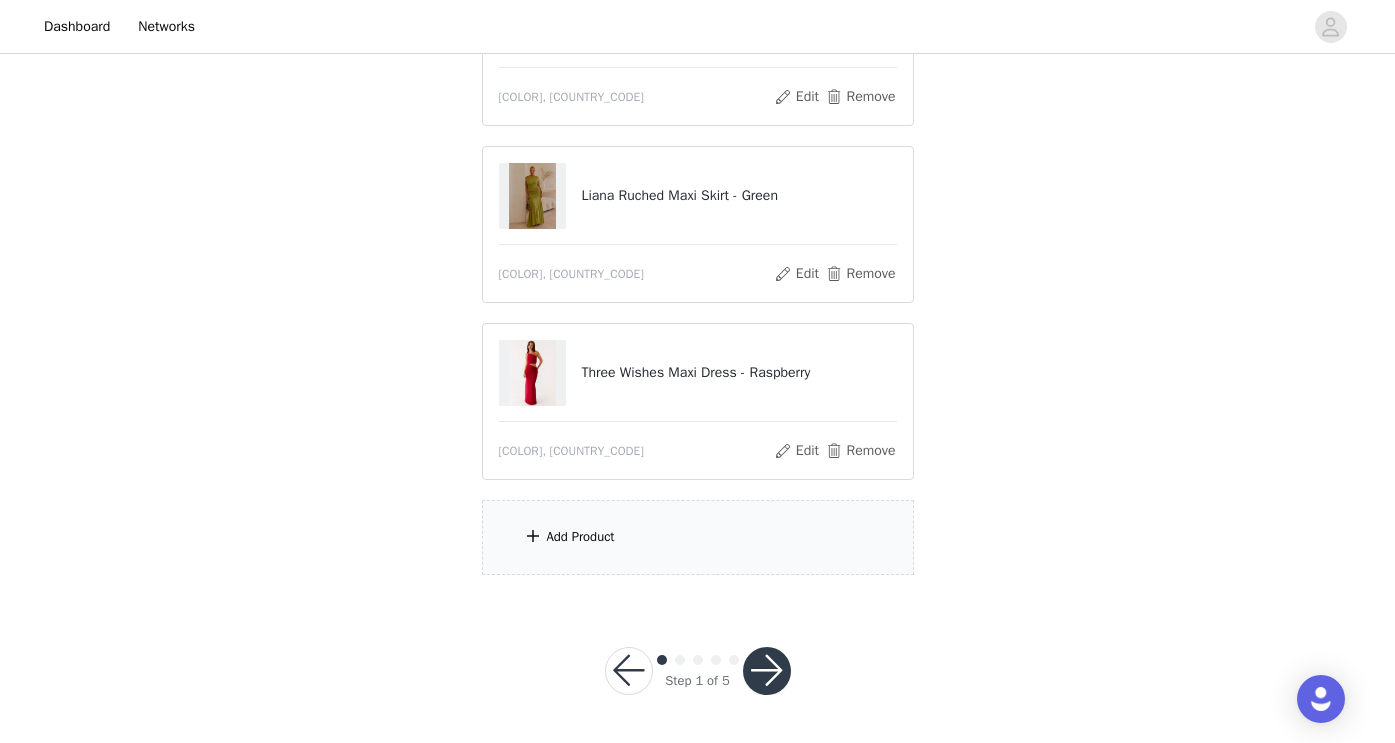 scroll, scrollTop: 660, scrollLeft: 0, axis: vertical 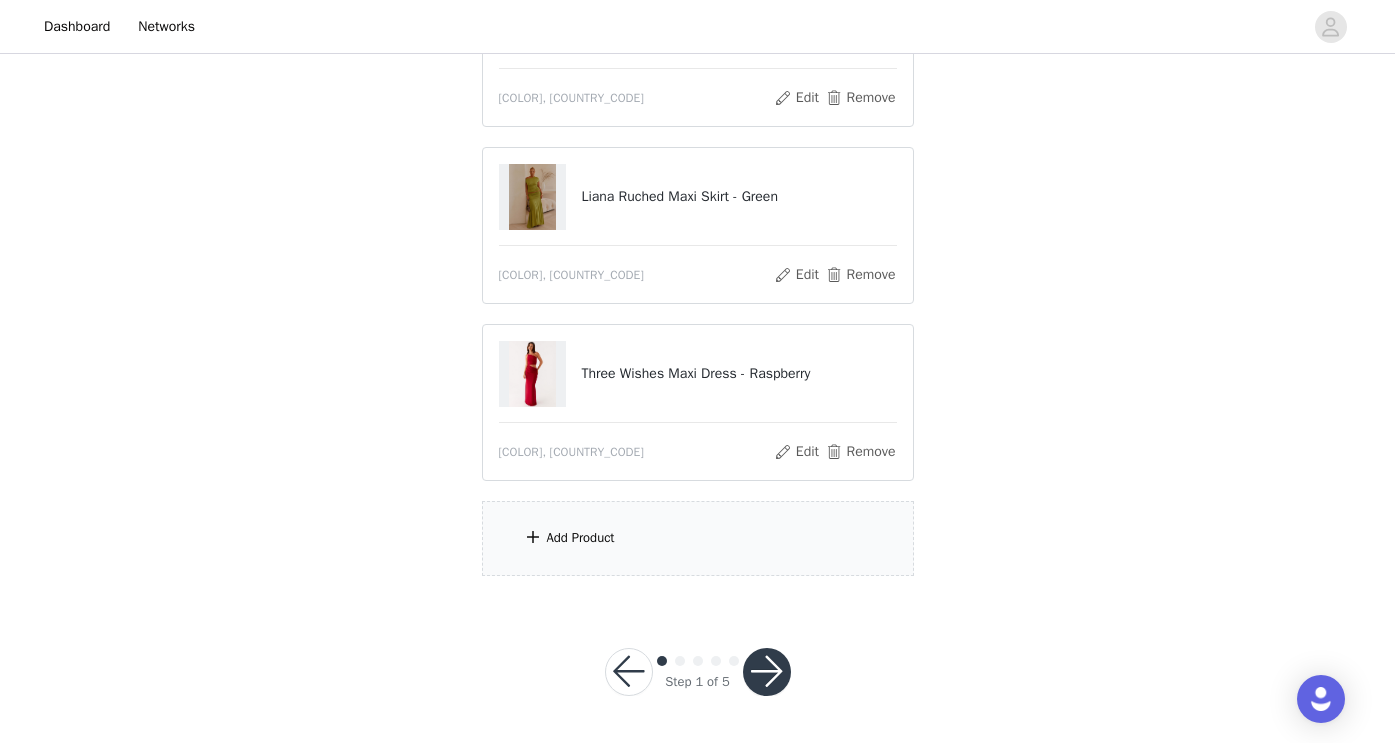 click on "Add Product" at bounding box center (698, 538) 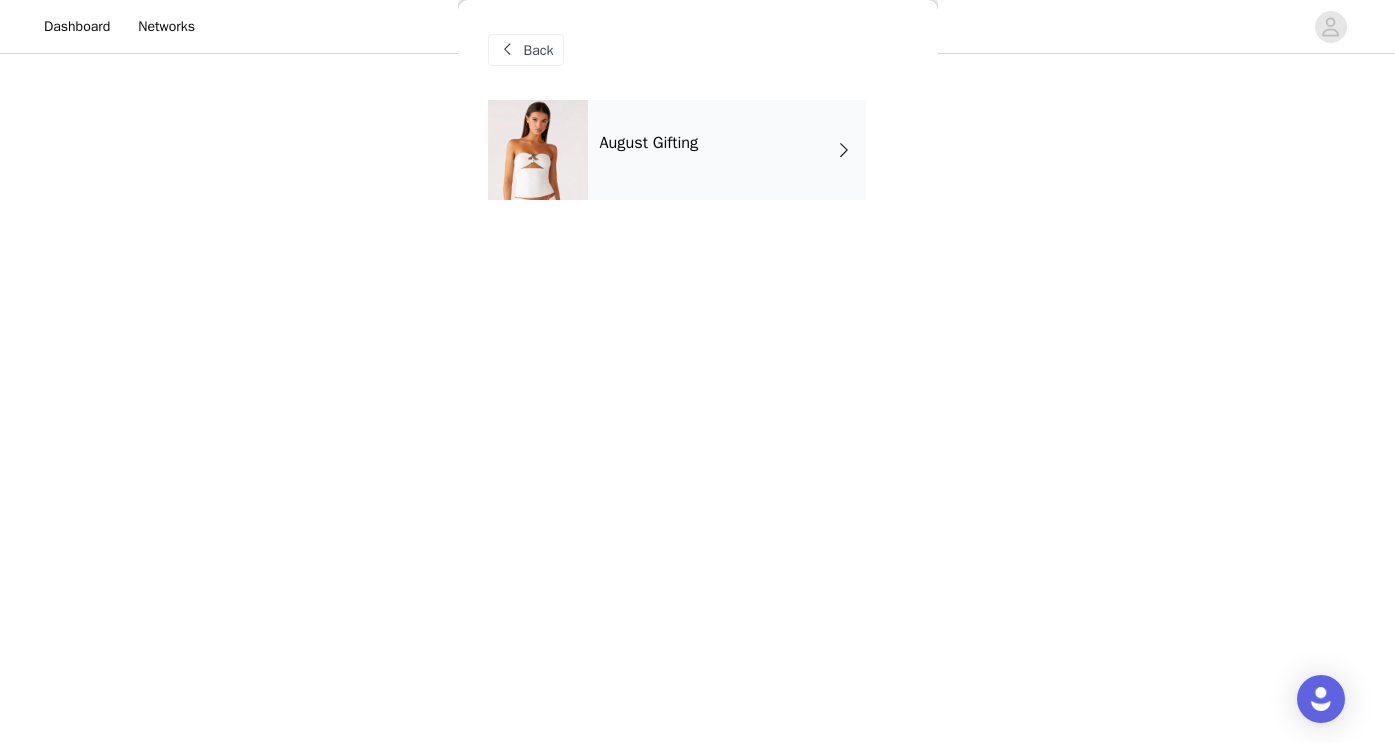 click on "August Gifting" at bounding box center (649, 143) 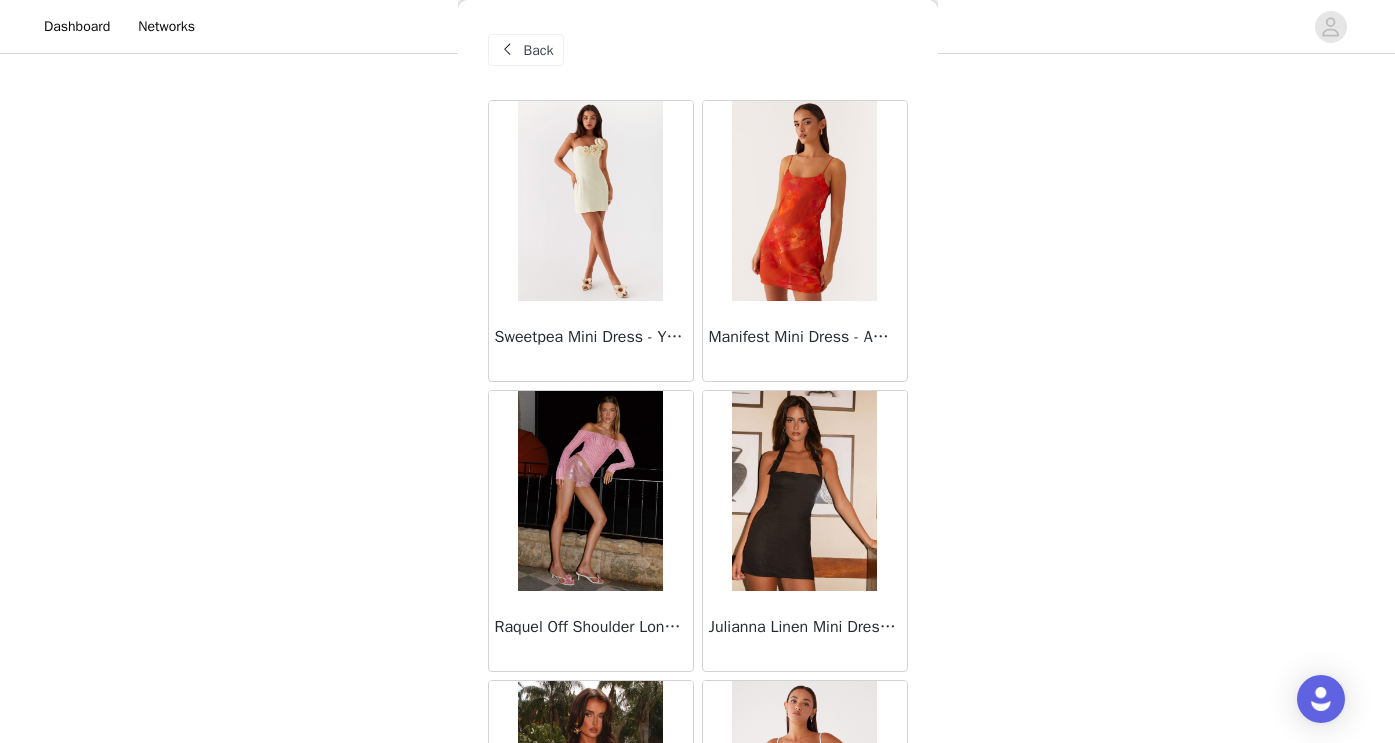 scroll, scrollTop: 96, scrollLeft: 0, axis: vertical 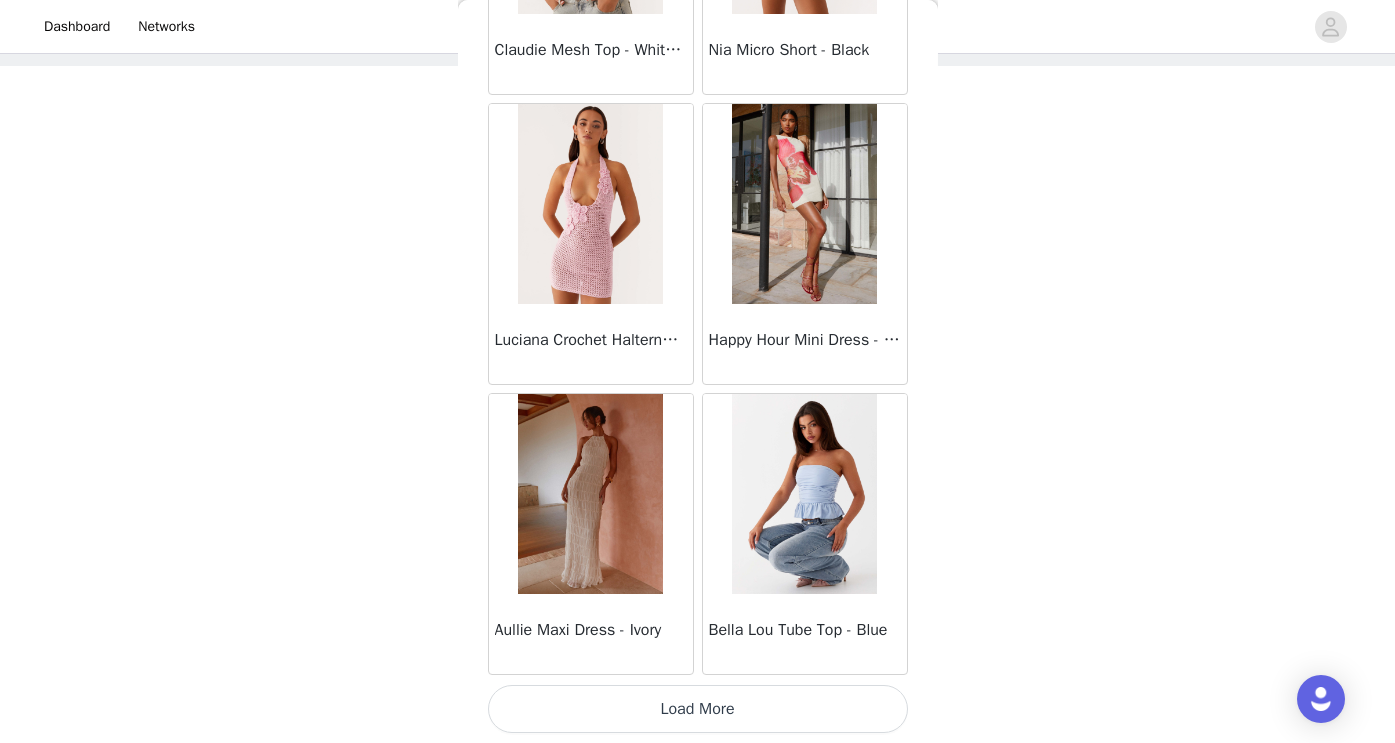 click on "Load More" at bounding box center [698, 709] 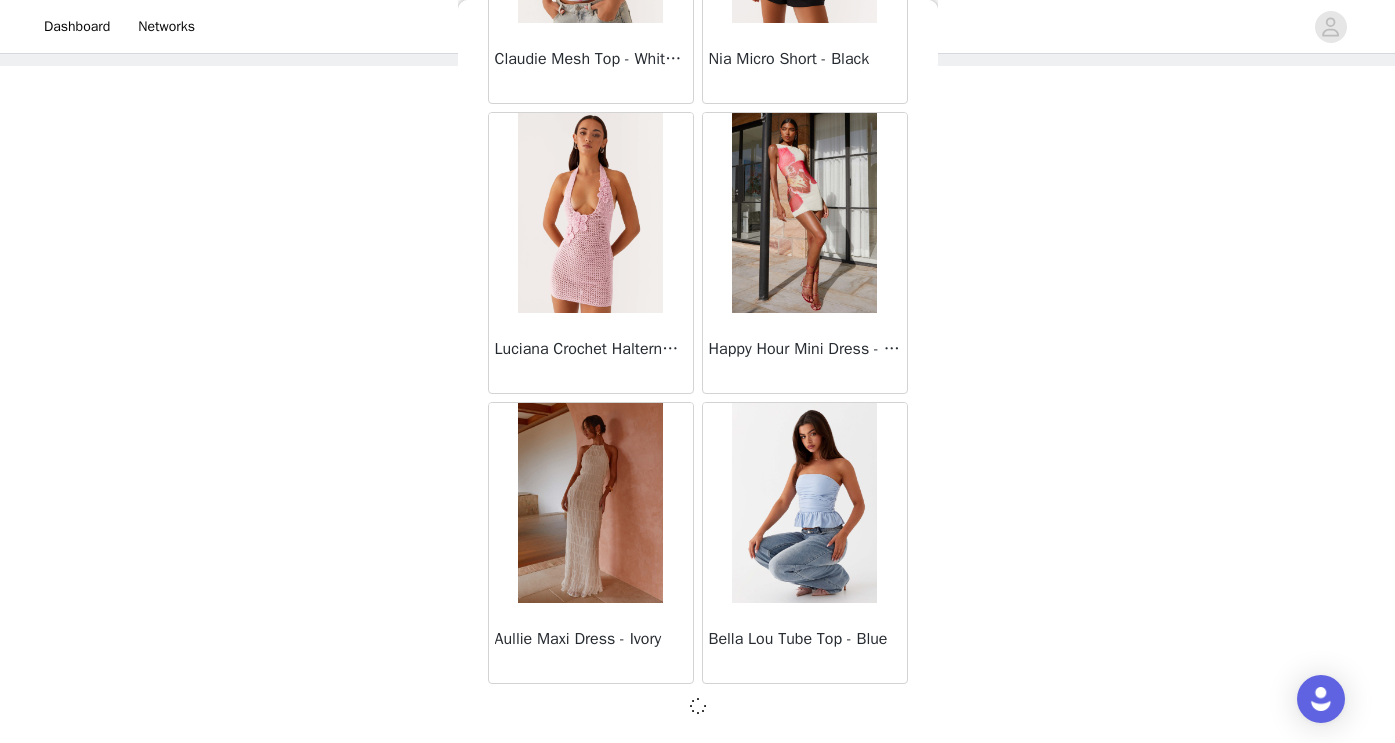 scroll, scrollTop: 2308, scrollLeft: 0, axis: vertical 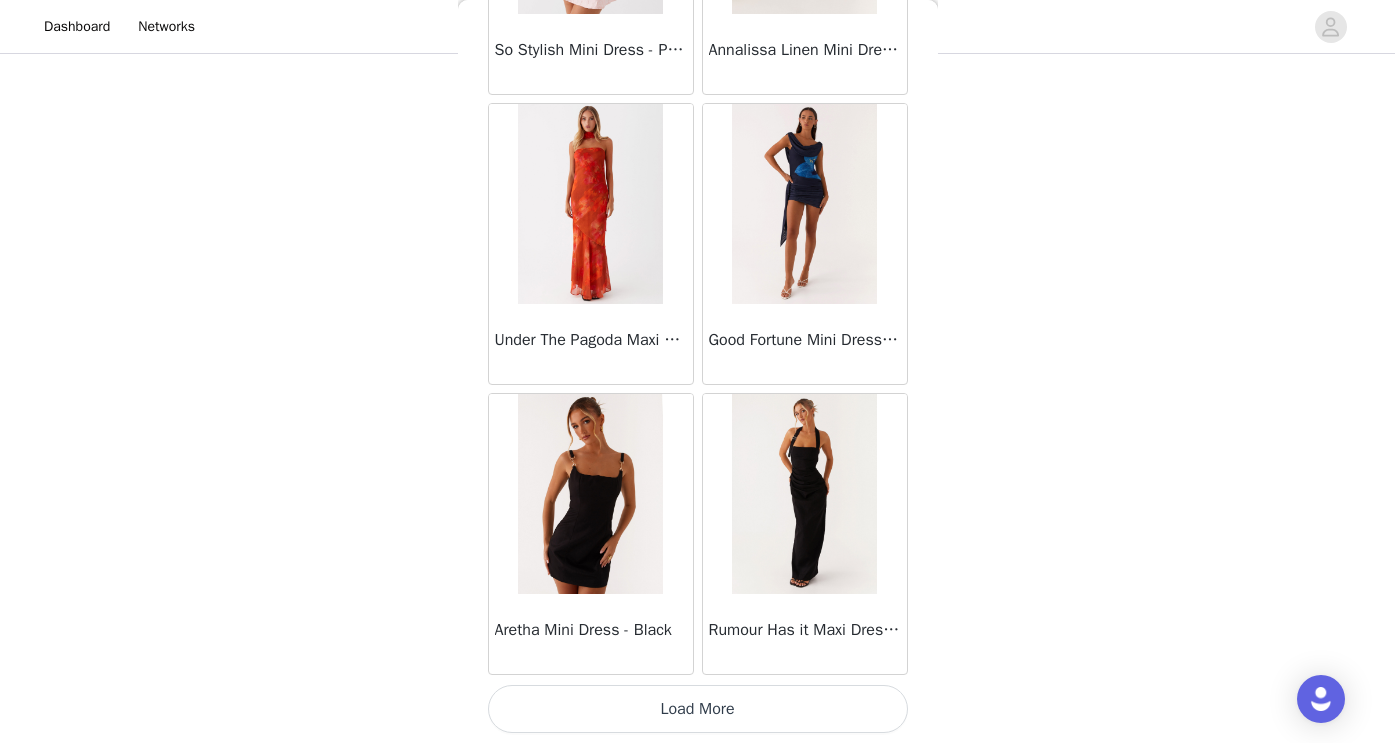 click on "Load More" at bounding box center (698, 709) 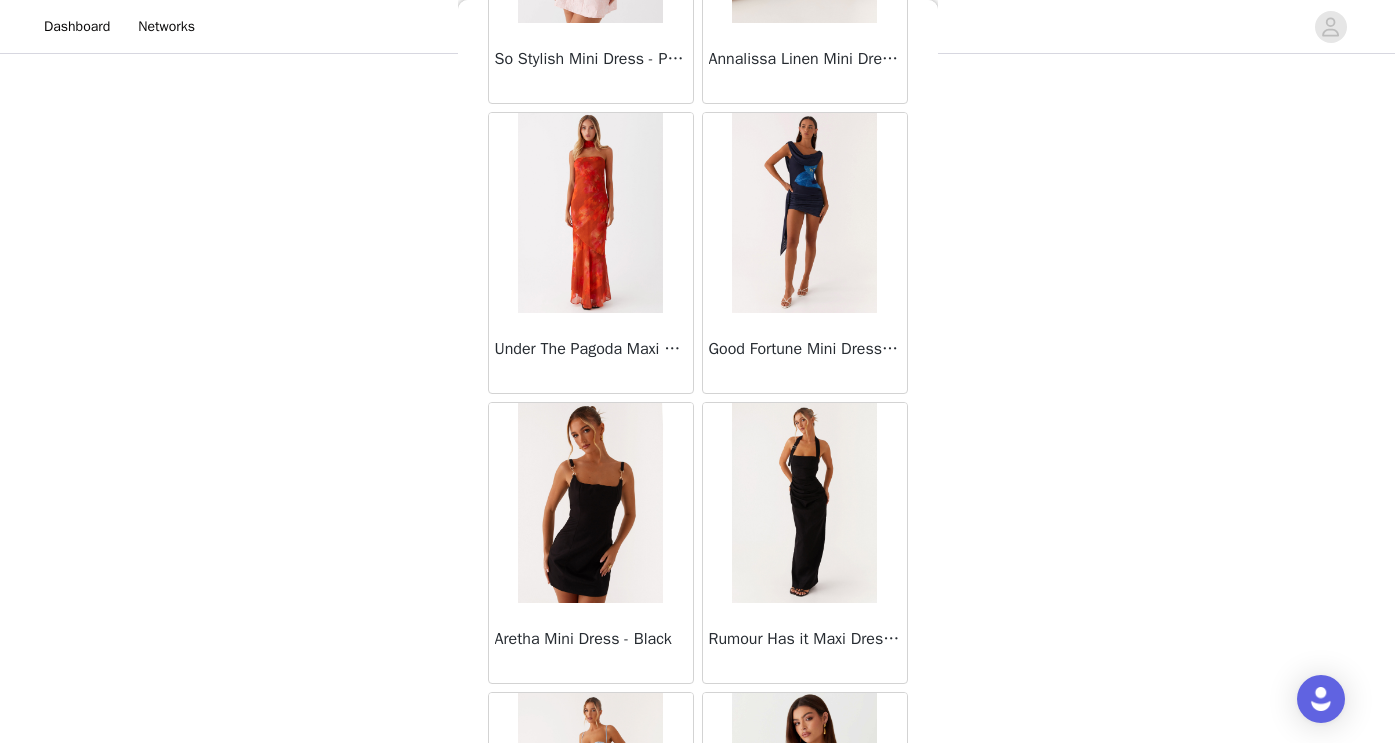 scroll, scrollTop: 661, scrollLeft: 0, axis: vertical 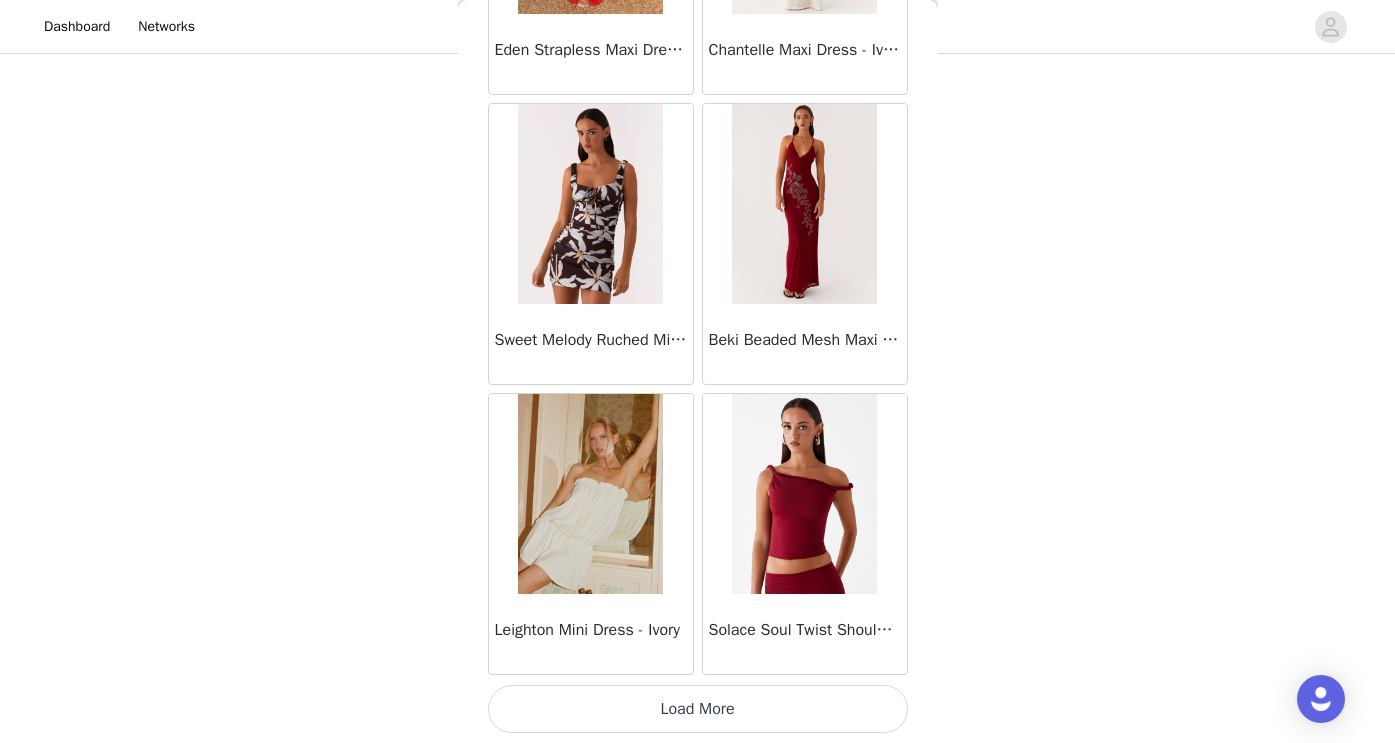 click on "Load More" at bounding box center [698, 709] 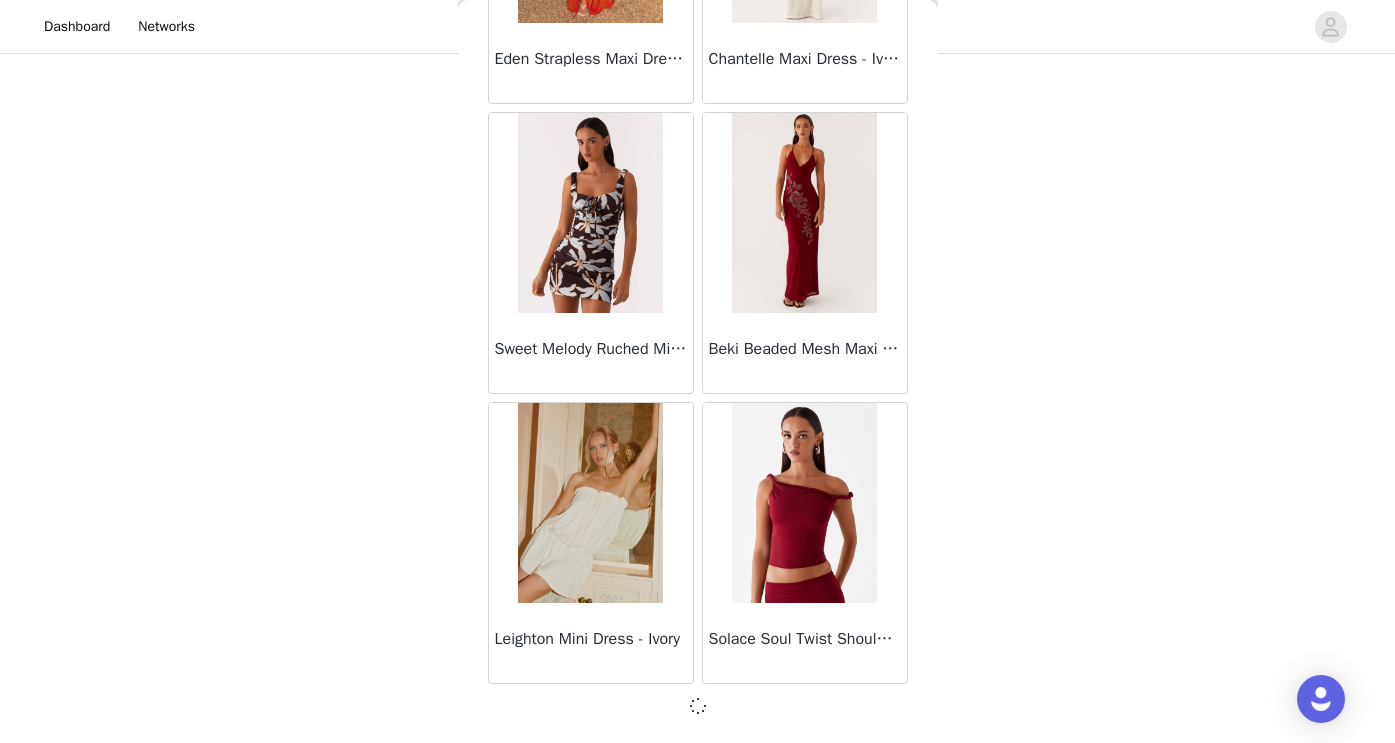 scroll, scrollTop: 8108, scrollLeft: 0, axis: vertical 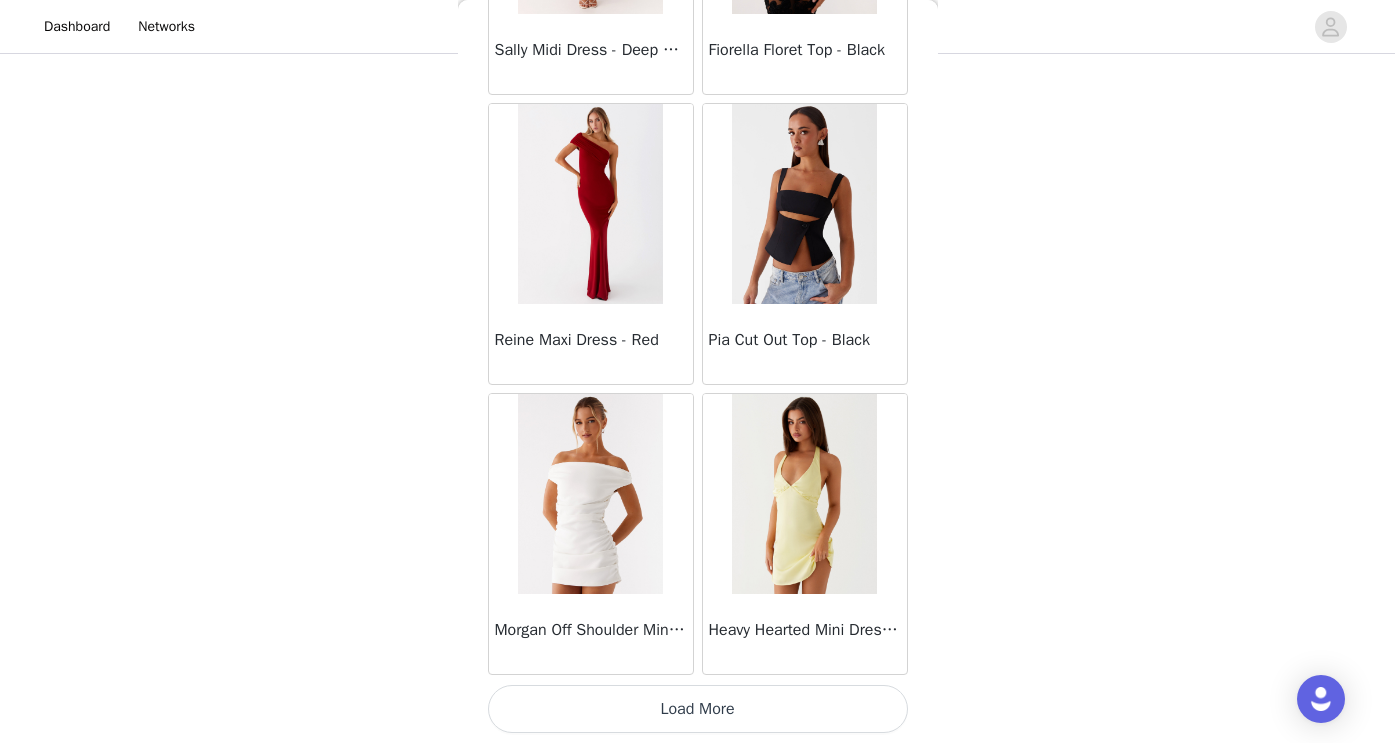 click on "Load More" at bounding box center [698, 709] 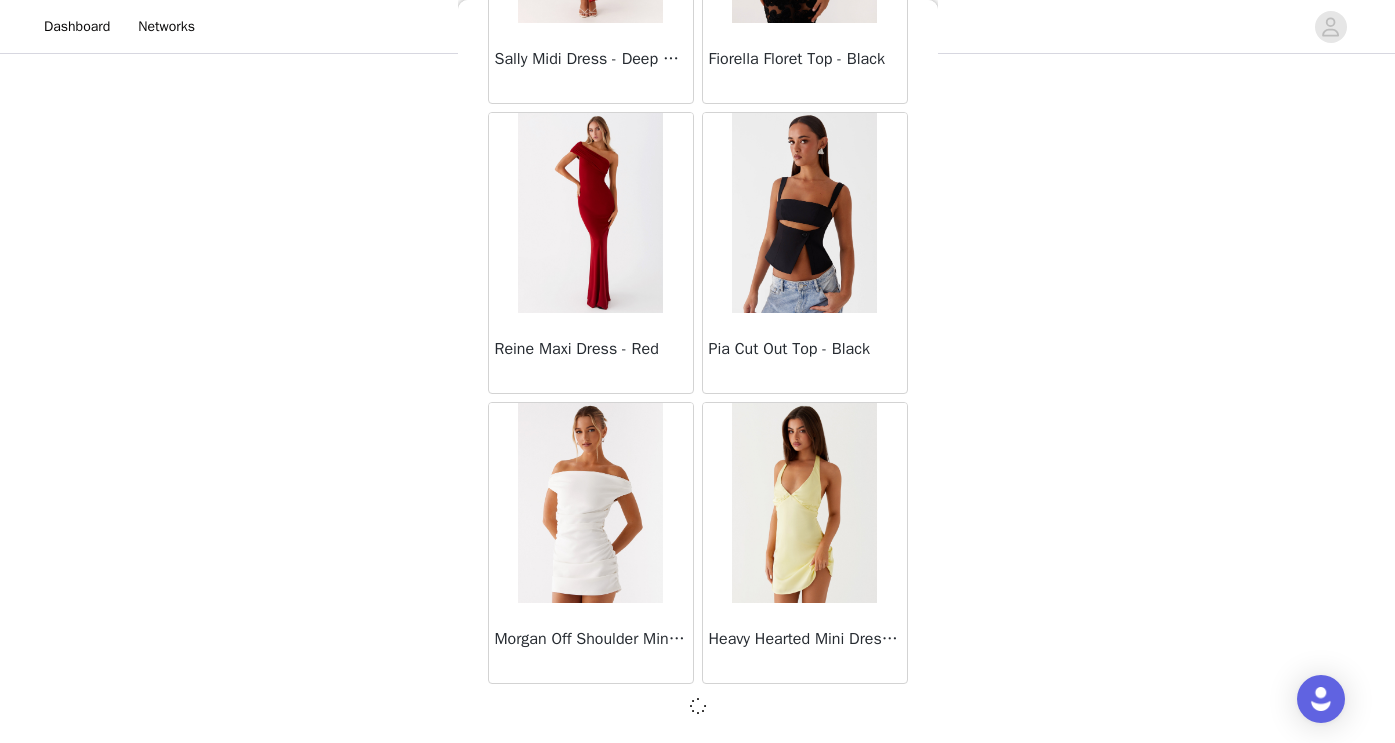 scroll, scrollTop: 11008, scrollLeft: 0, axis: vertical 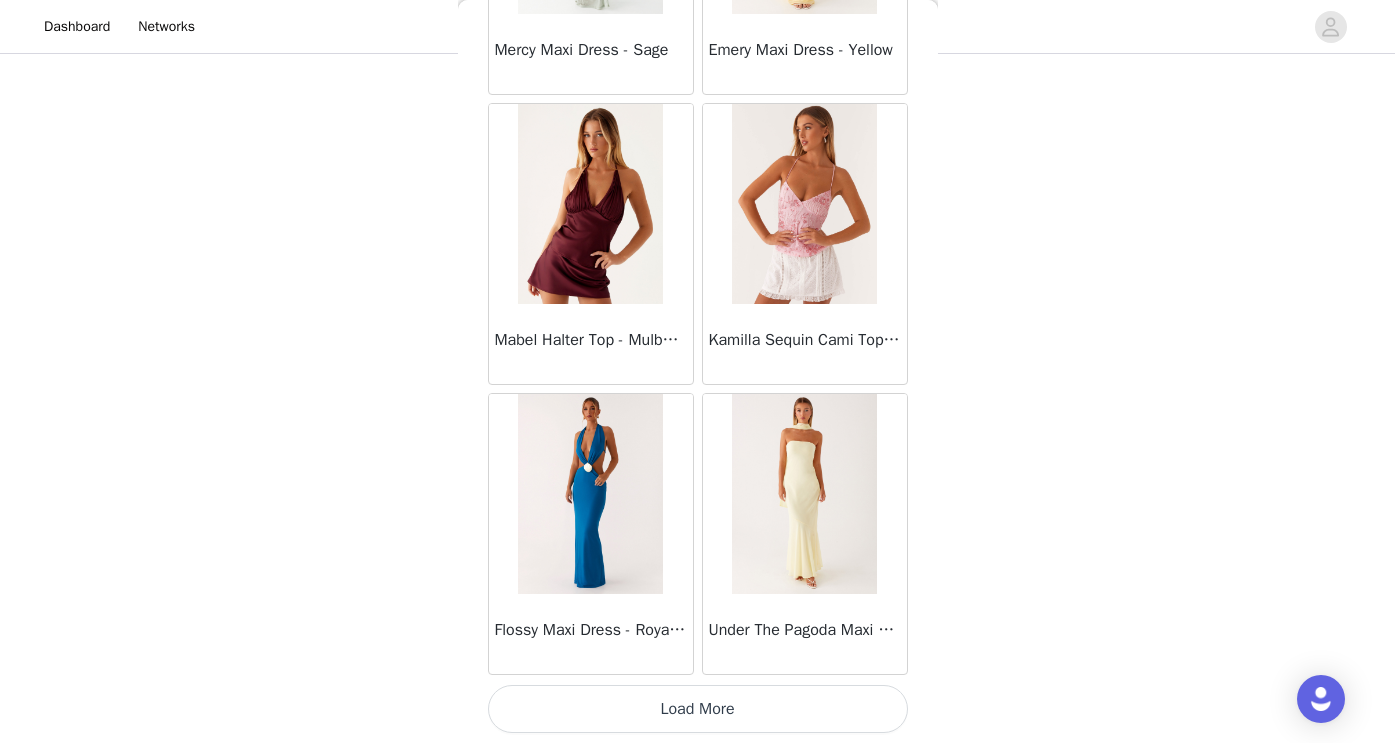 click on "Load More" at bounding box center (698, 709) 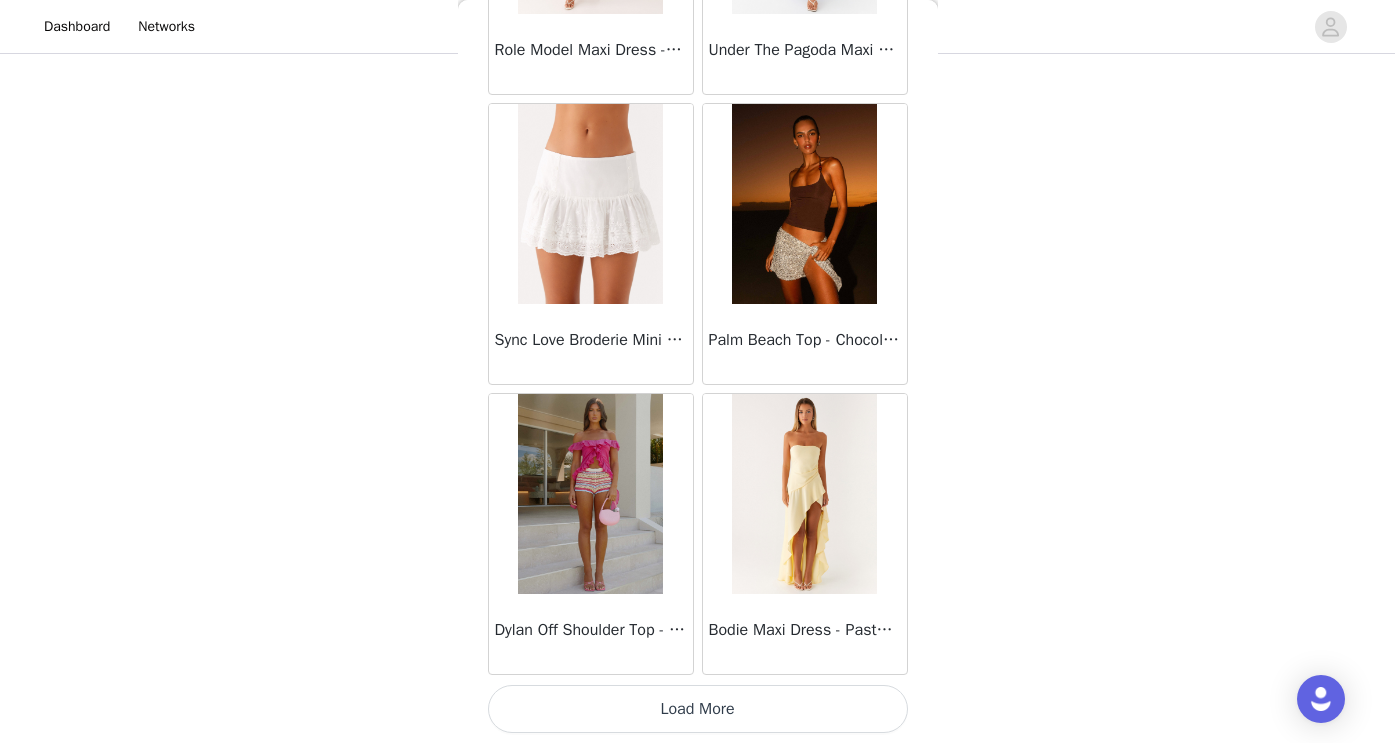 scroll, scrollTop: 16817, scrollLeft: 0, axis: vertical 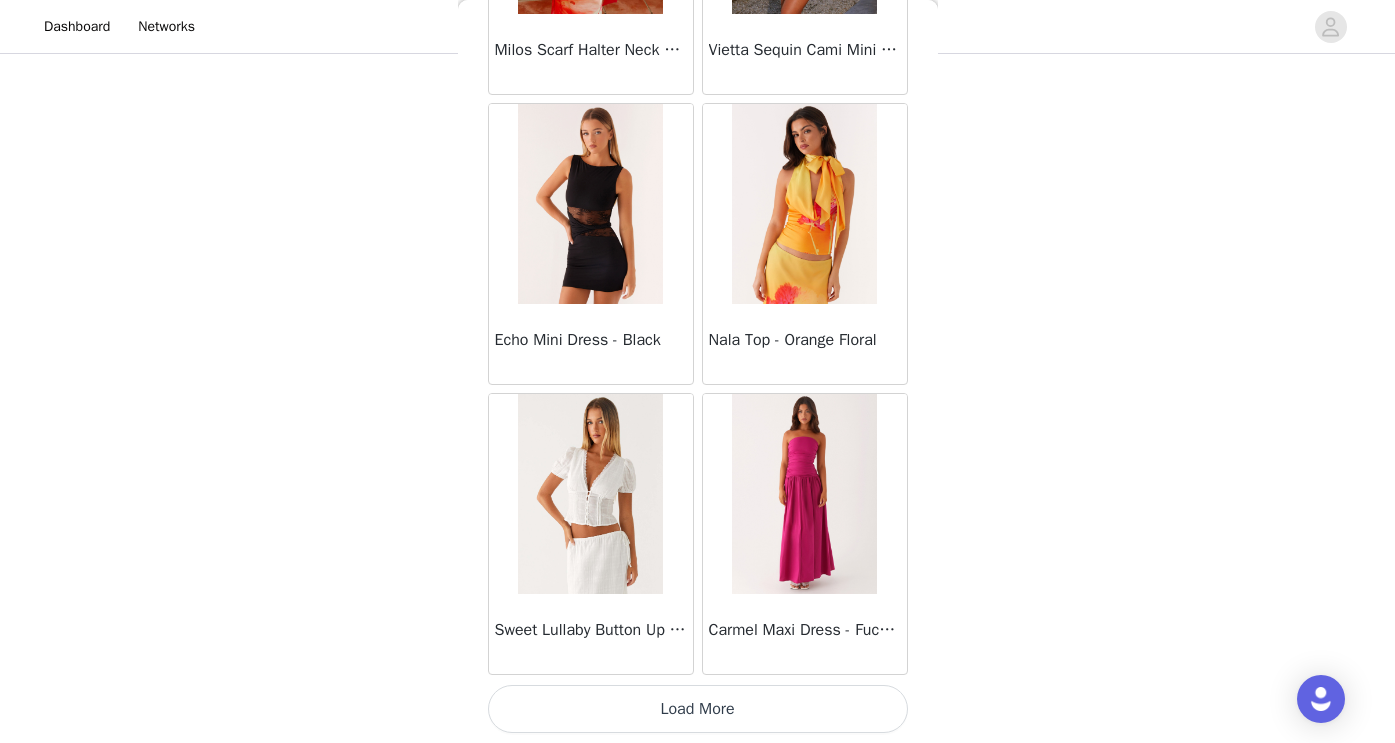 click on "Load More" at bounding box center [698, 709] 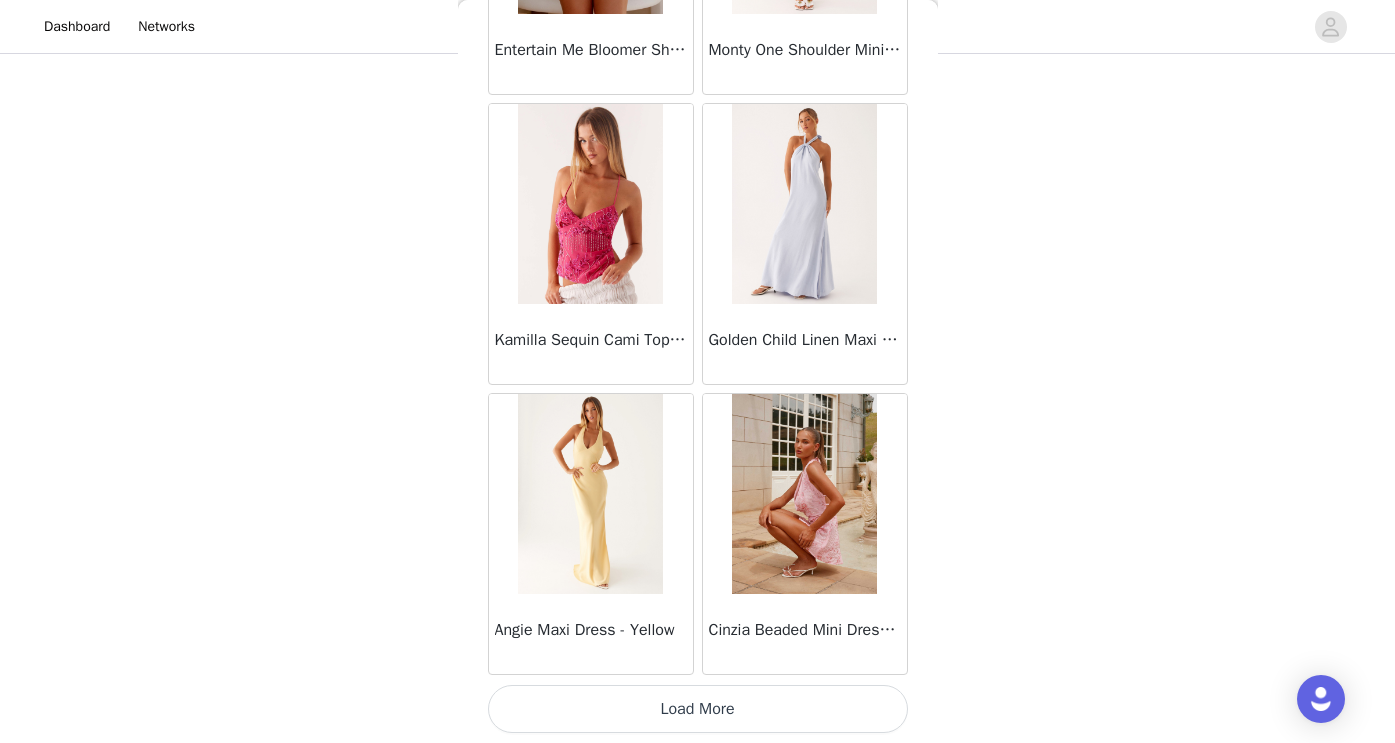 scroll, scrollTop: 22617, scrollLeft: 0, axis: vertical 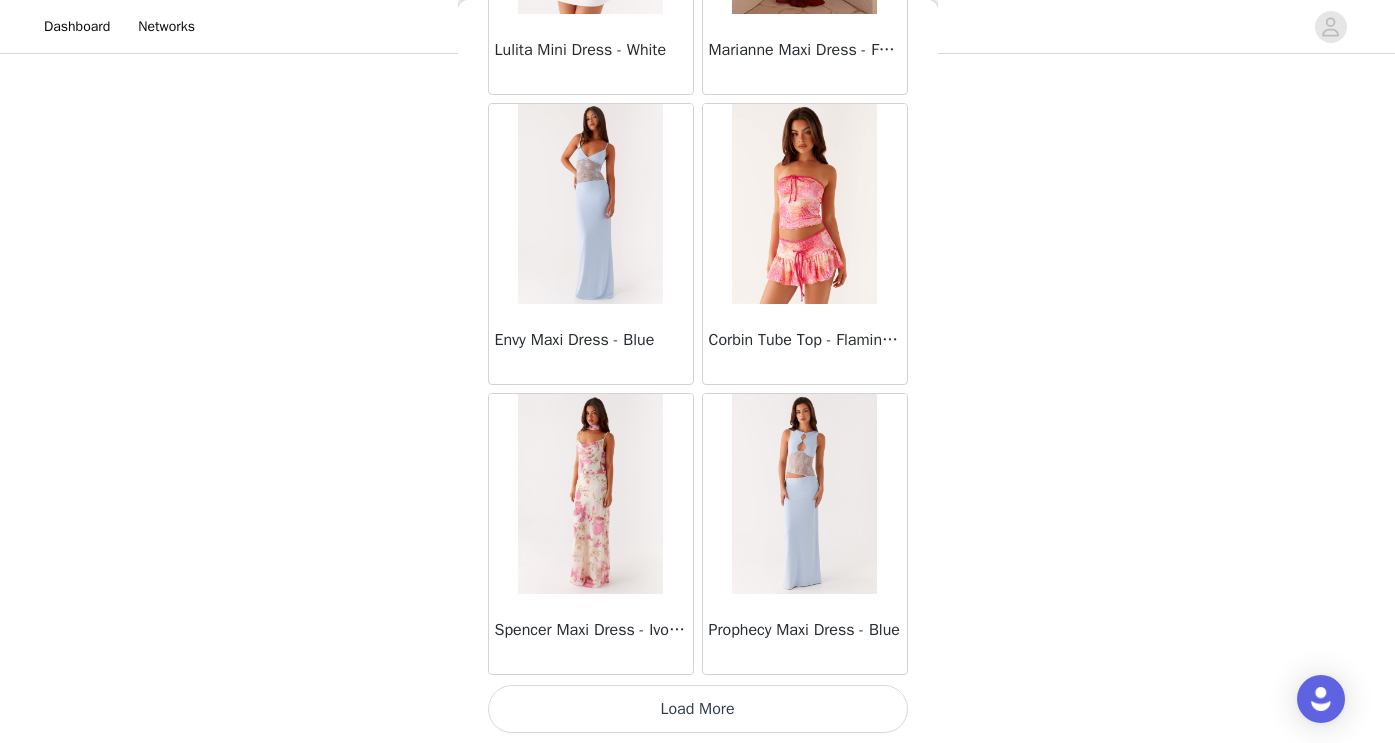click on "Load More" at bounding box center [698, 709] 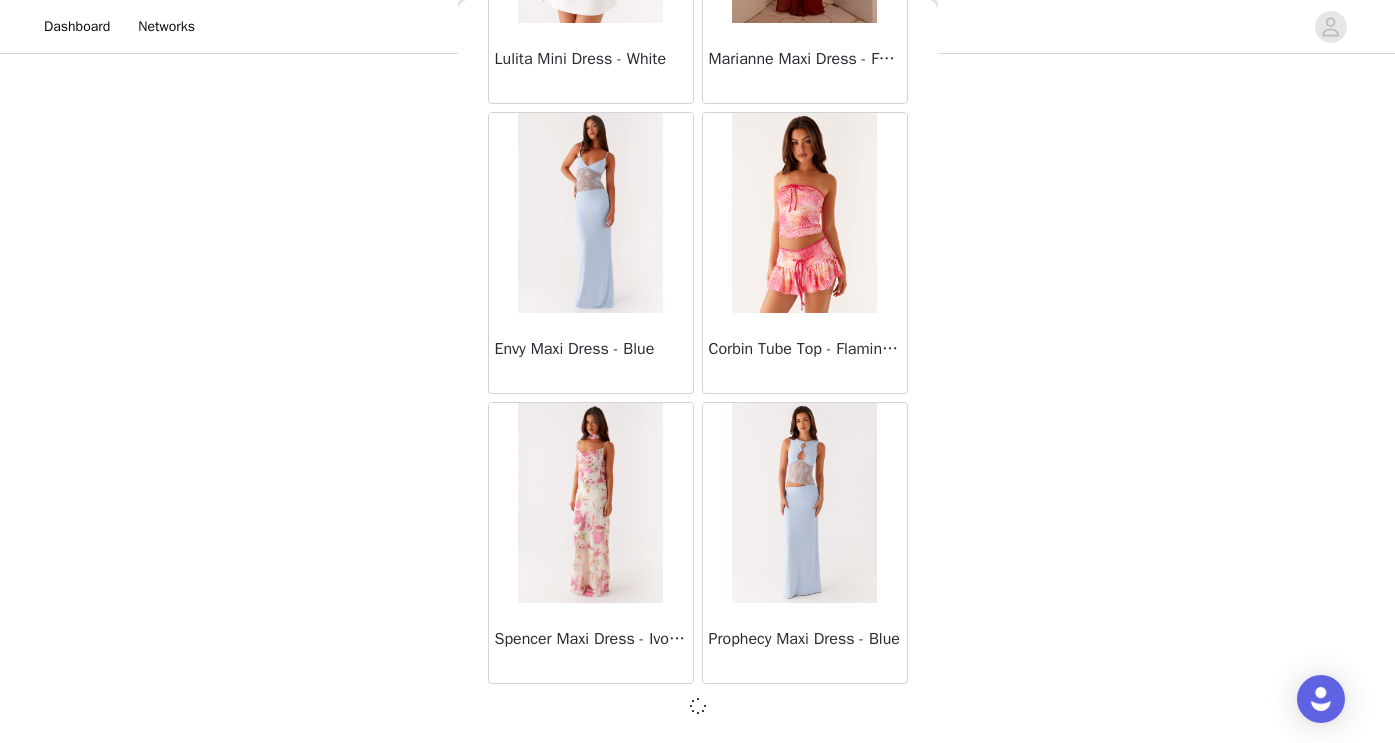 scroll, scrollTop: 25508, scrollLeft: 0, axis: vertical 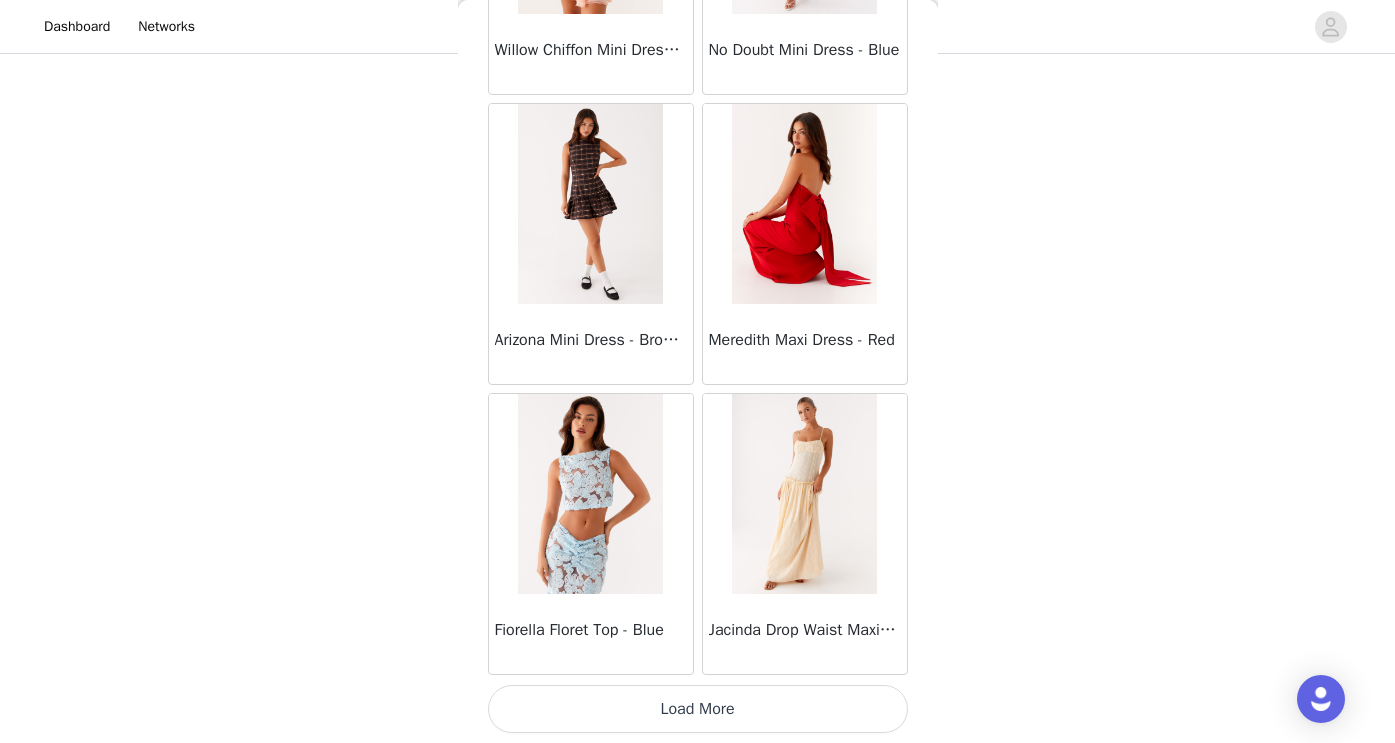 click on "Load More" at bounding box center (698, 709) 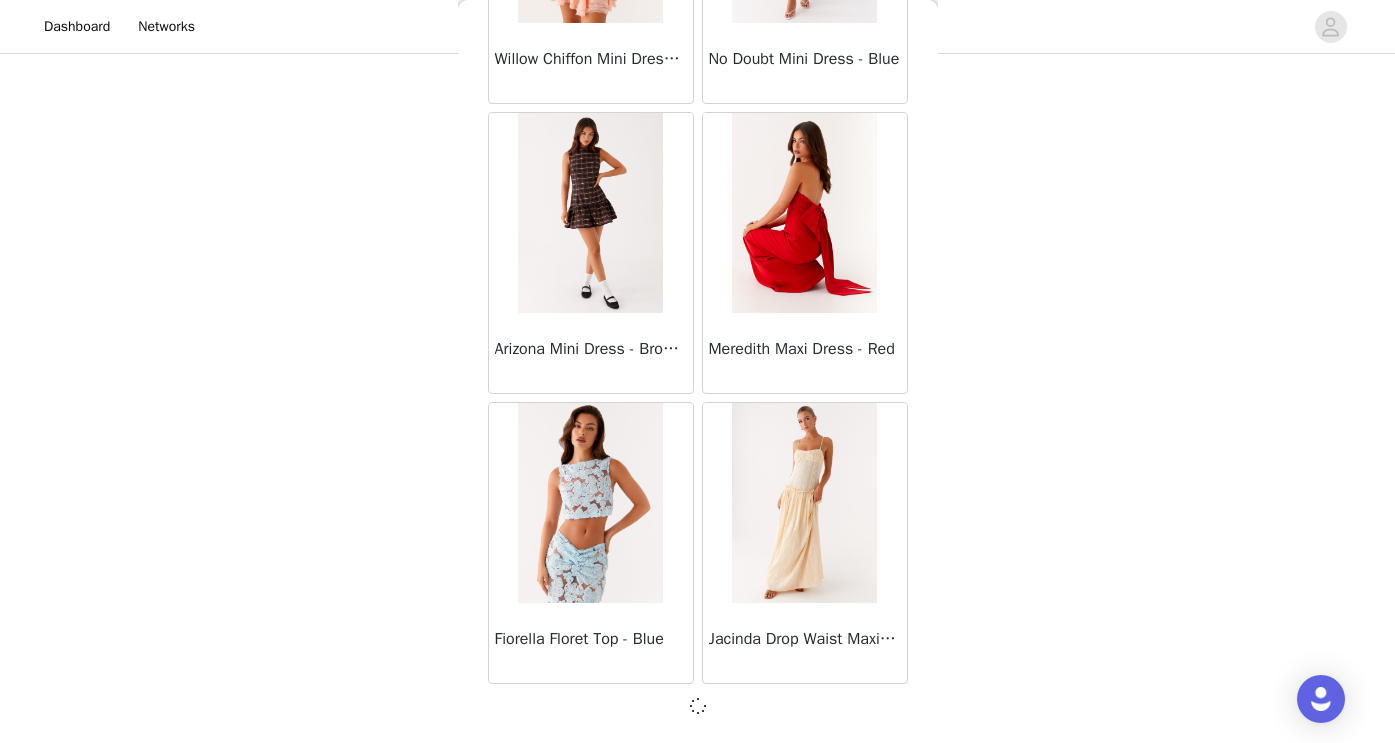 scroll, scrollTop: 28408, scrollLeft: 0, axis: vertical 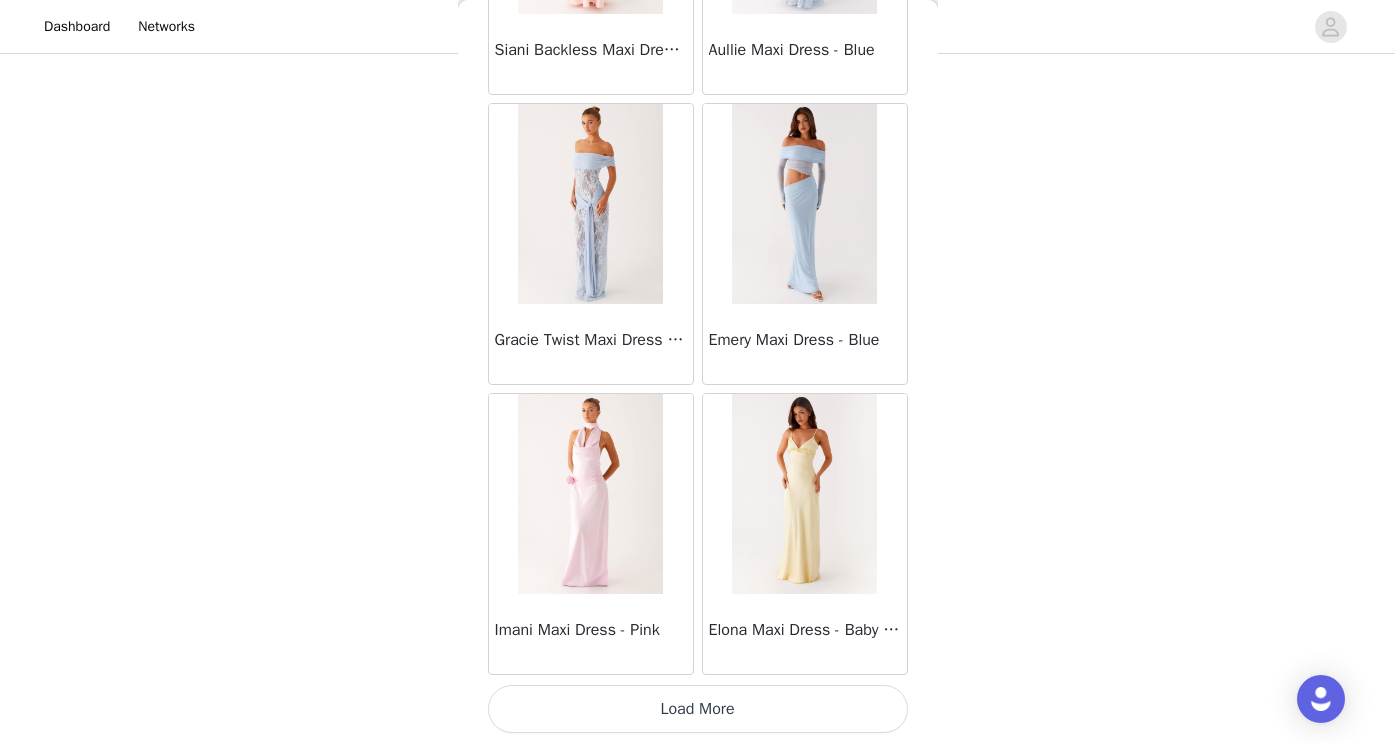 click on "Load More" at bounding box center [698, 709] 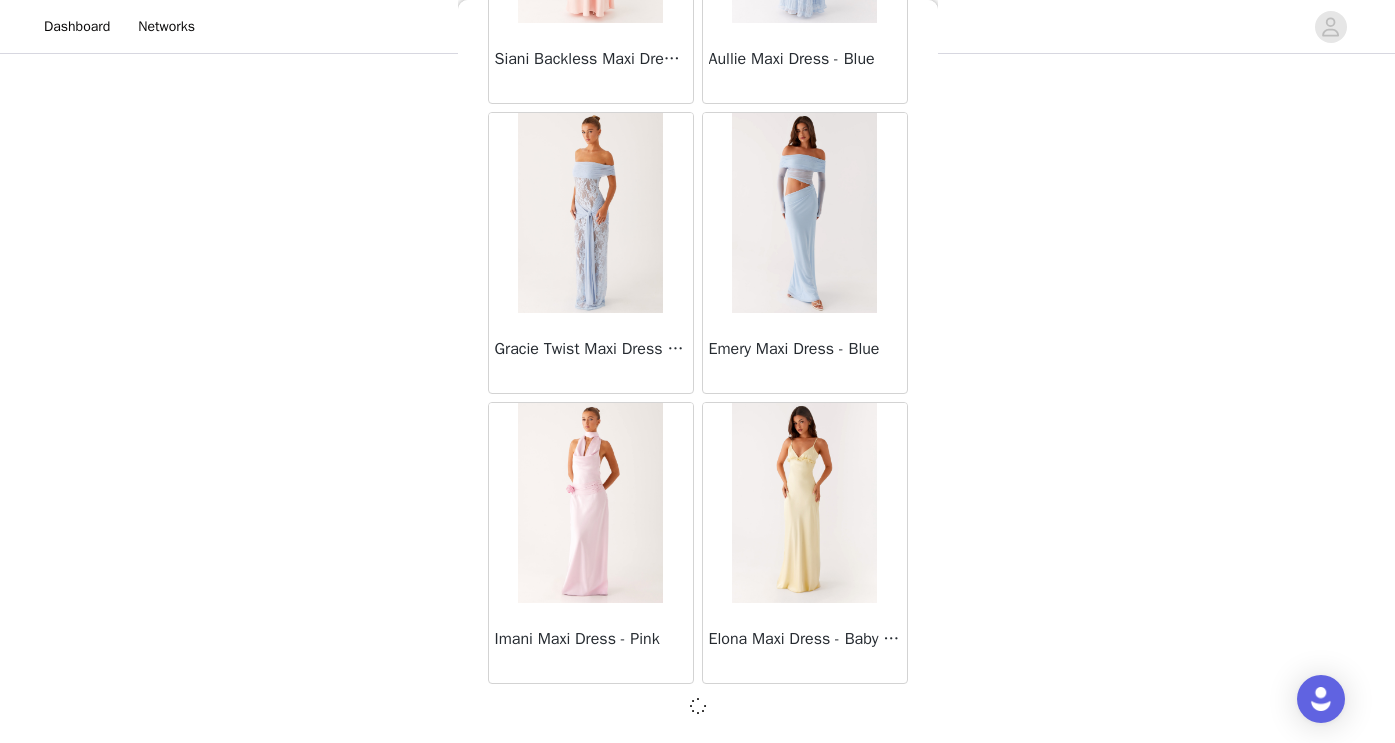 scroll, scrollTop: 31308, scrollLeft: 0, axis: vertical 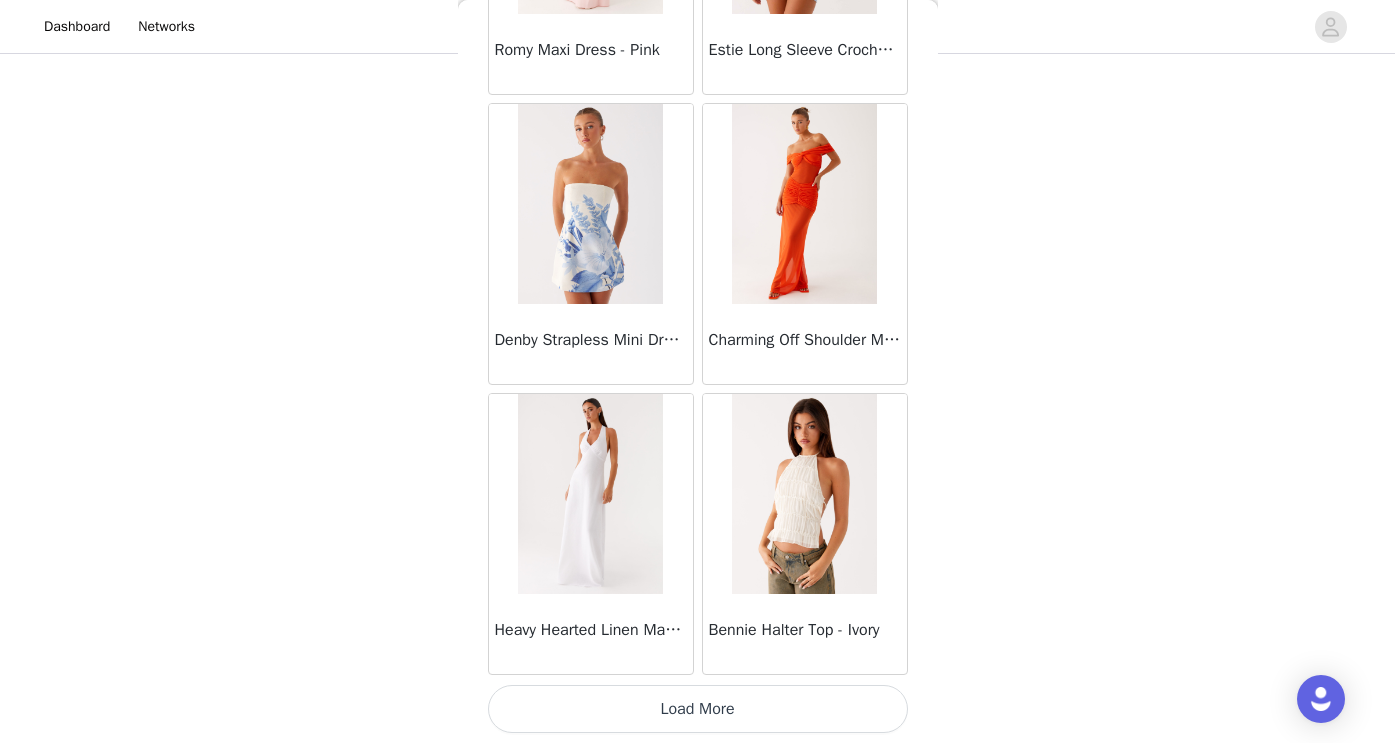 click on "Load More" at bounding box center (698, 709) 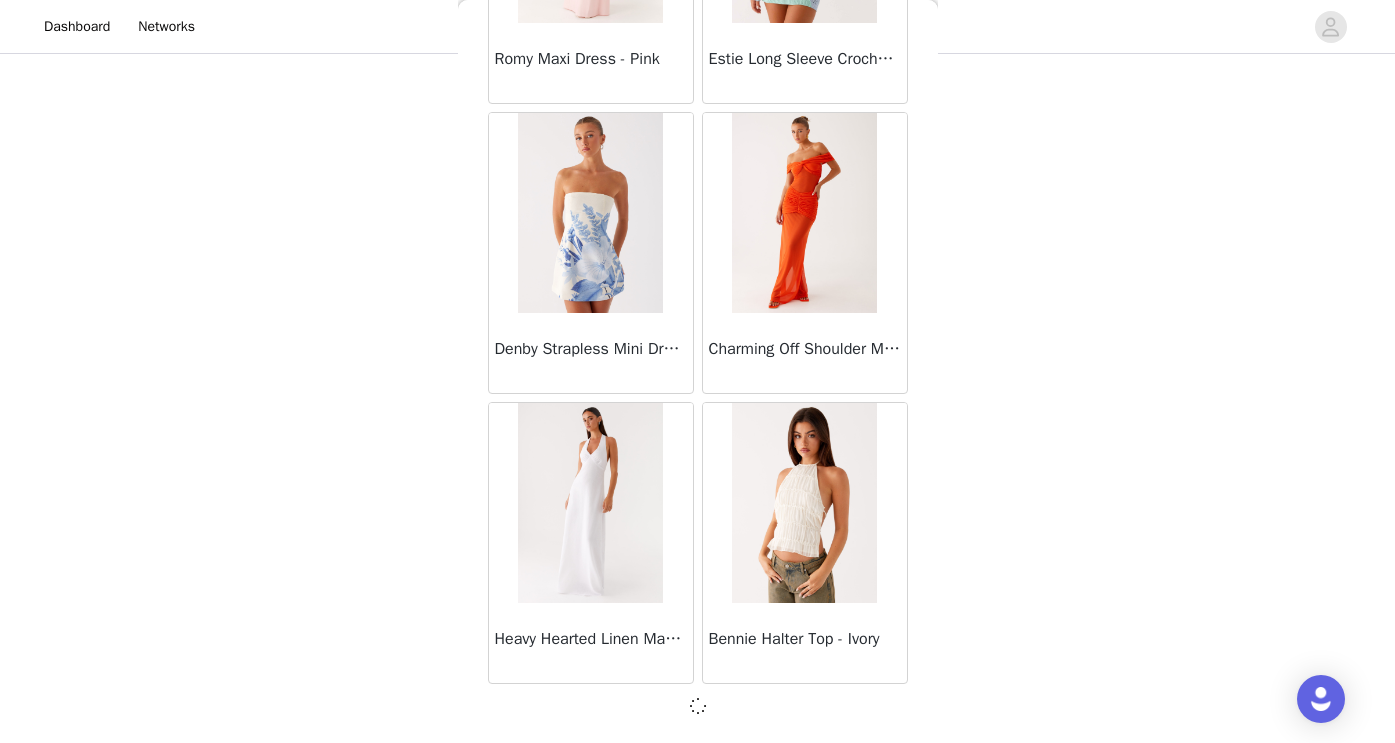 scroll, scrollTop: 660, scrollLeft: 0, axis: vertical 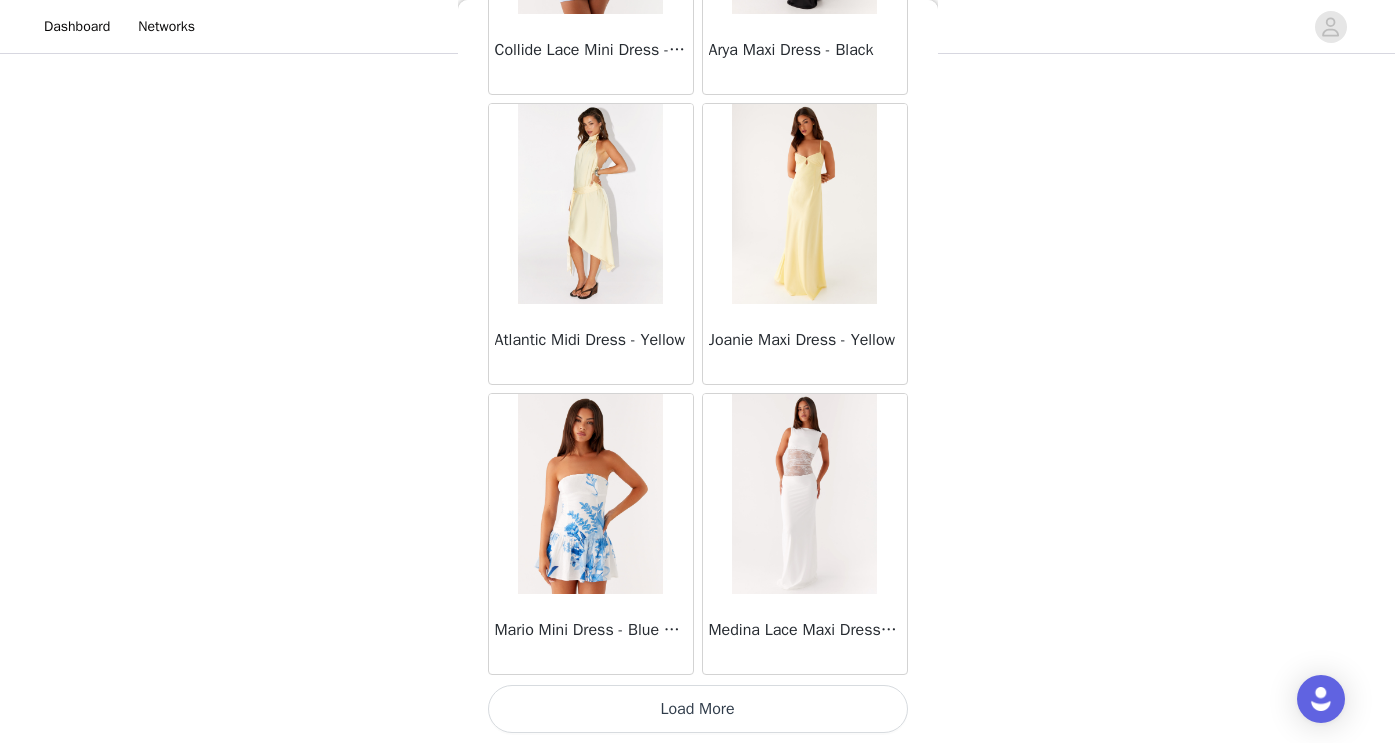 click on "Load More" at bounding box center (698, 709) 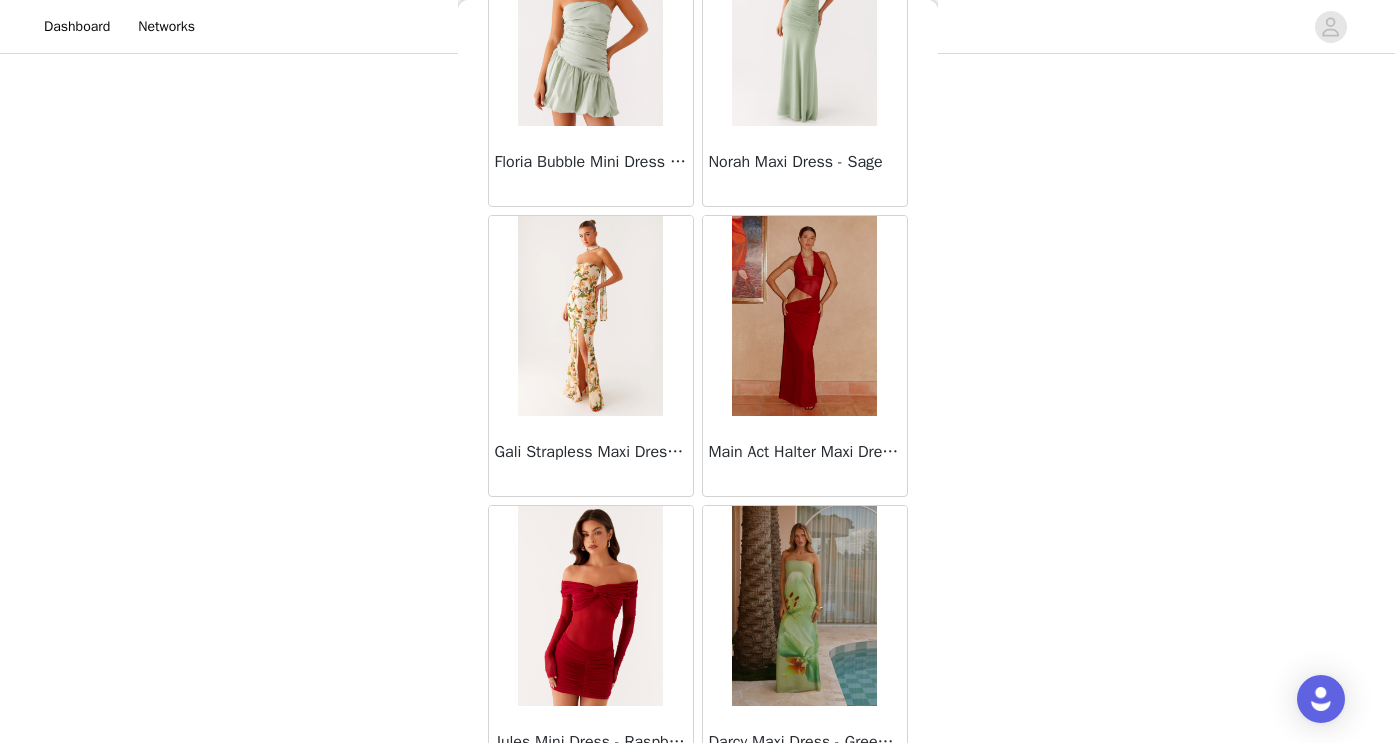 scroll, scrollTop: 39326, scrollLeft: 0, axis: vertical 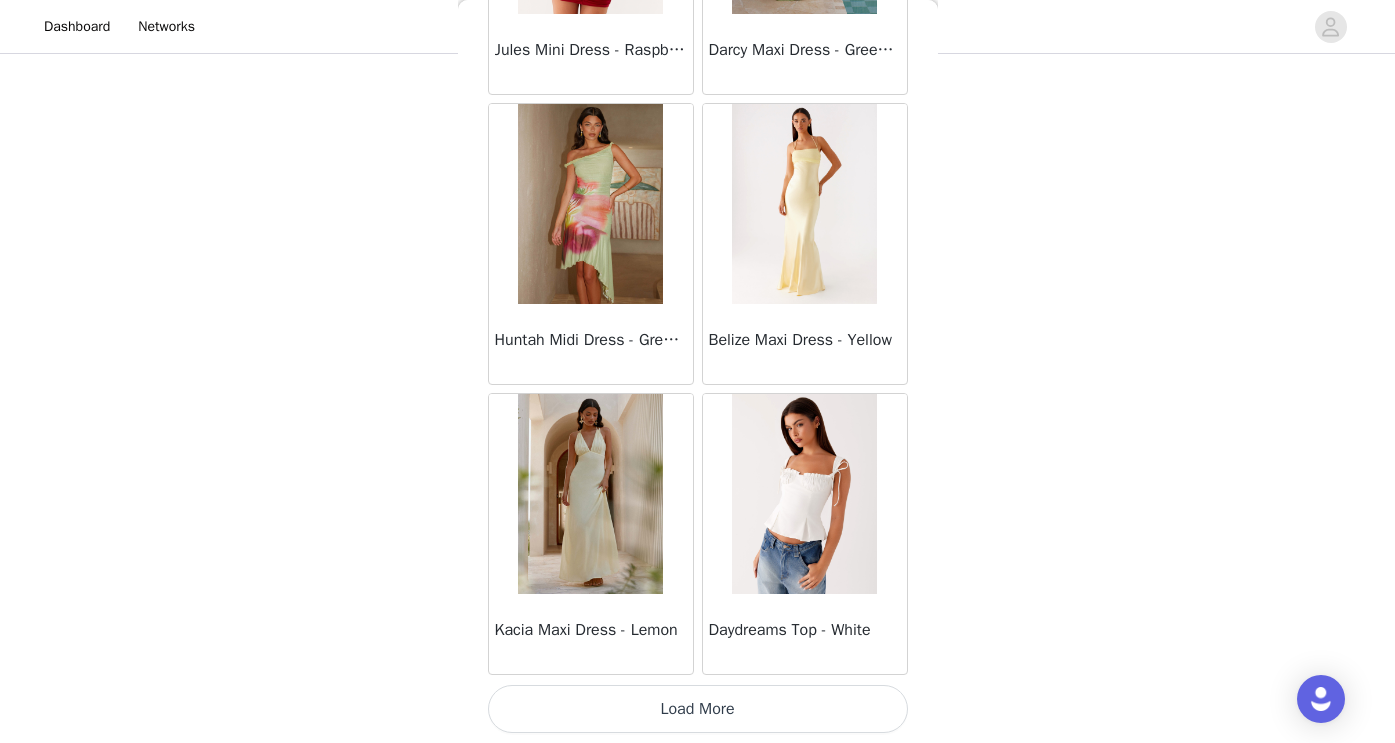 click on "Load More" at bounding box center (698, 709) 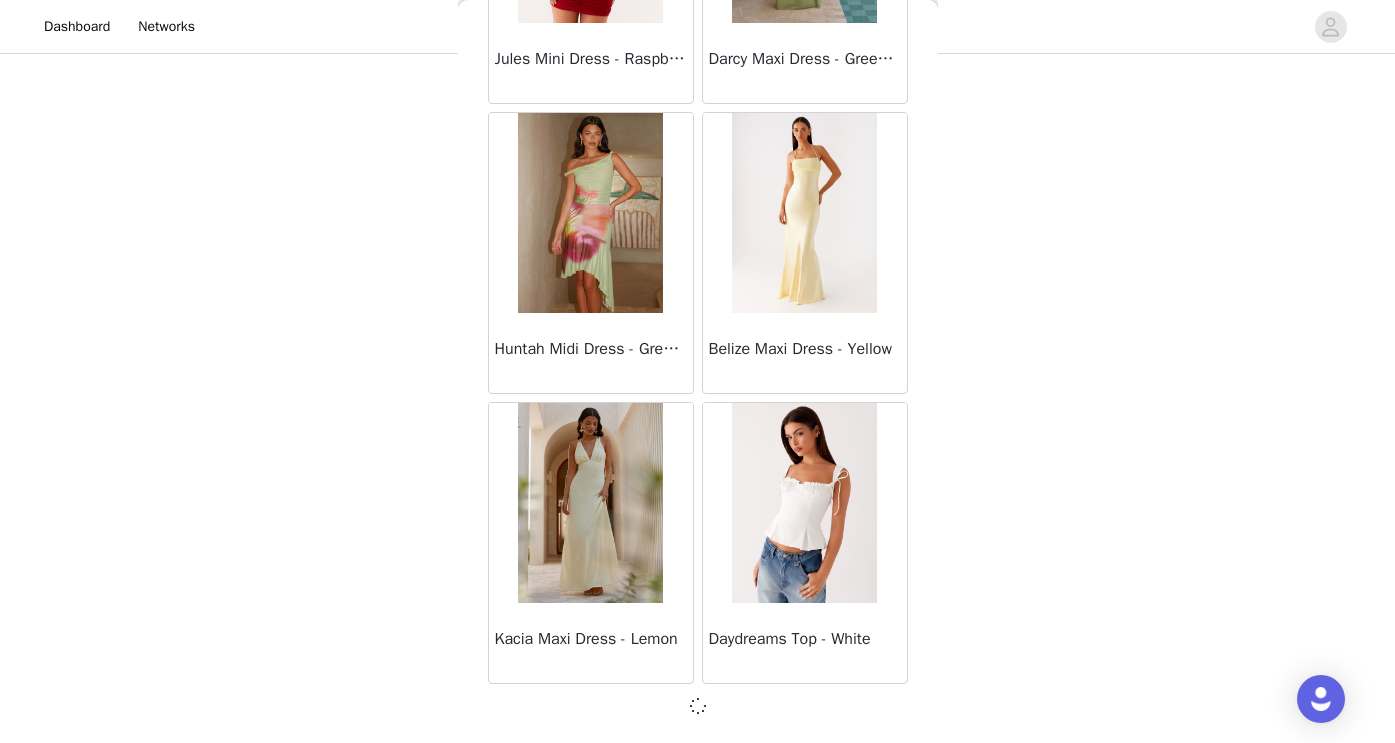 scroll, scrollTop: 40008, scrollLeft: 0, axis: vertical 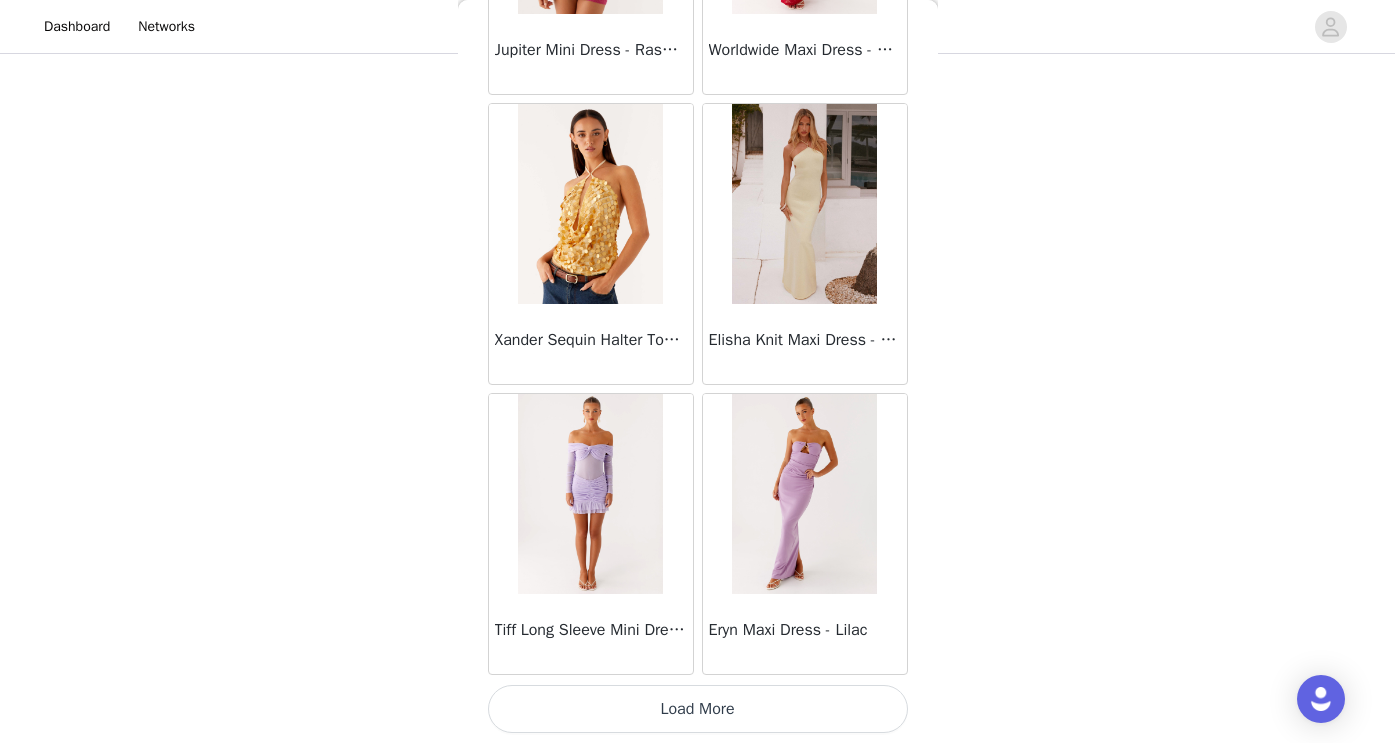 click on "Load More" at bounding box center [698, 709] 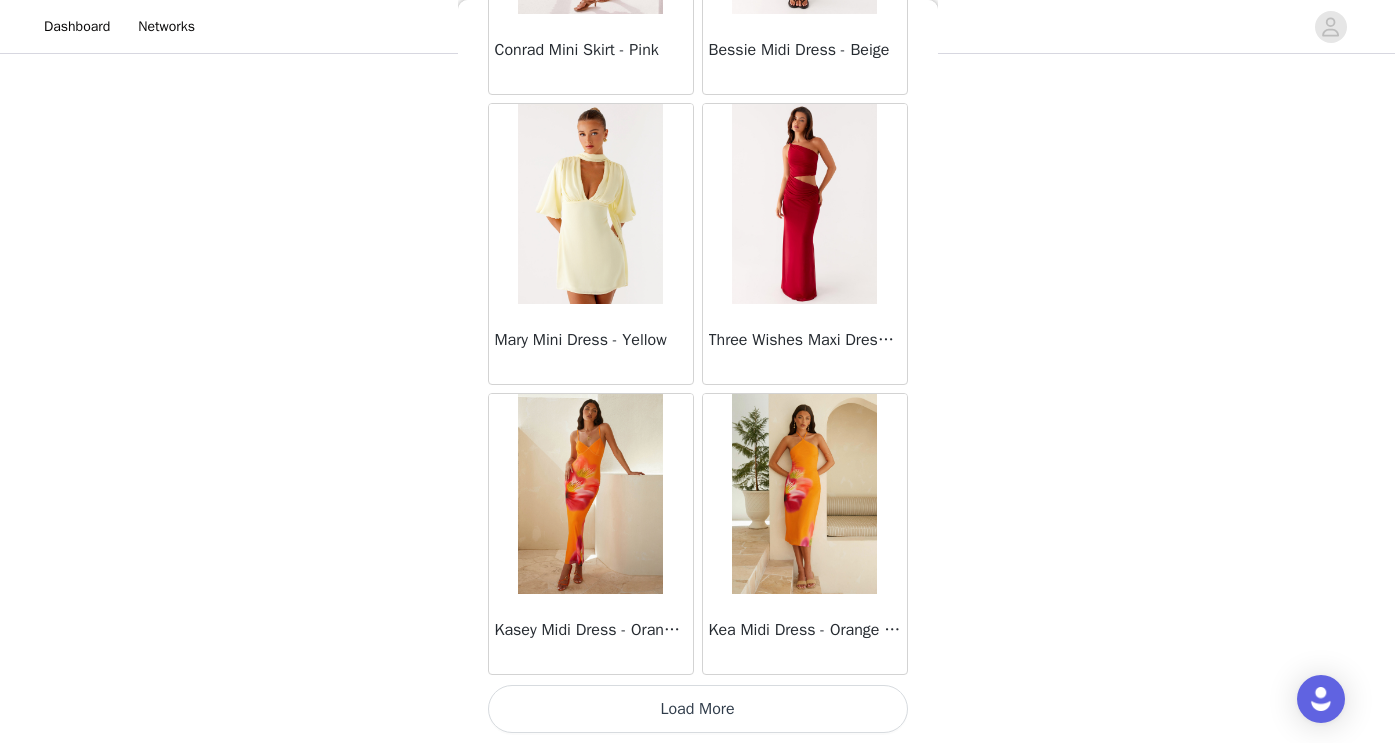 scroll, scrollTop: 45817, scrollLeft: 0, axis: vertical 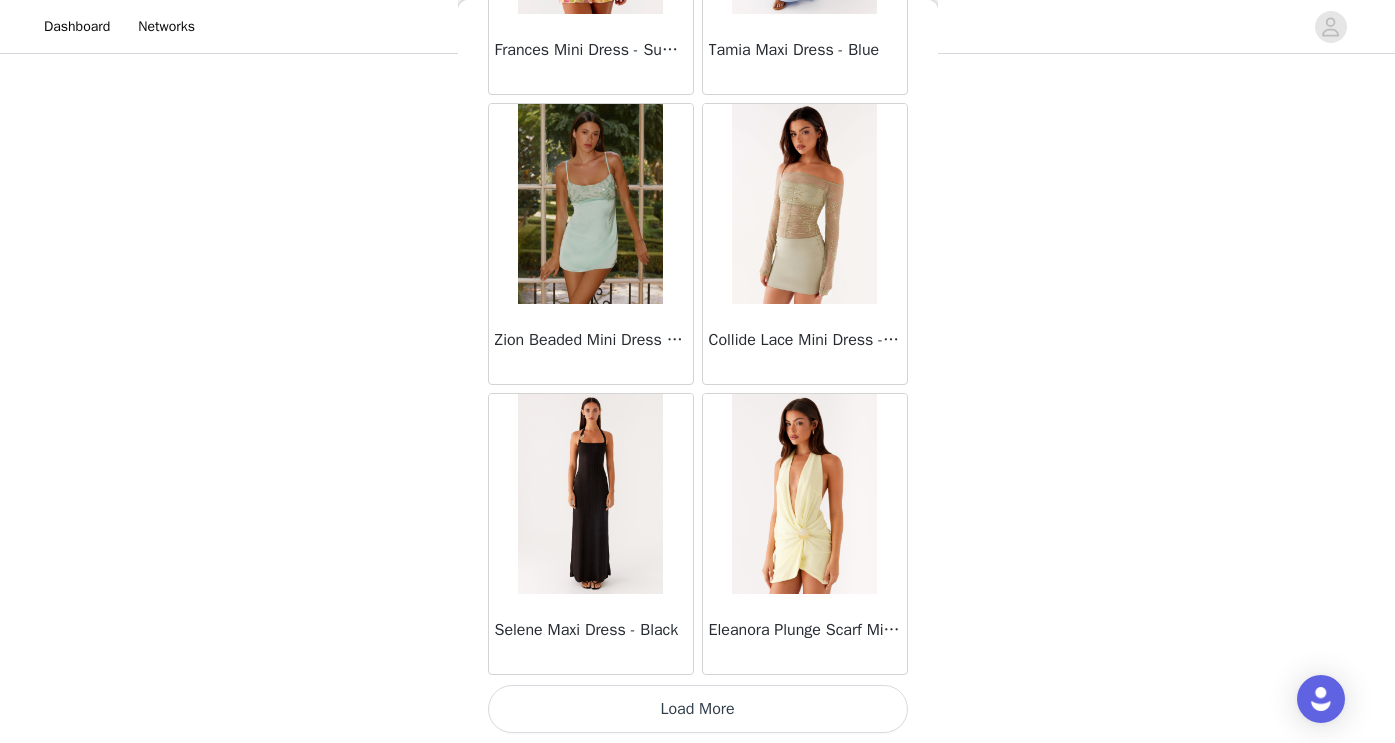 click on "Load More" at bounding box center (698, 709) 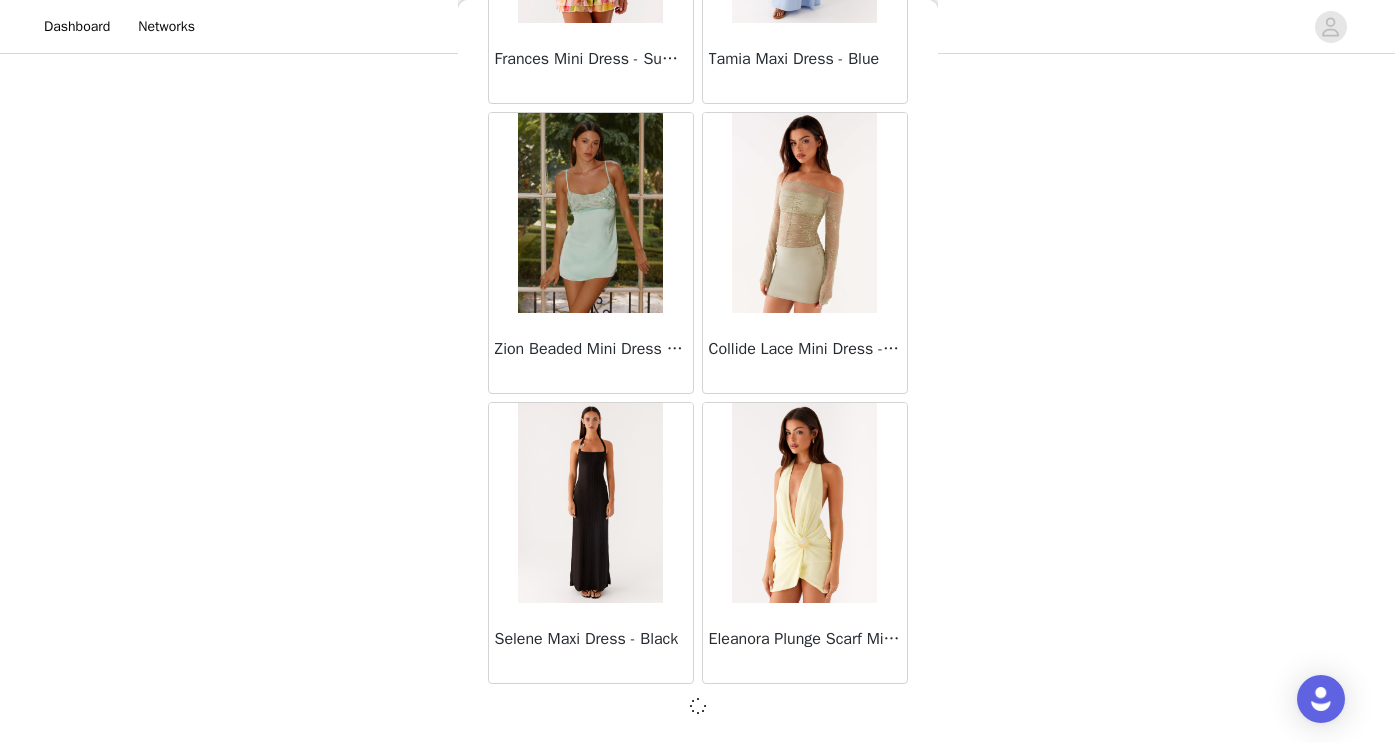 scroll, scrollTop: 48708, scrollLeft: 0, axis: vertical 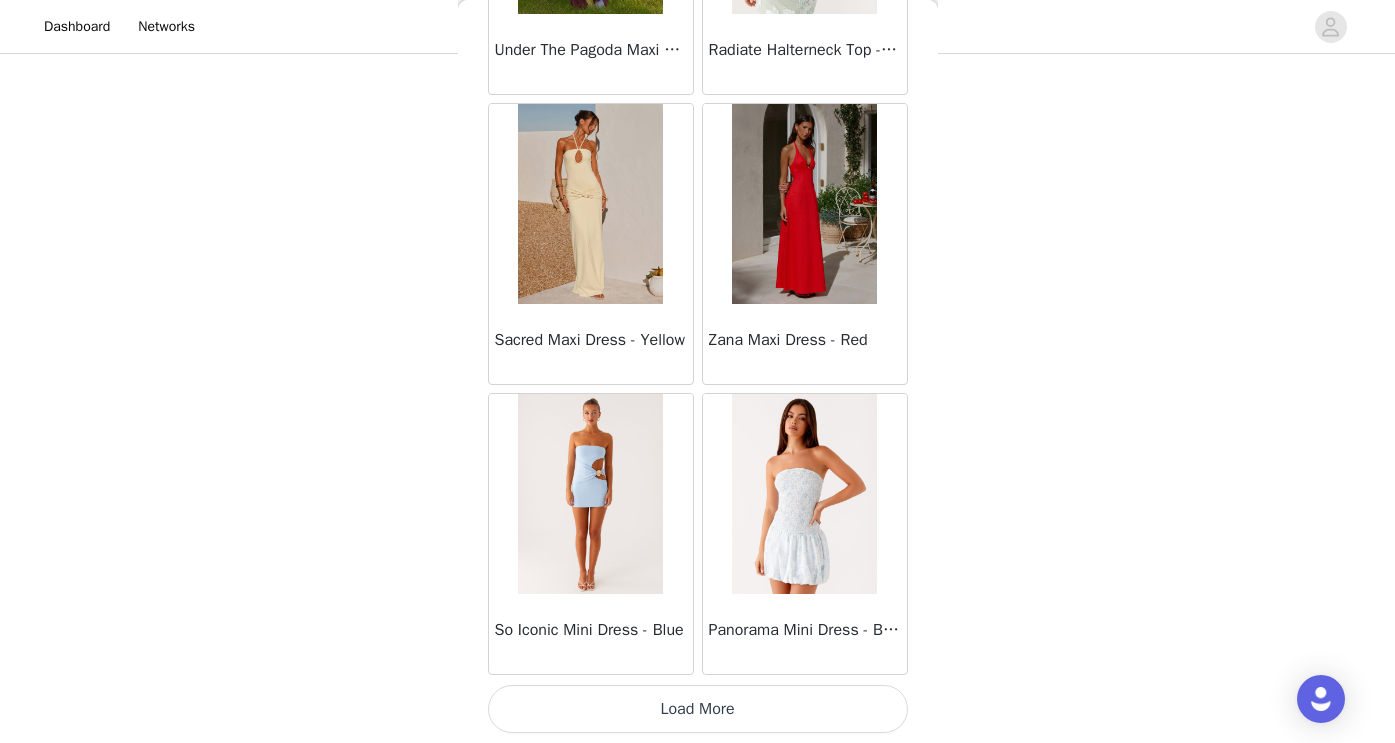 click on "Load More" at bounding box center (698, 709) 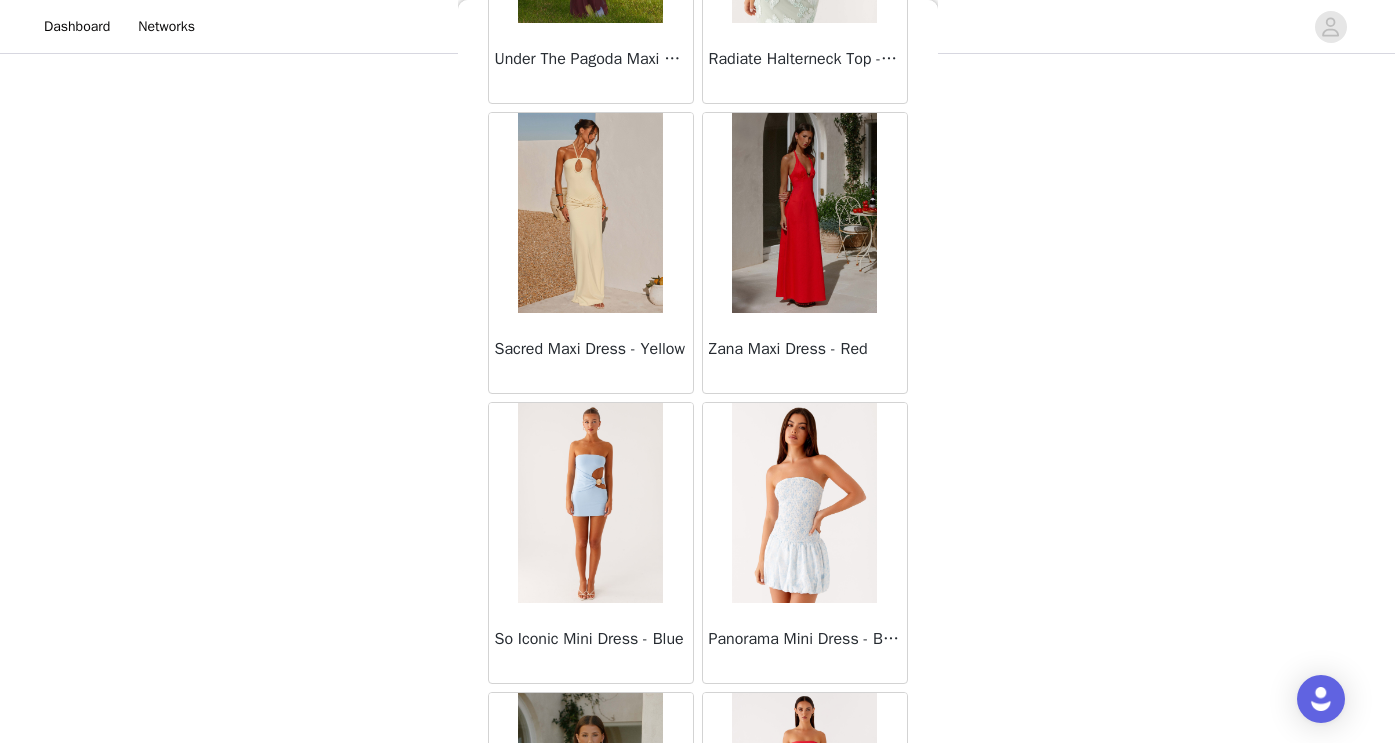 scroll, scrollTop: 660, scrollLeft: 0, axis: vertical 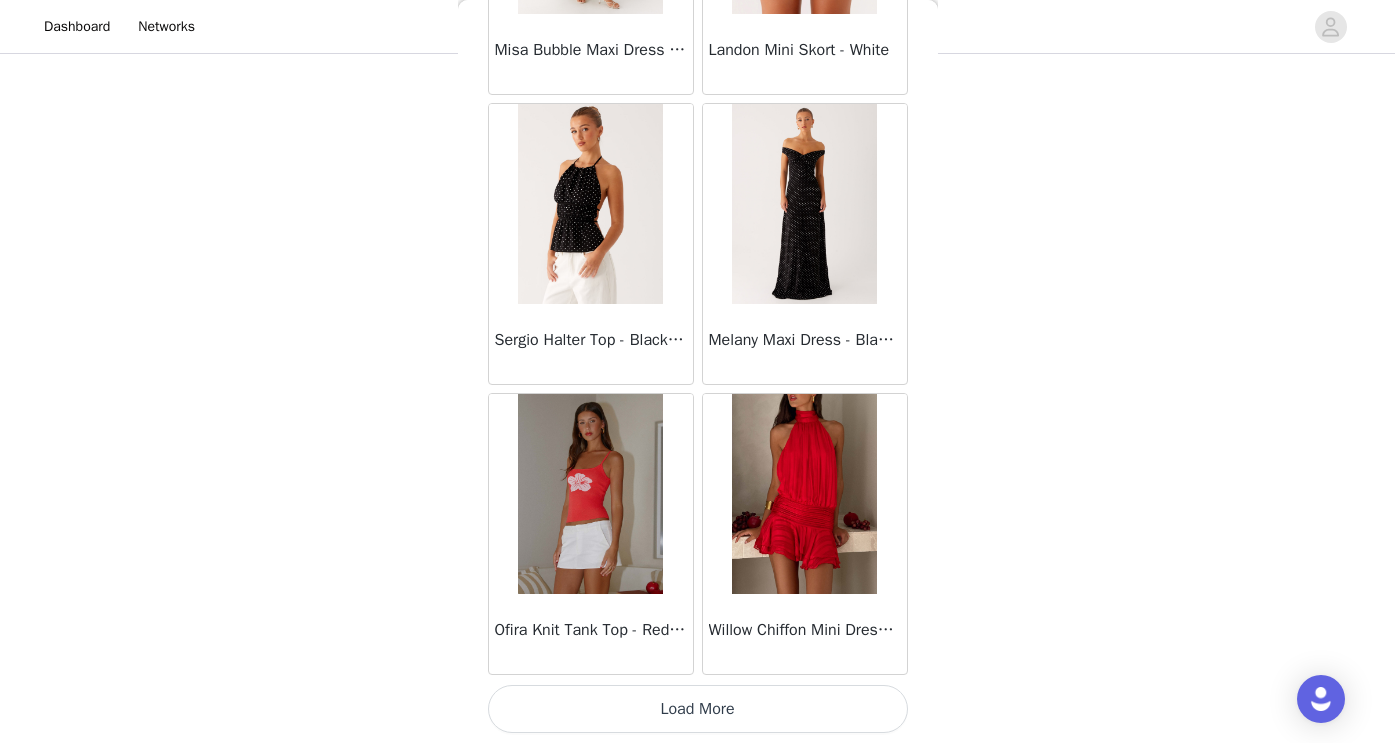click on "Load More" at bounding box center [698, 709] 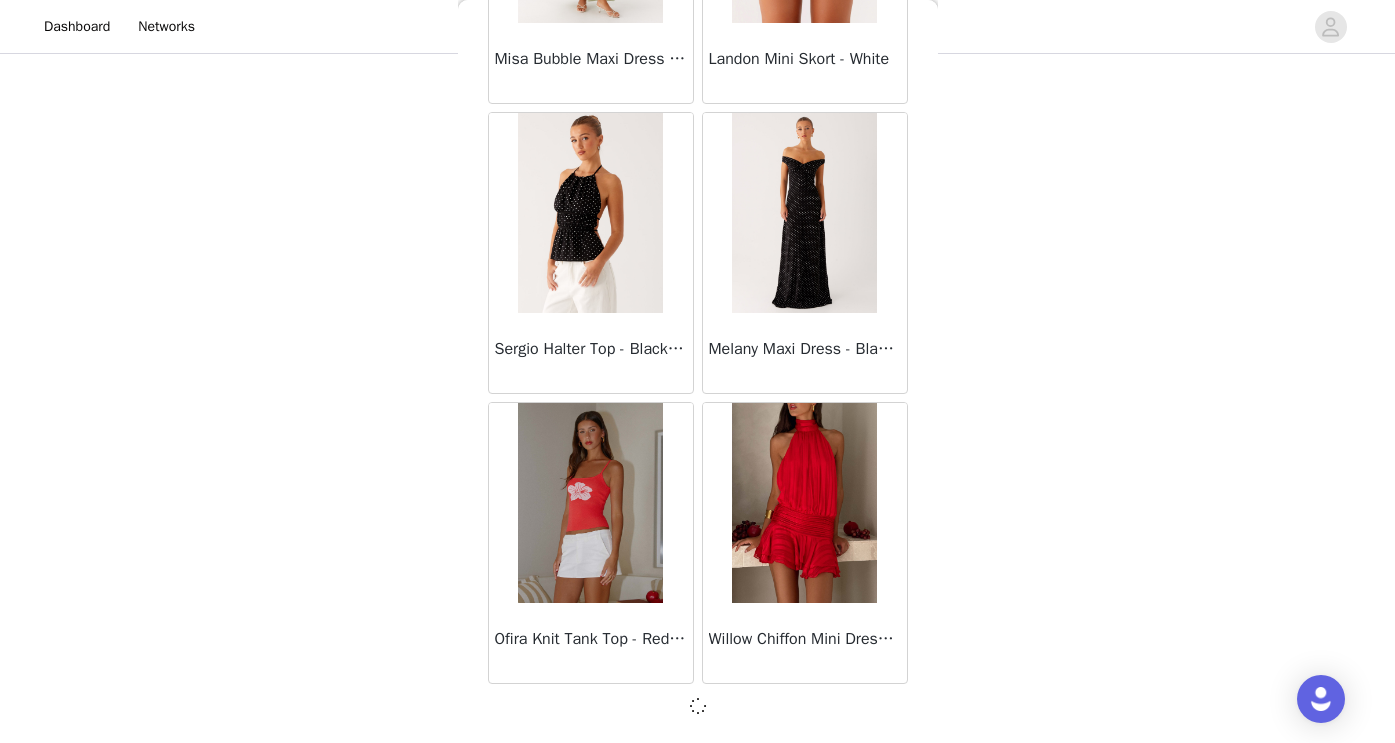 scroll, scrollTop: 54508, scrollLeft: 0, axis: vertical 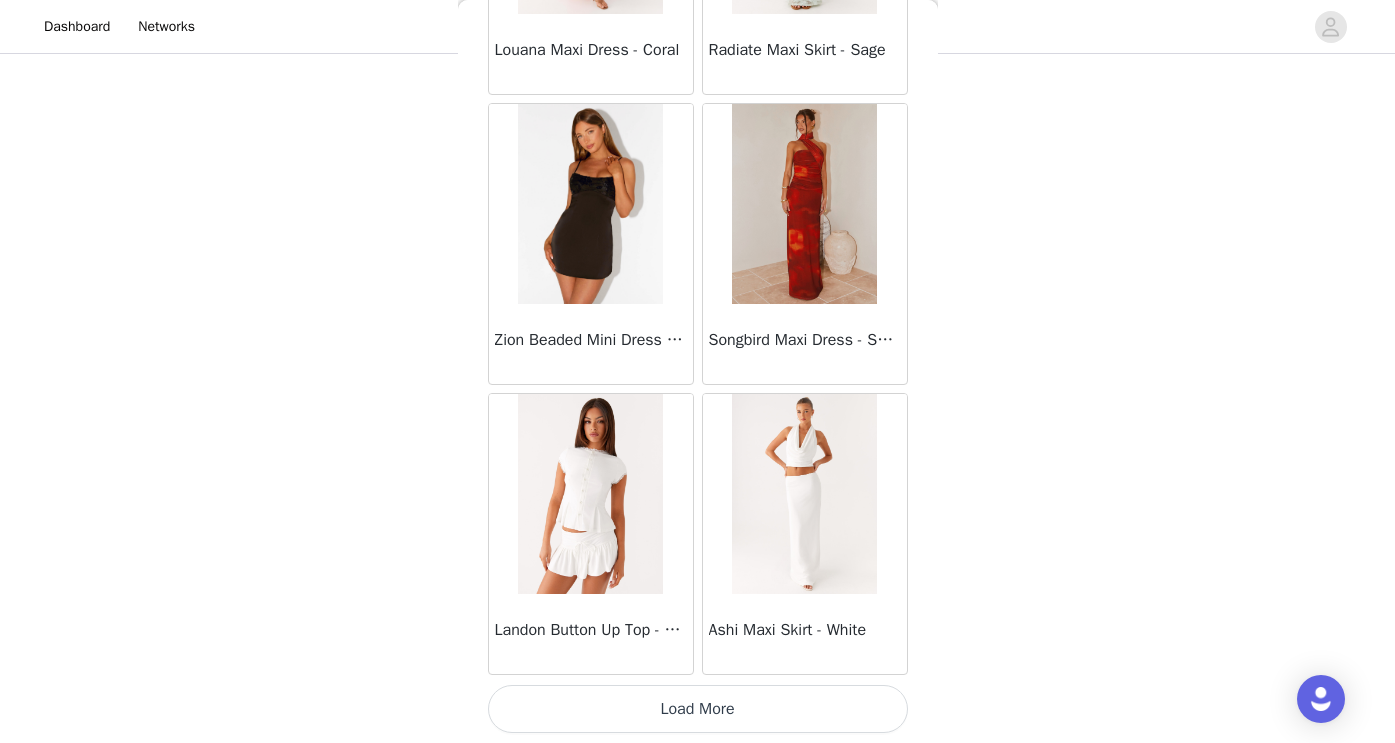 click on "Load More" at bounding box center (698, 709) 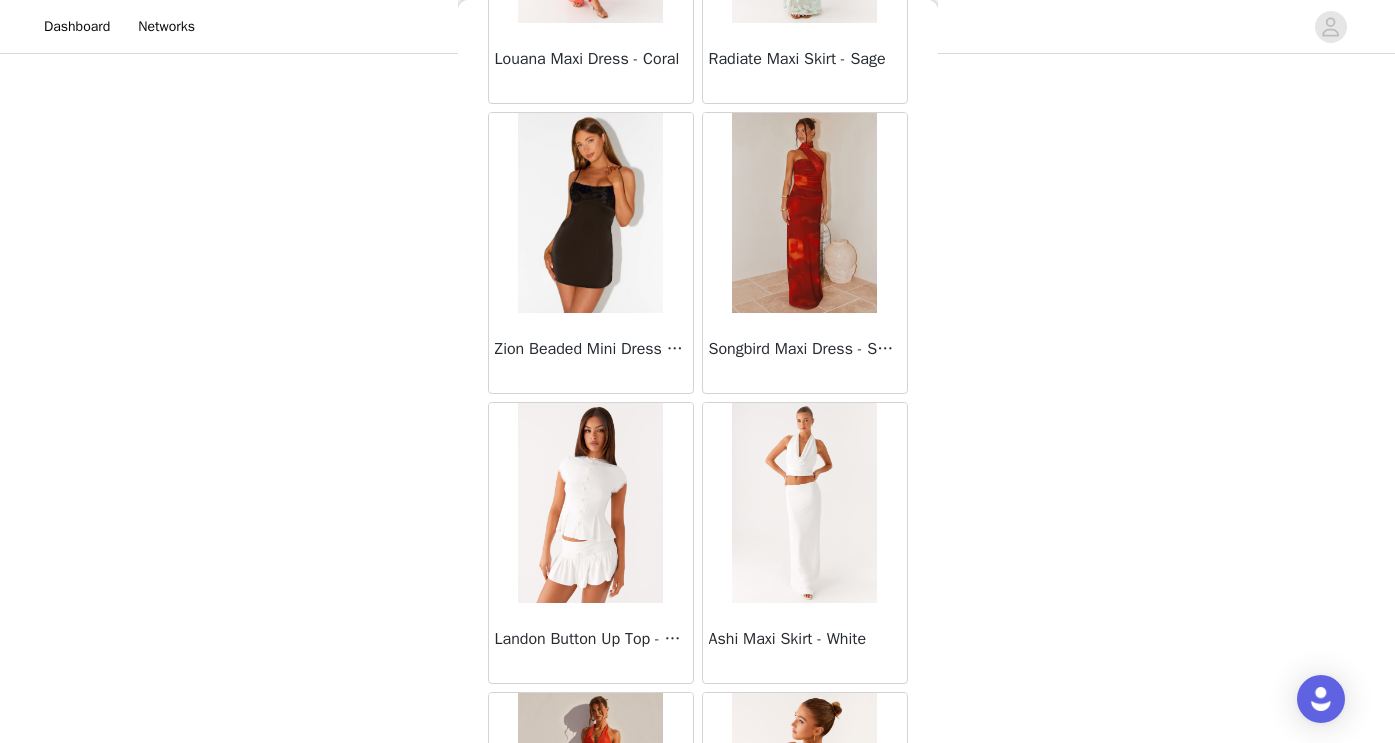 scroll, scrollTop: 660, scrollLeft: 0, axis: vertical 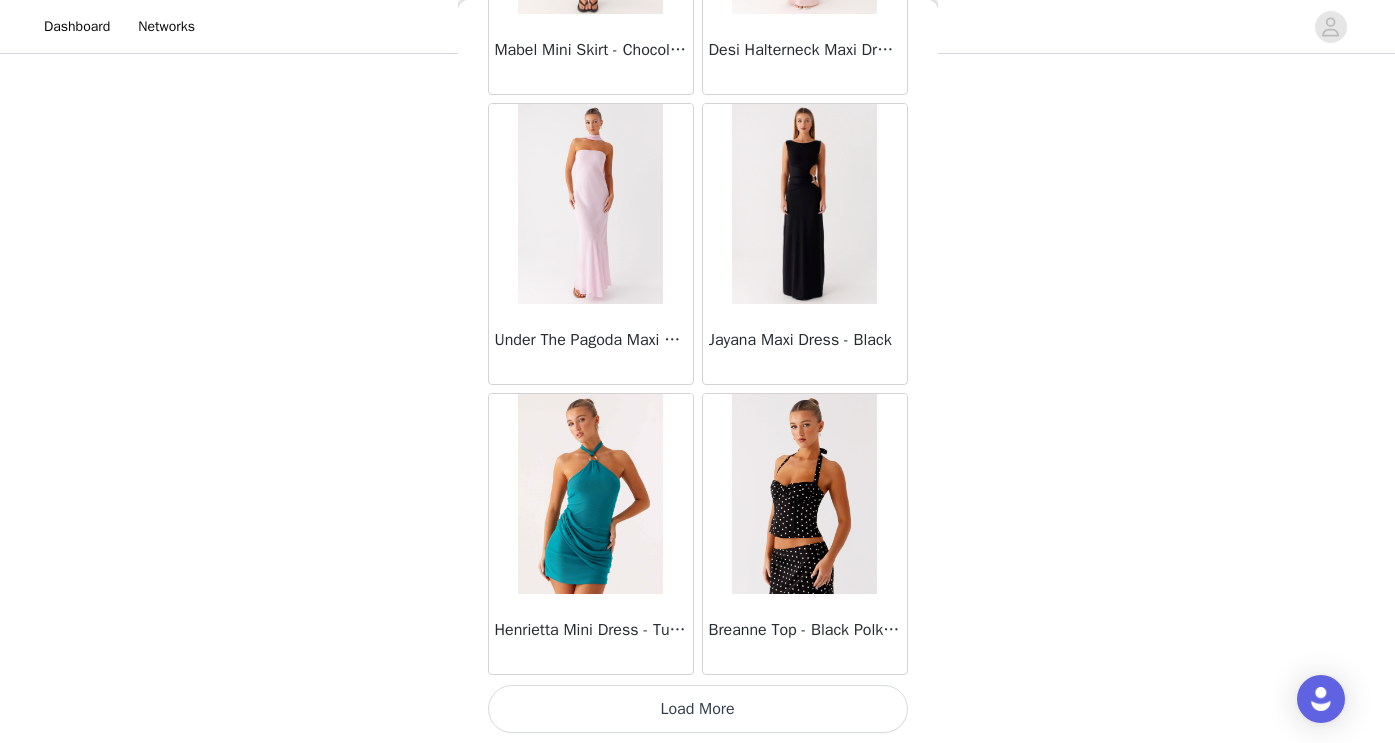 click on "Load More" at bounding box center (698, 709) 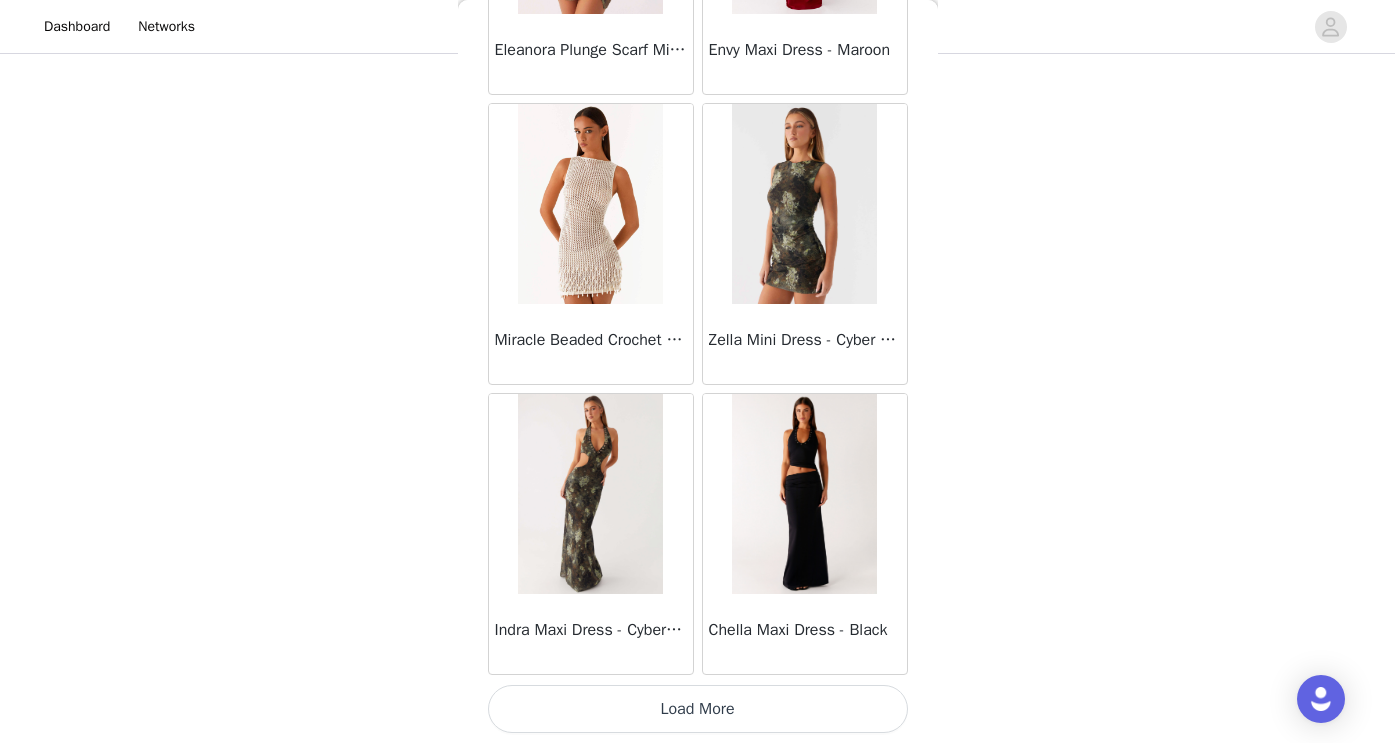 scroll, scrollTop: 63217, scrollLeft: 0, axis: vertical 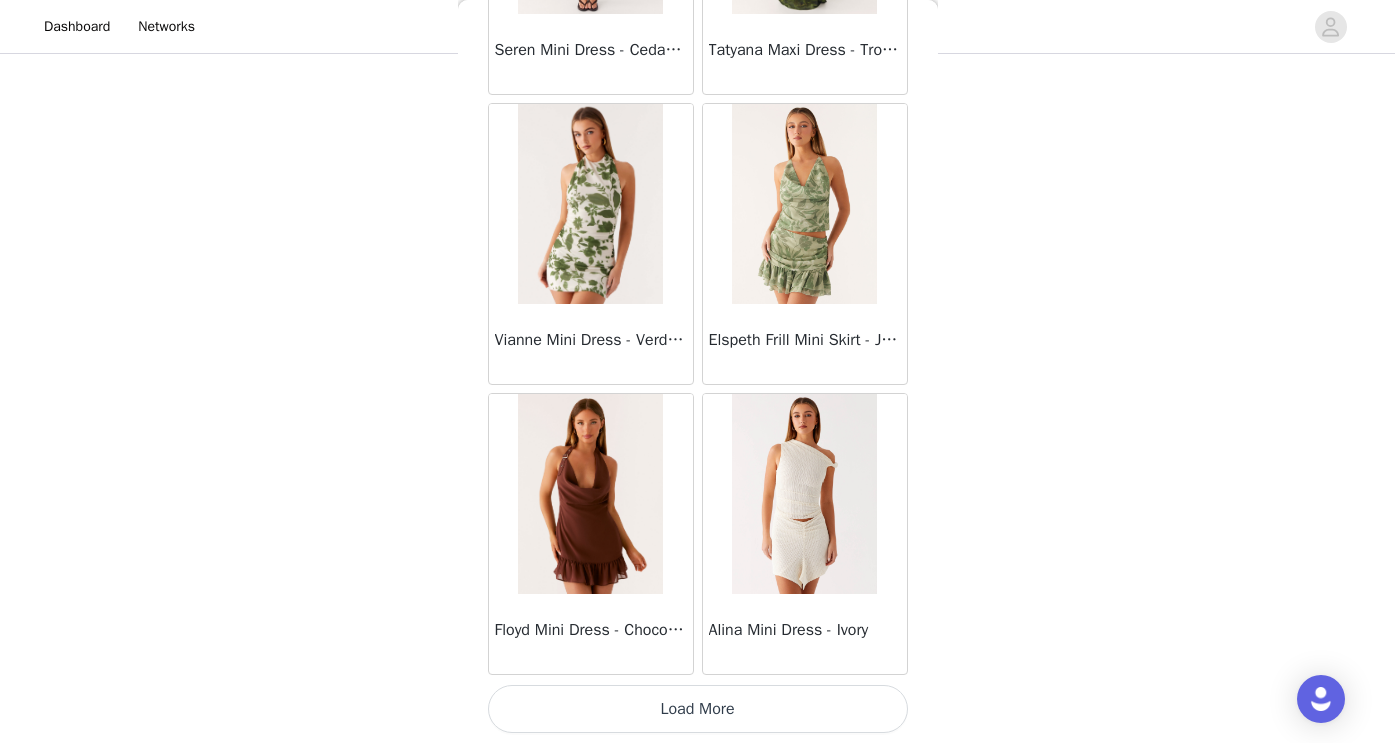click on "Load More" at bounding box center (698, 709) 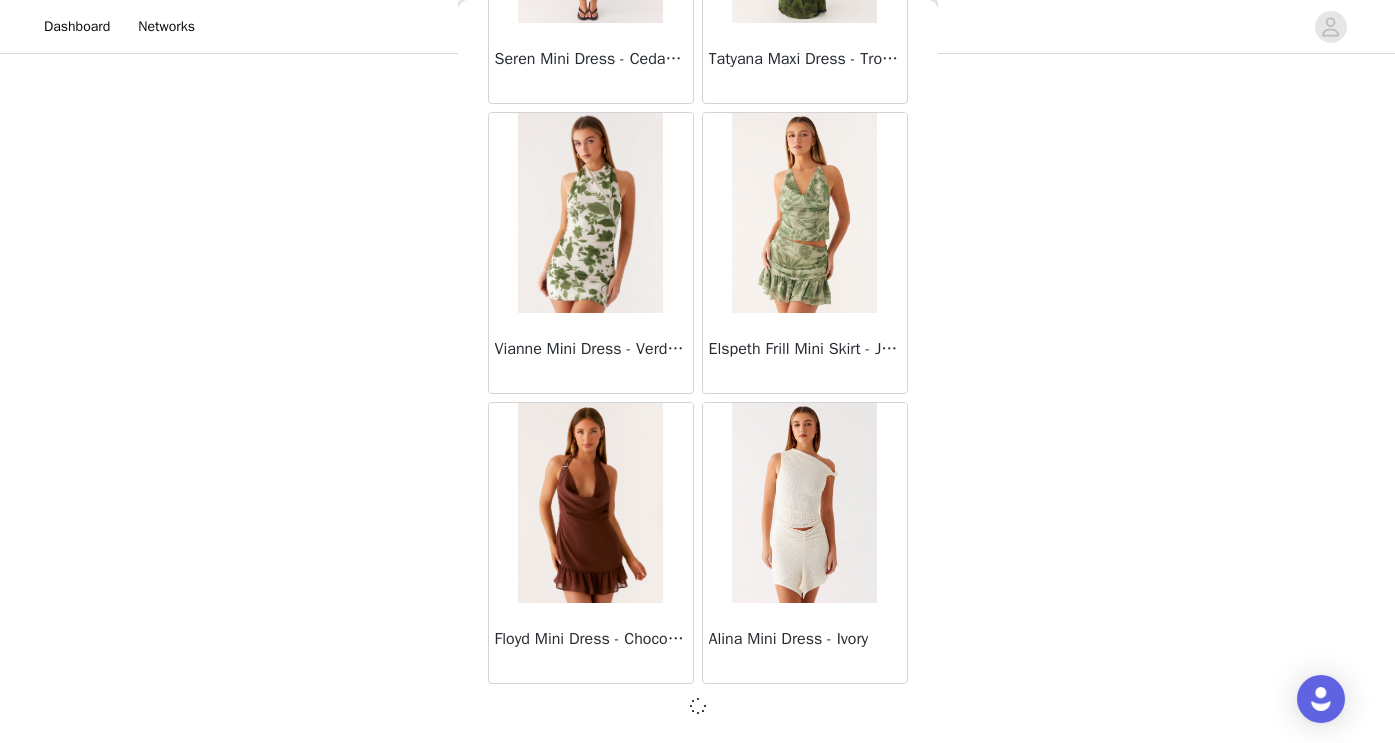 scroll, scrollTop: 66108, scrollLeft: 0, axis: vertical 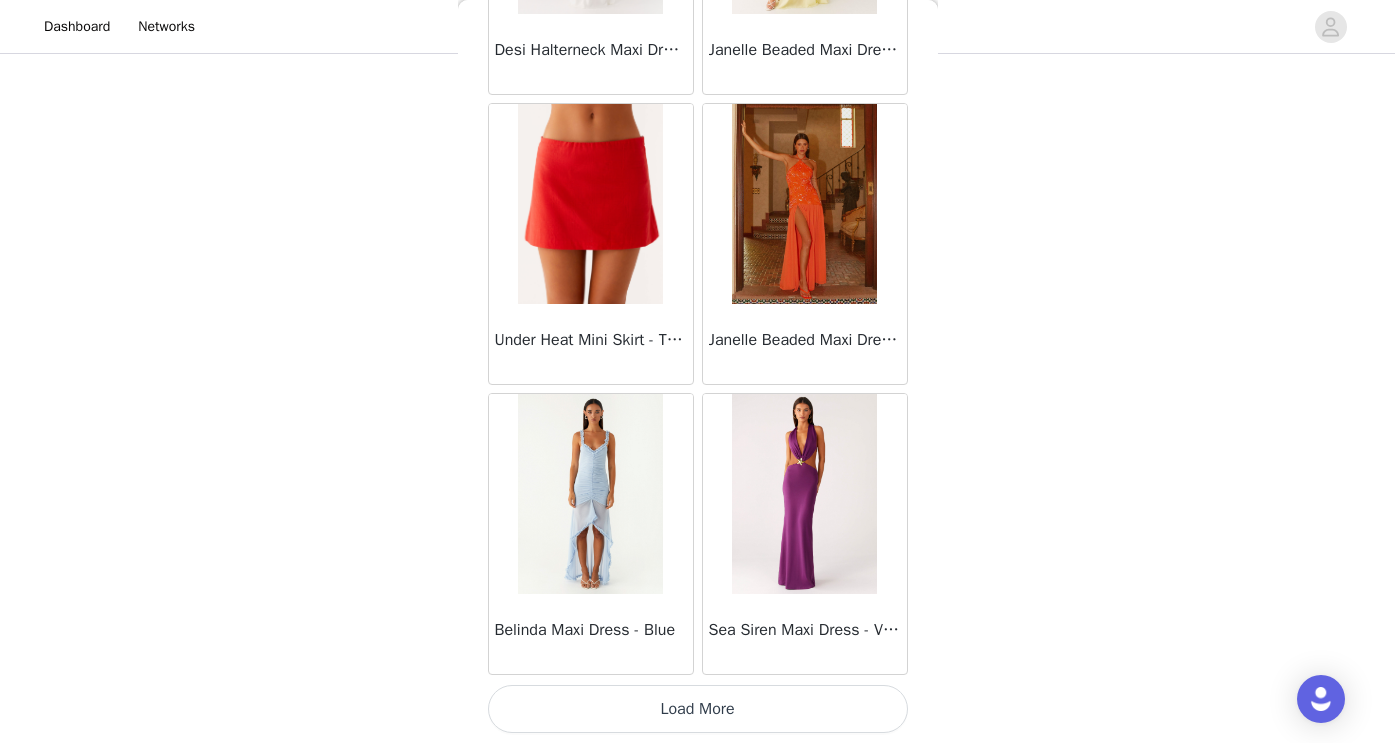 click on "Load More" at bounding box center [698, 709] 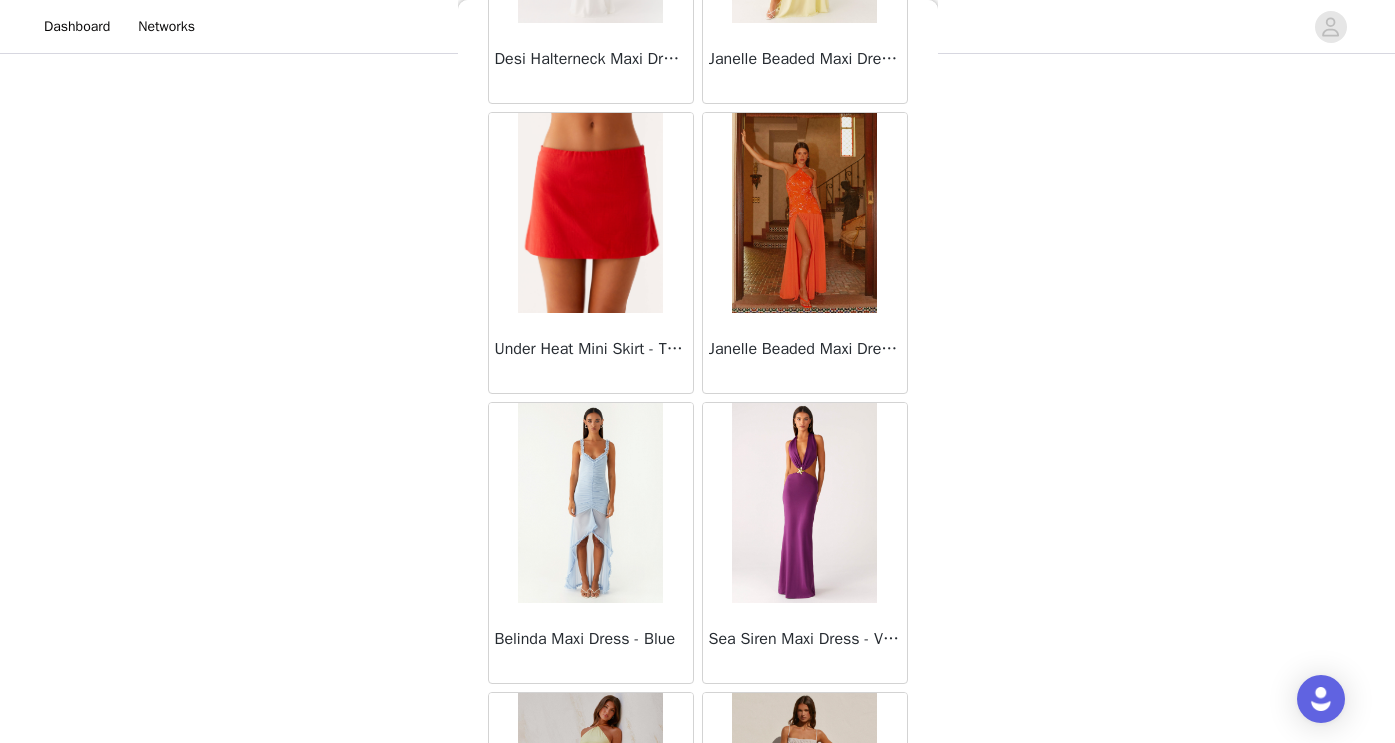 scroll, scrollTop: 660, scrollLeft: 0, axis: vertical 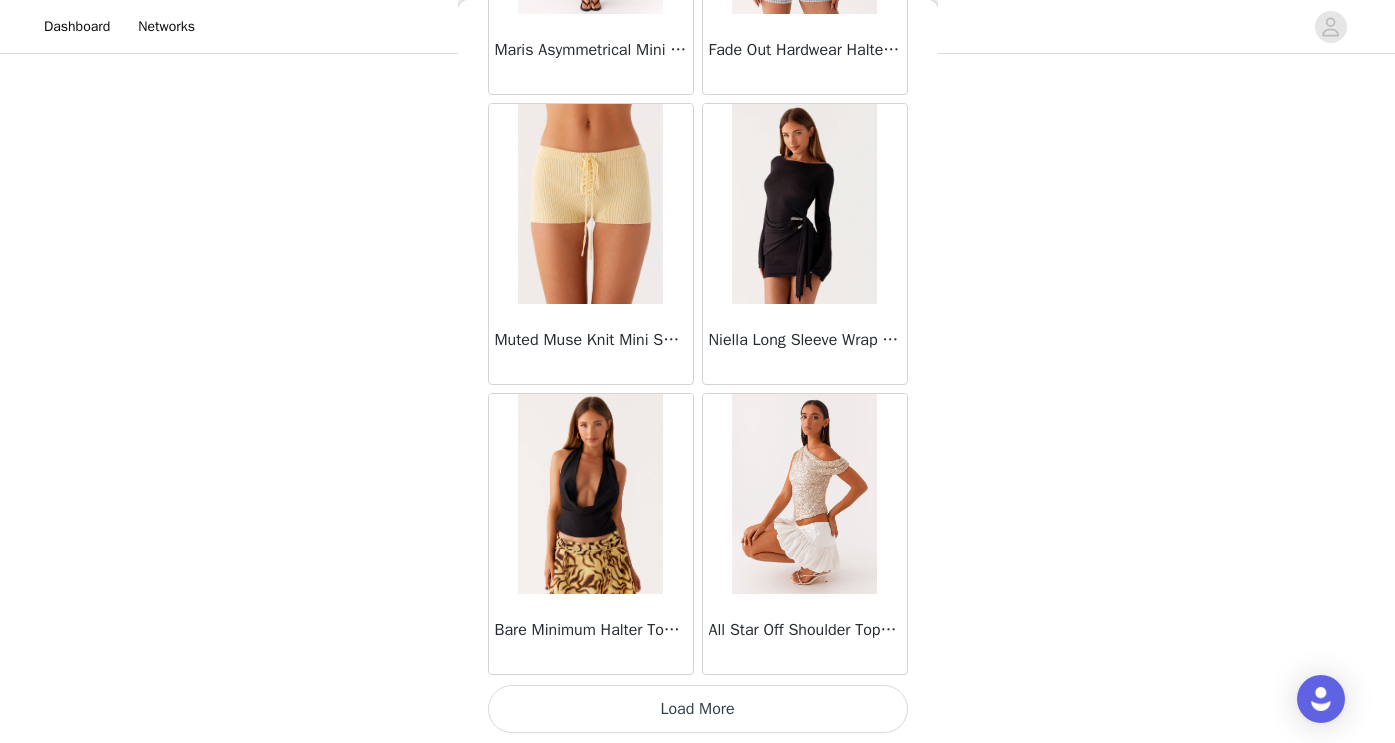 click on "Load More" at bounding box center (698, 709) 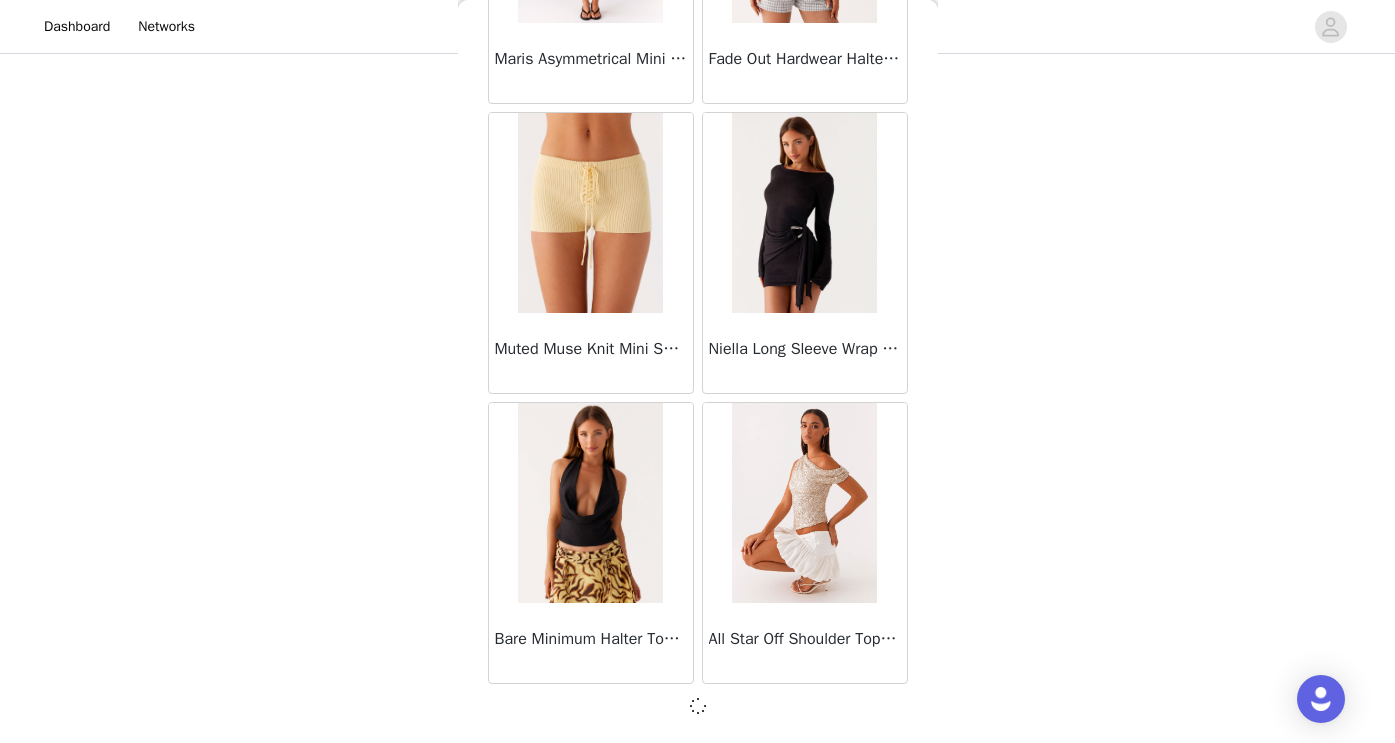 scroll, scrollTop: 71908, scrollLeft: 0, axis: vertical 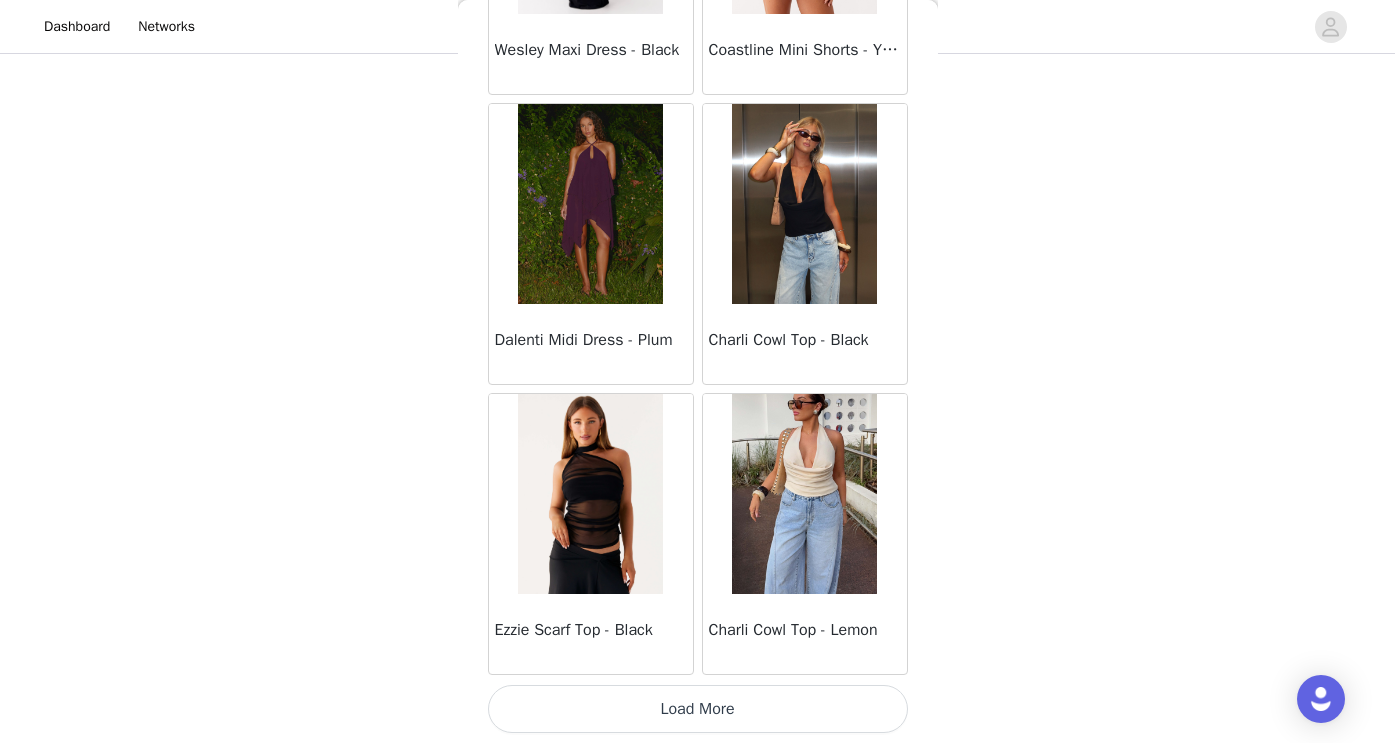 click on "Load More" at bounding box center (698, 709) 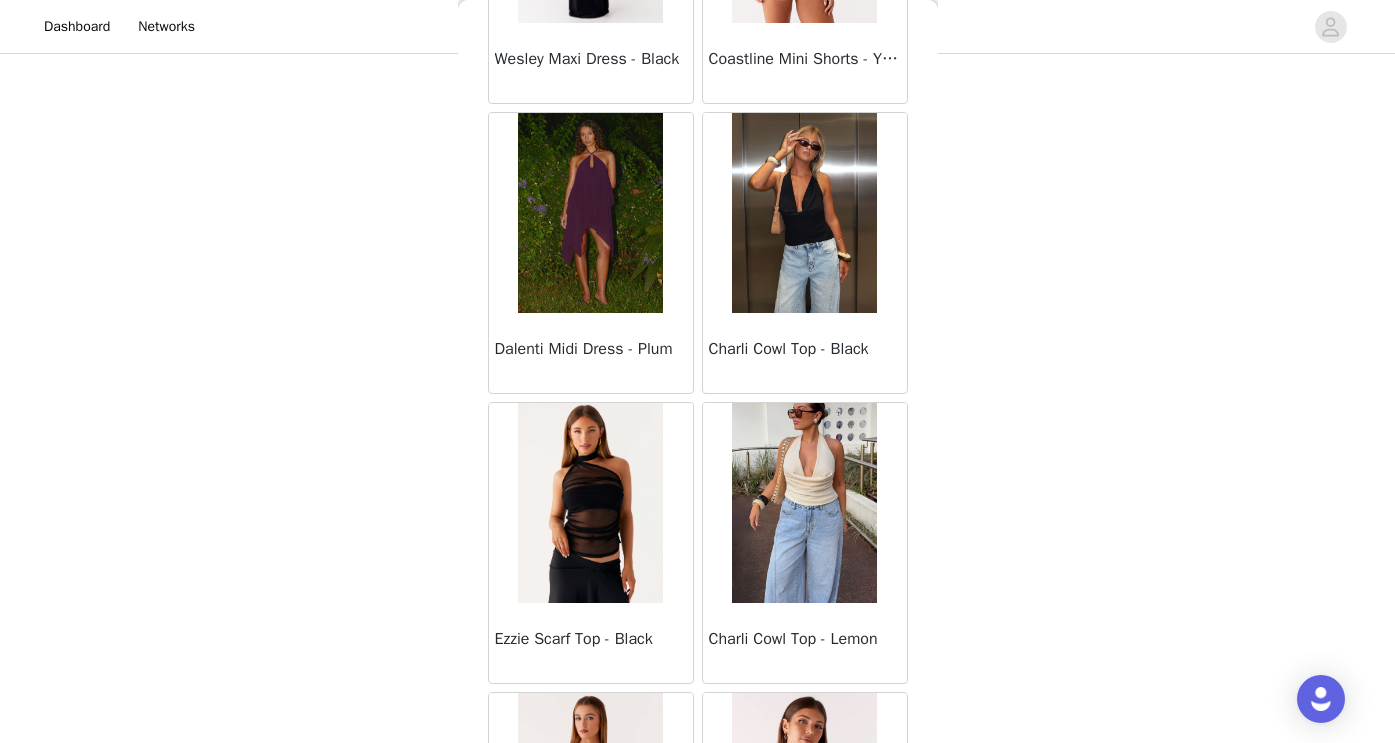 scroll, scrollTop: 660, scrollLeft: 0, axis: vertical 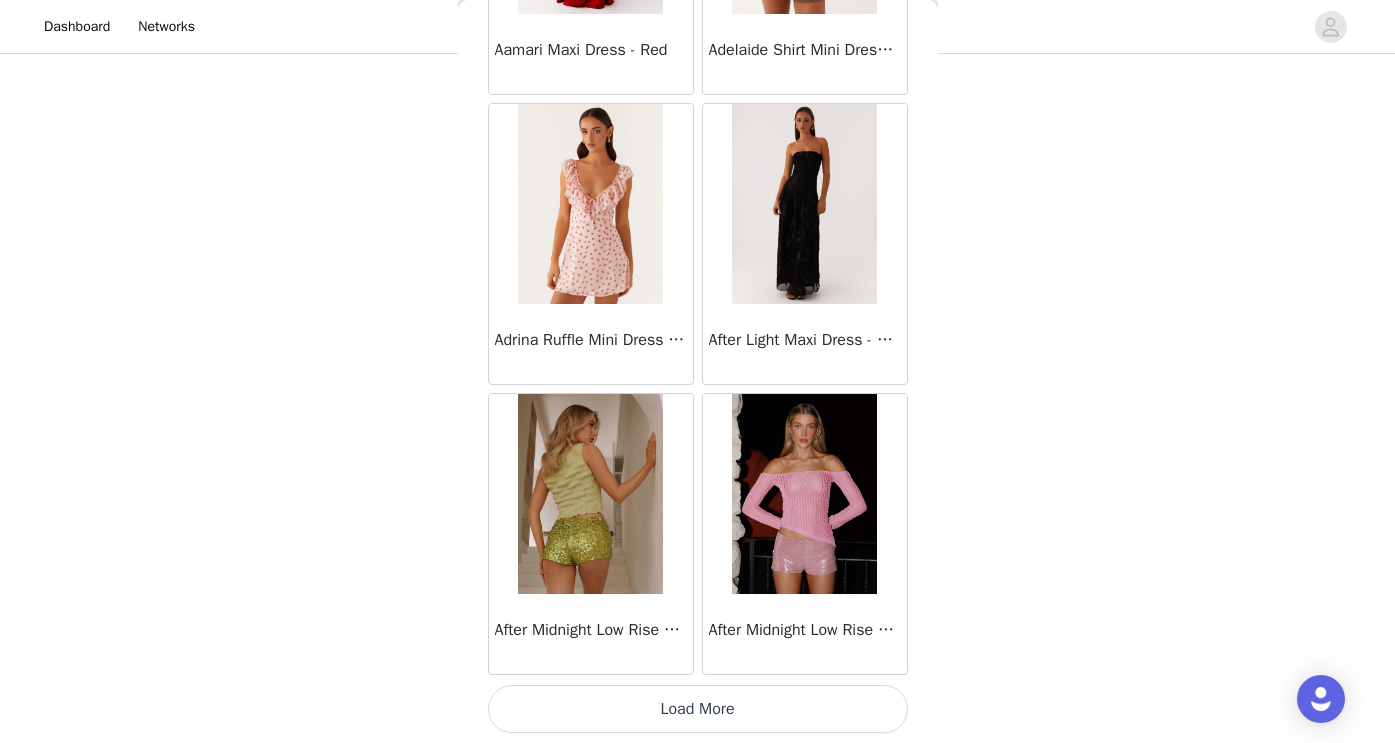 click on "Load More" at bounding box center [698, 709] 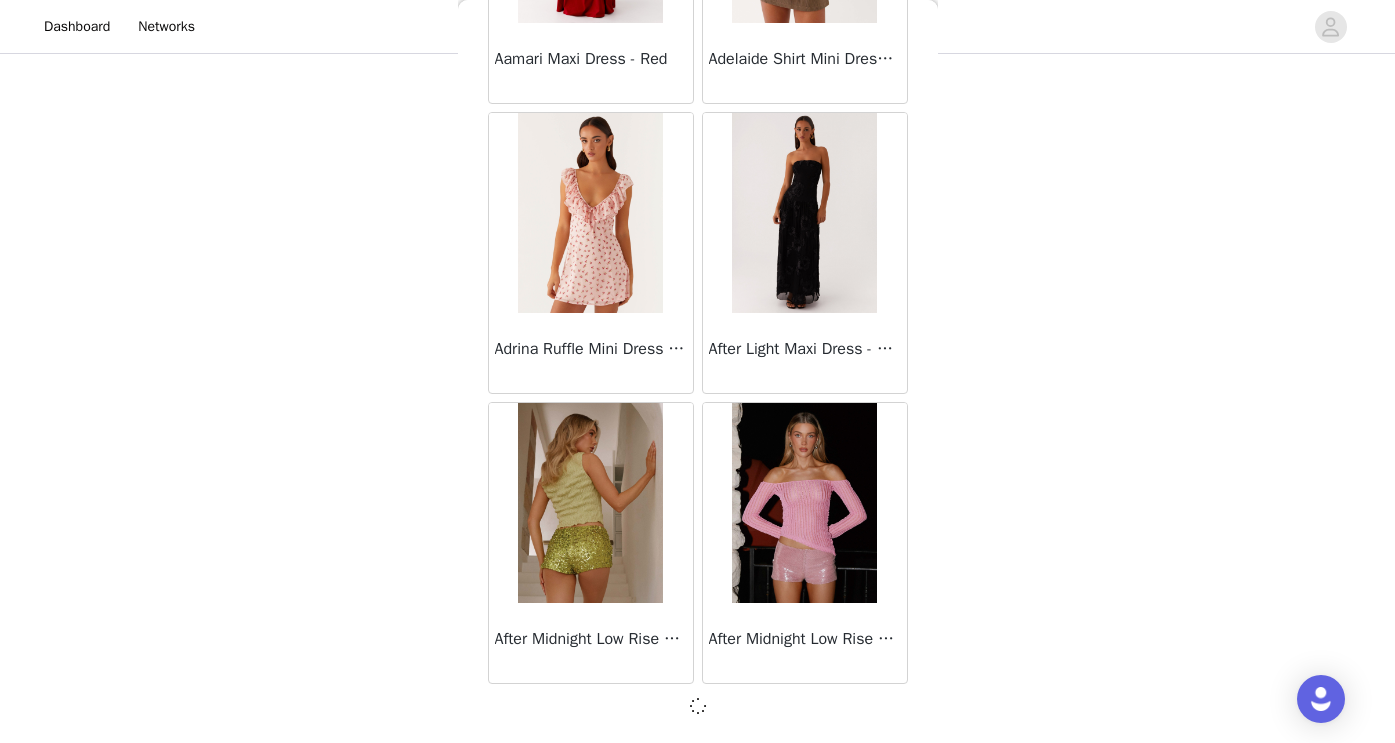 scroll, scrollTop: 77708, scrollLeft: 0, axis: vertical 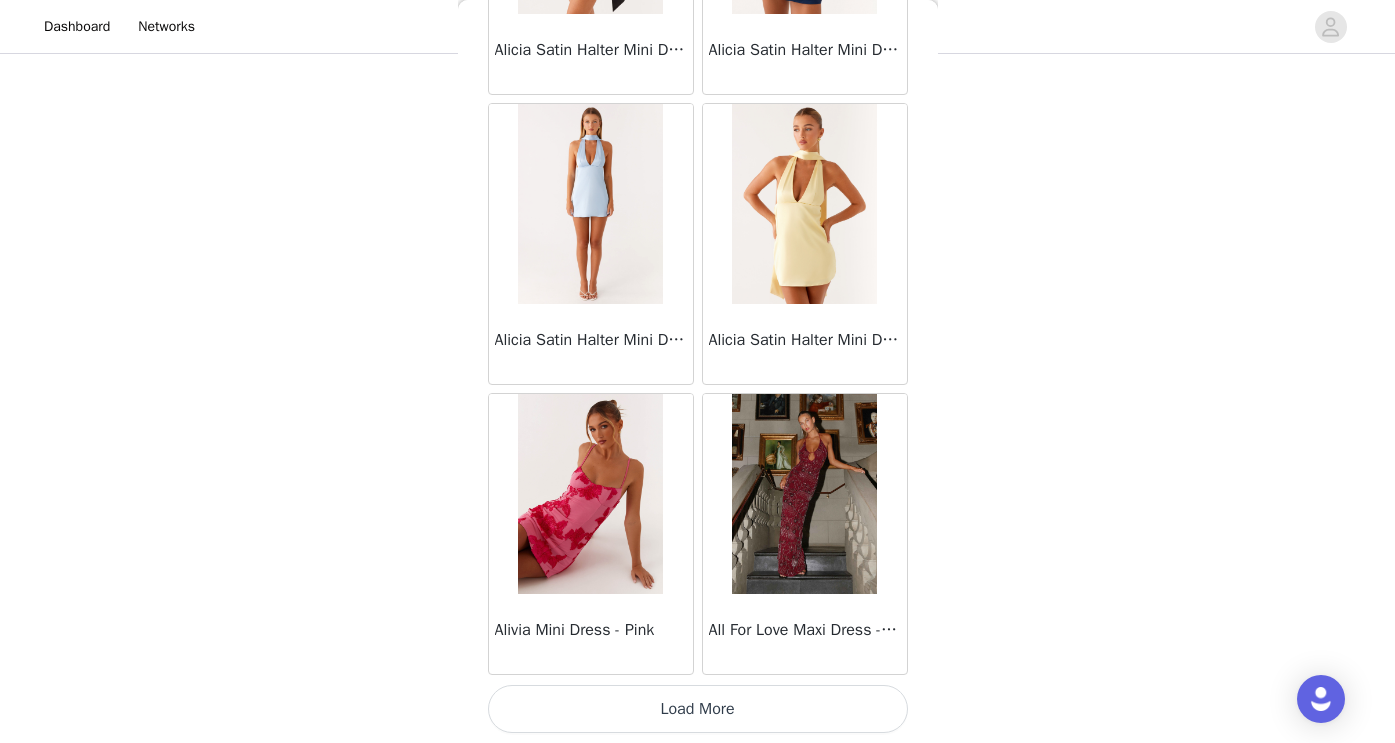 click on "Load More" at bounding box center [698, 709] 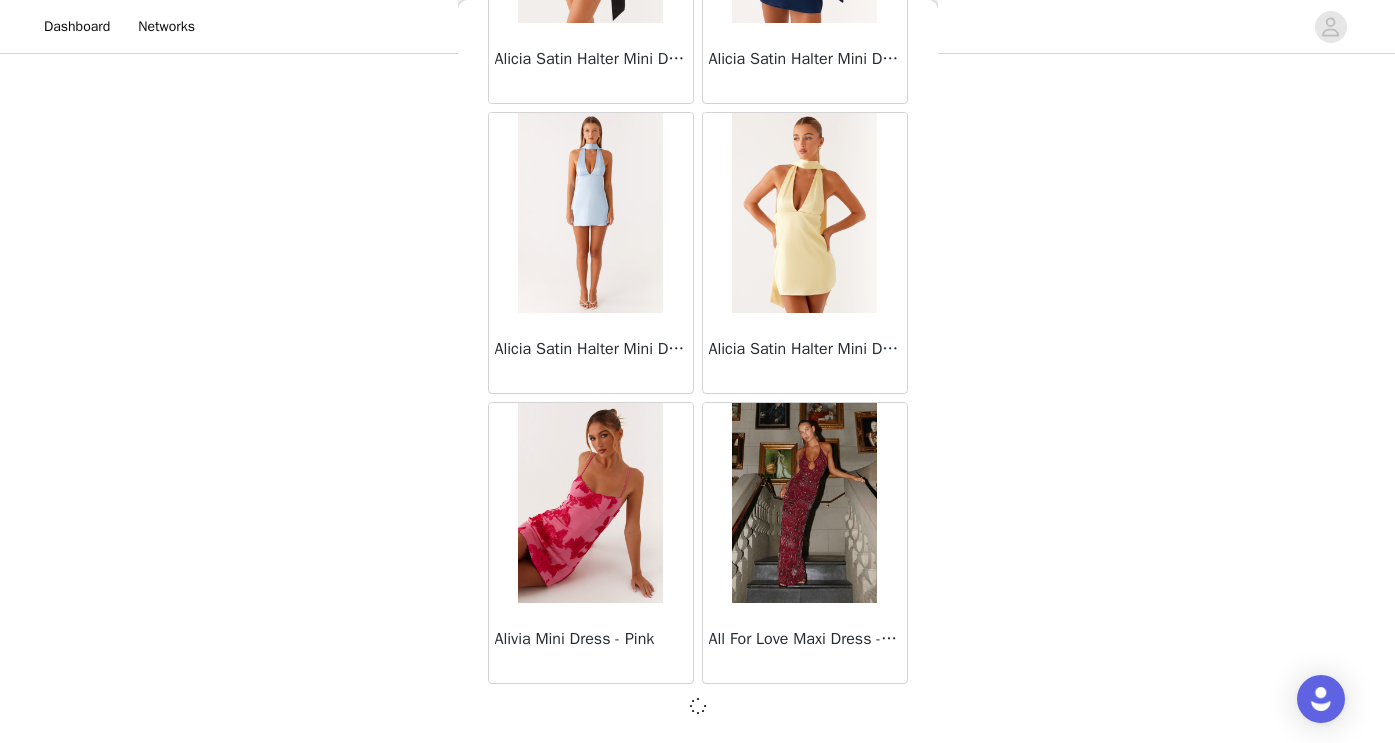 scroll, scrollTop: 80608, scrollLeft: 0, axis: vertical 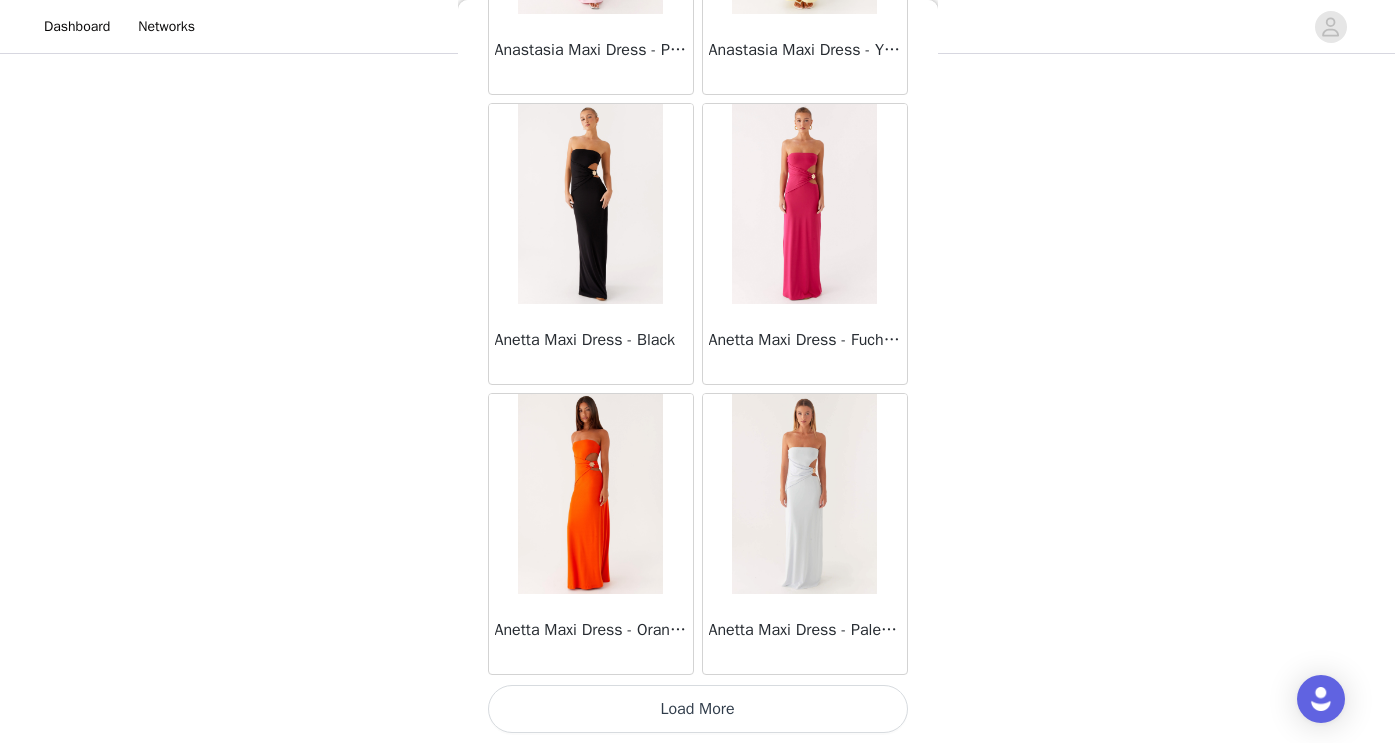 click on "Load More" at bounding box center (698, 709) 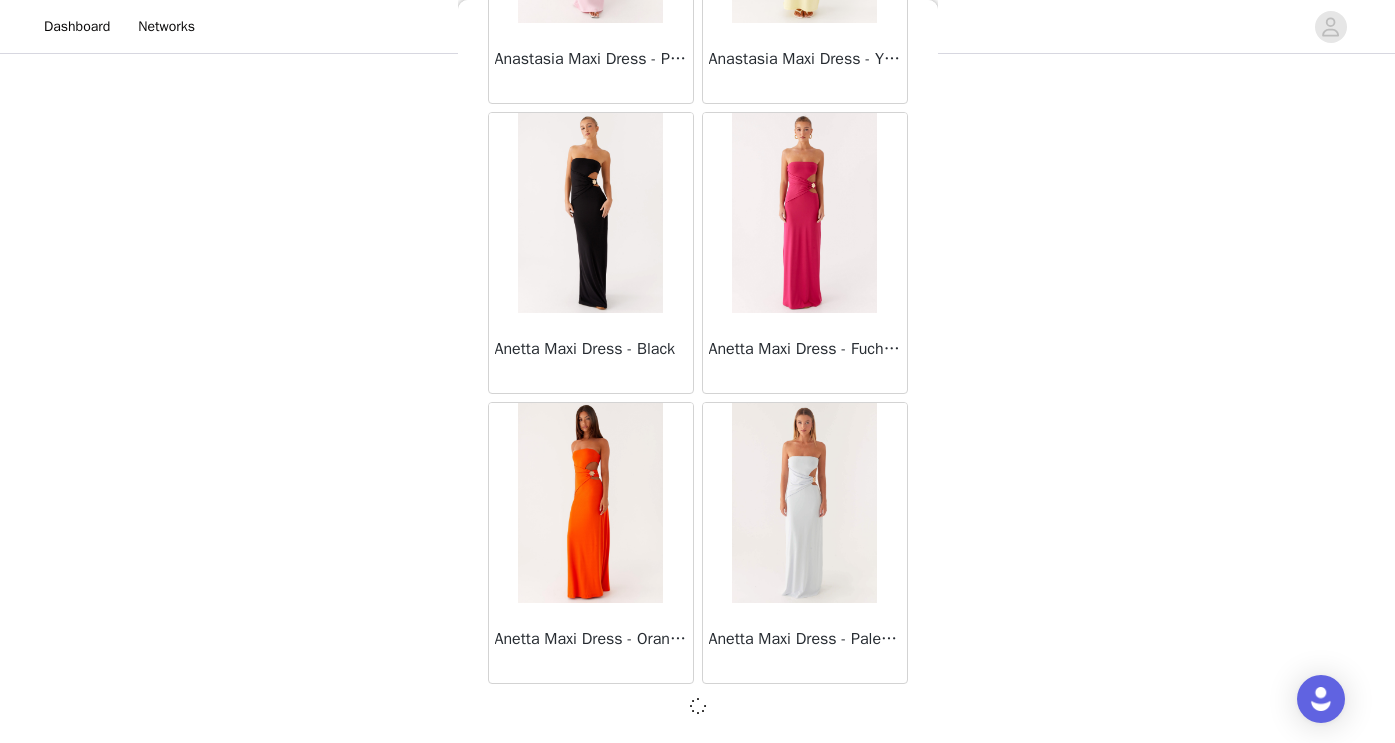 scroll, scrollTop: 83508, scrollLeft: 0, axis: vertical 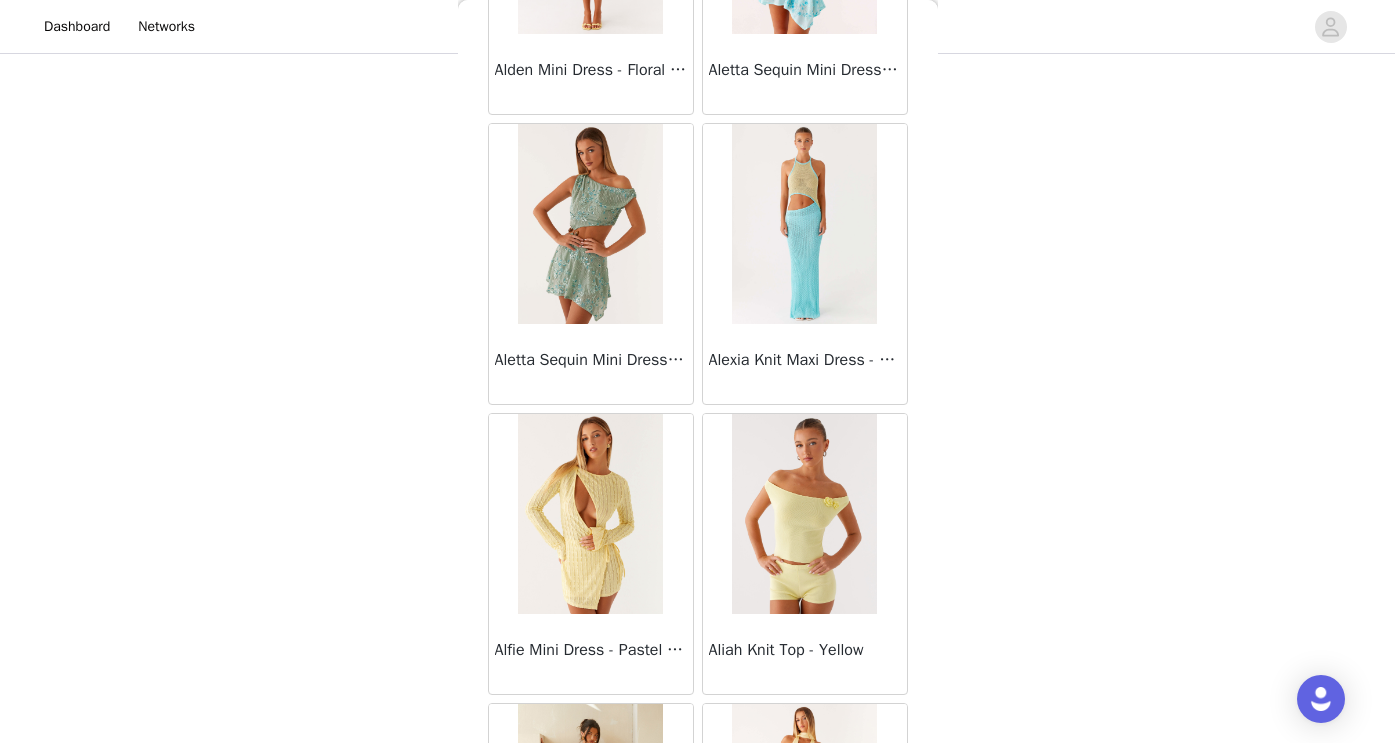 click at bounding box center [804, 514] 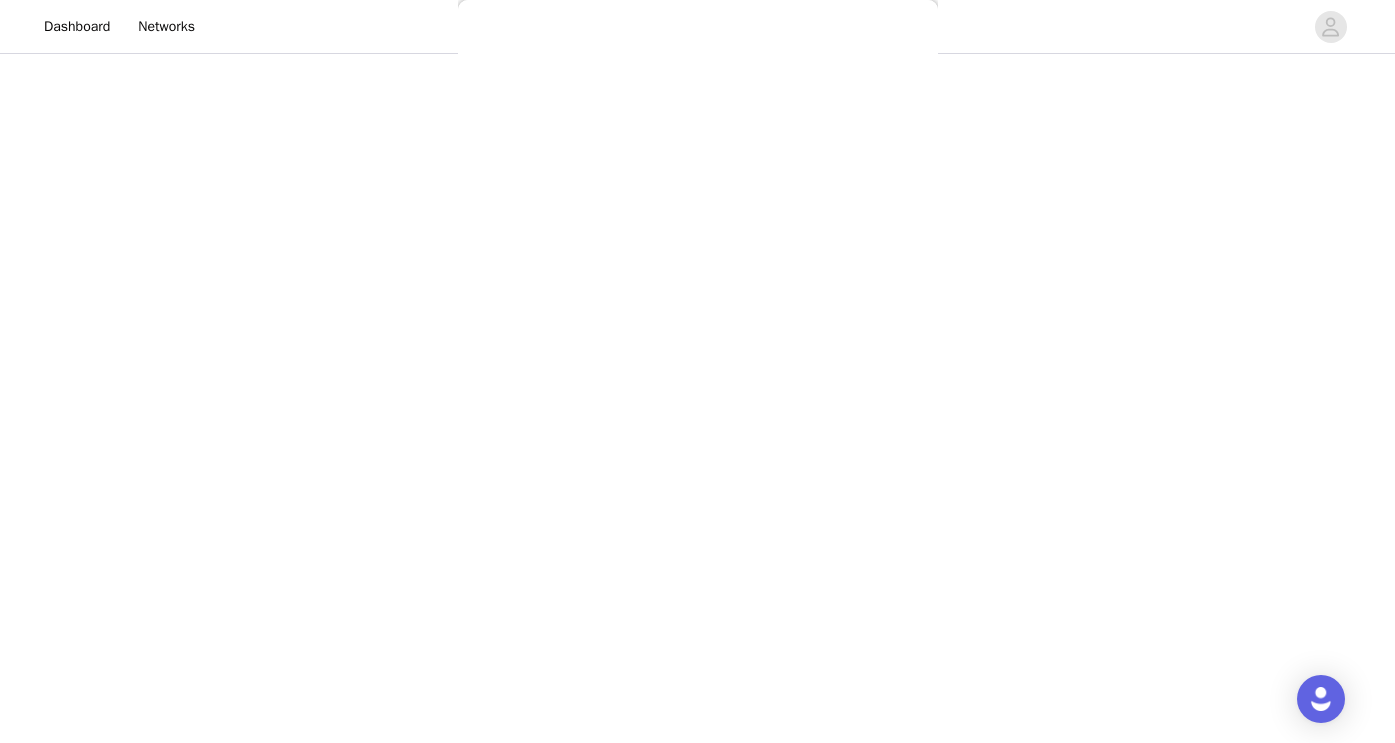 scroll, scrollTop: 0, scrollLeft: 0, axis: both 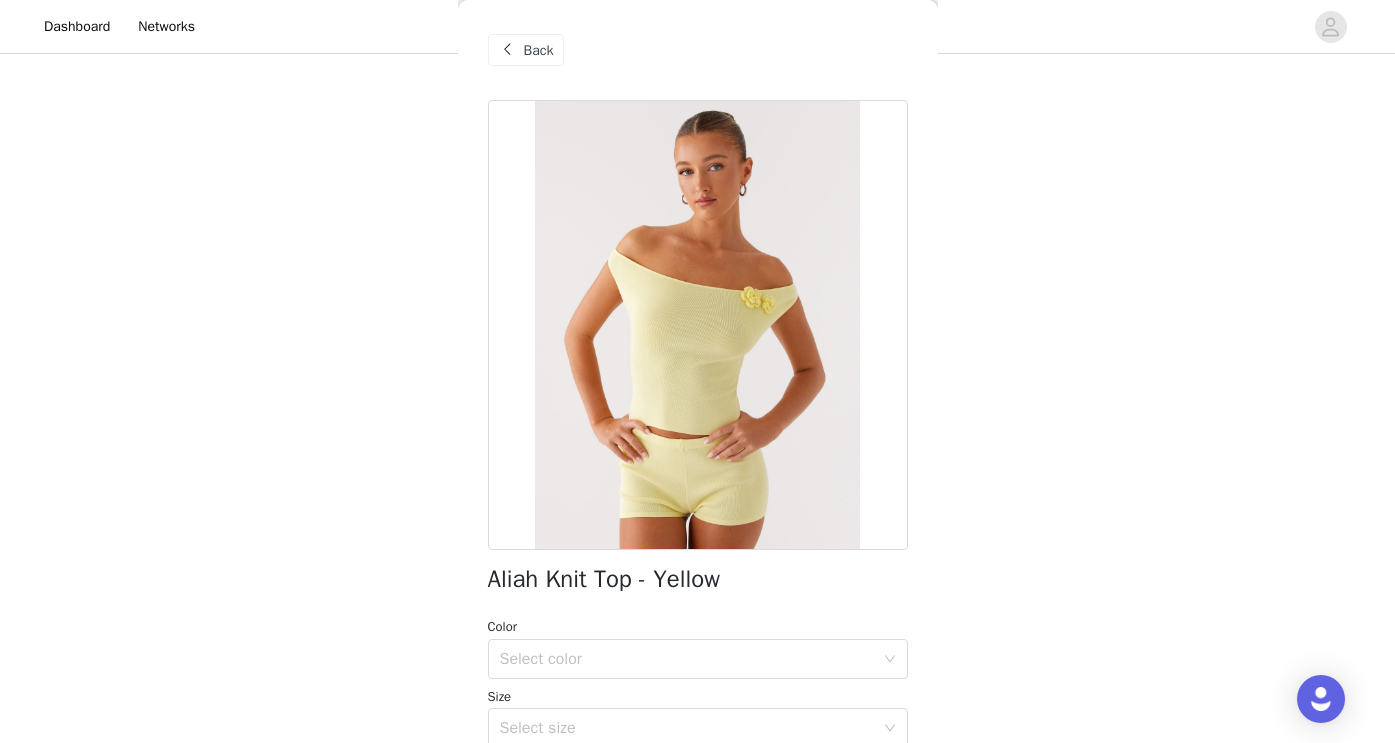 click on "Back" at bounding box center (539, 50) 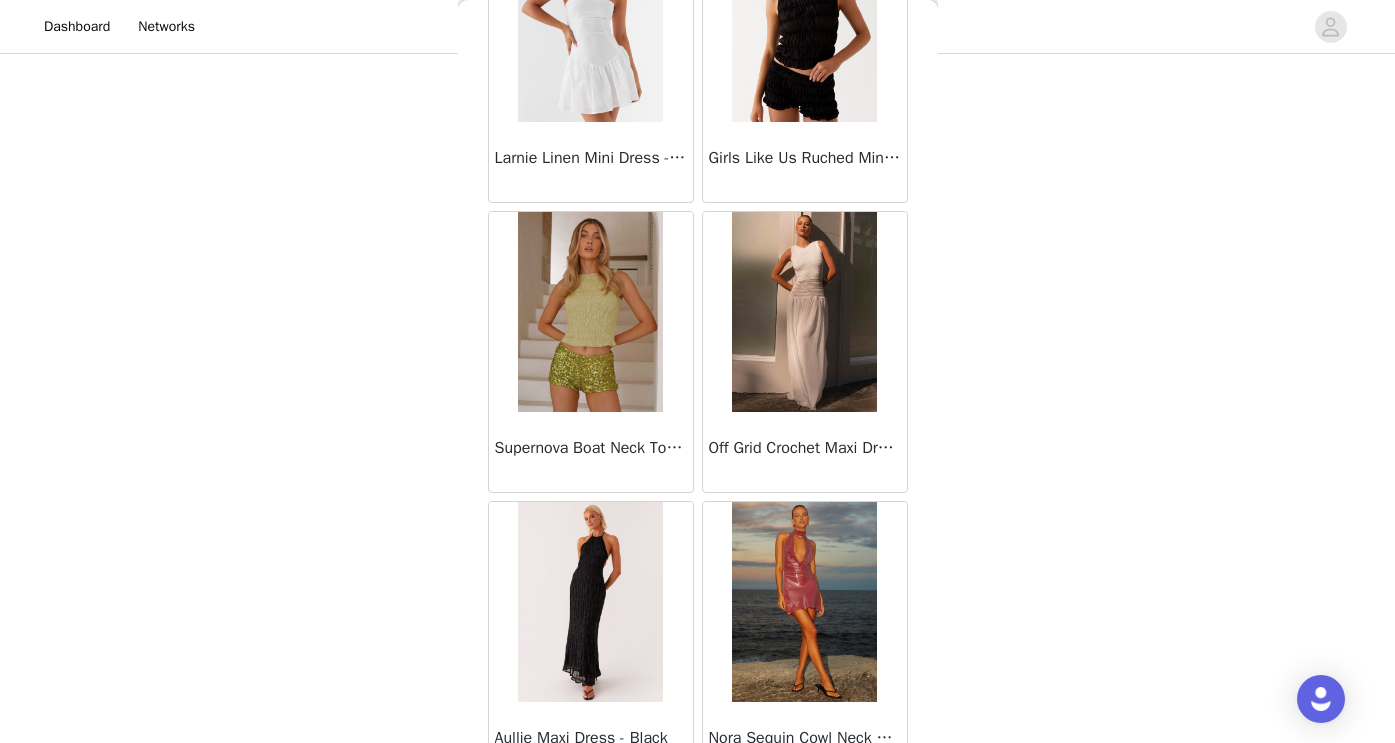 scroll, scrollTop: 9875, scrollLeft: 0, axis: vertical 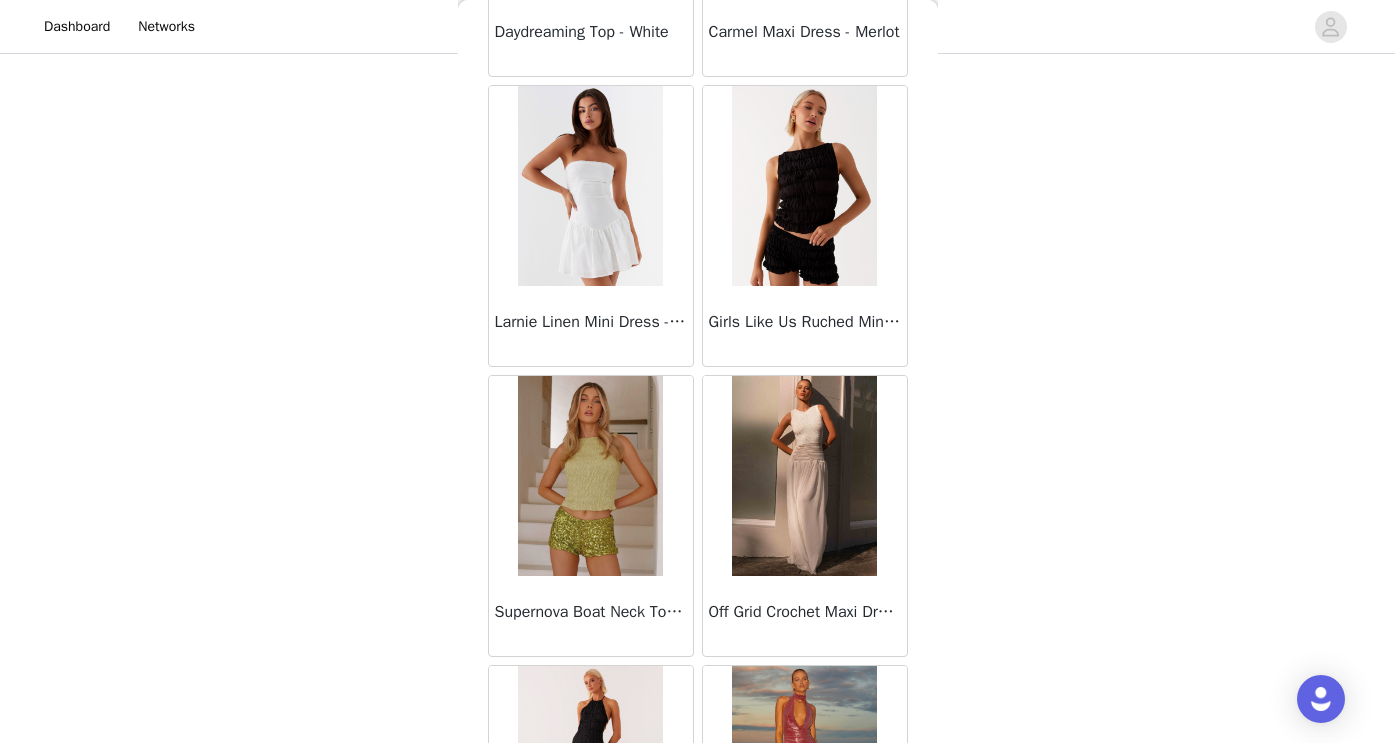 click at bounding box center (590, 186) 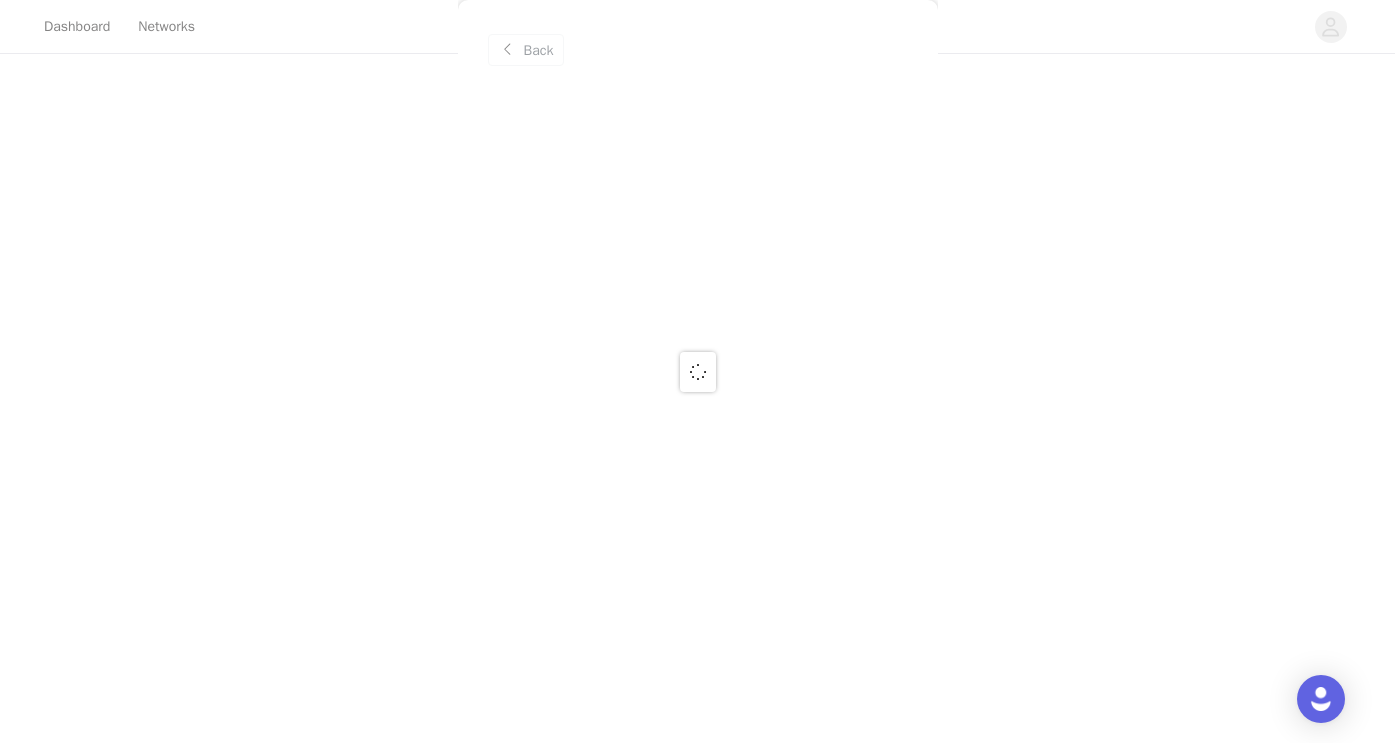 scroll, scrollTop: 0, scrollLeft: 0, axis: both 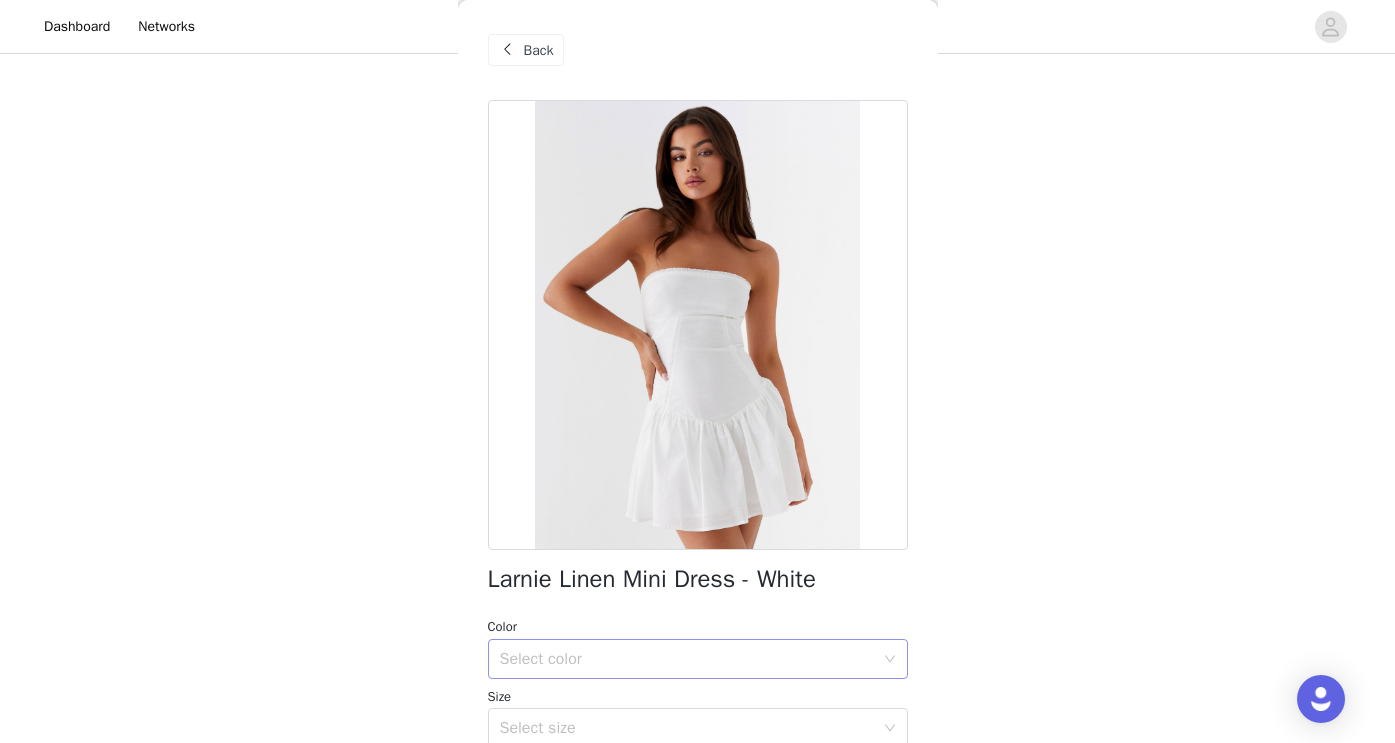 click on "Select color" at bounding box center (687, 659) 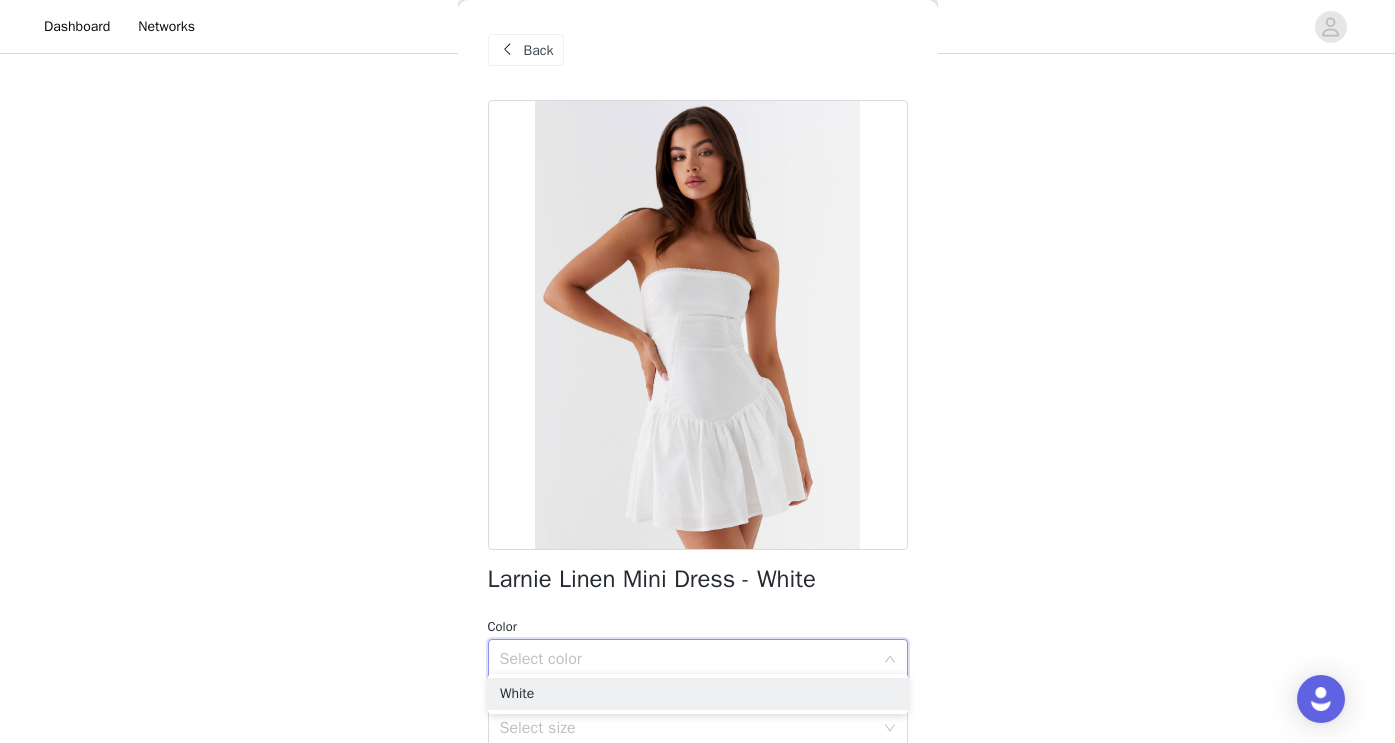 click on "Back" at bounding box center [539, 50] 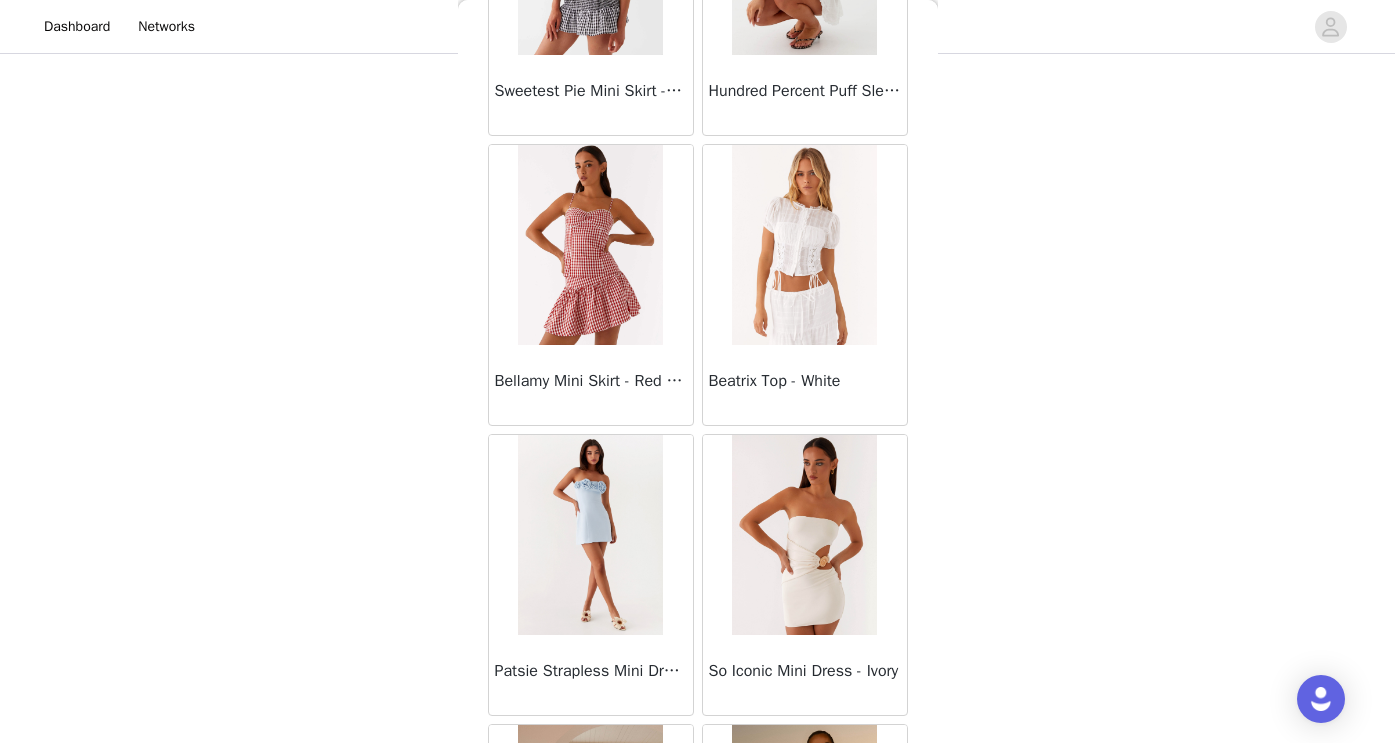 scroll, scrollTop: 11897, scrollLeft: 0, axis: vertical 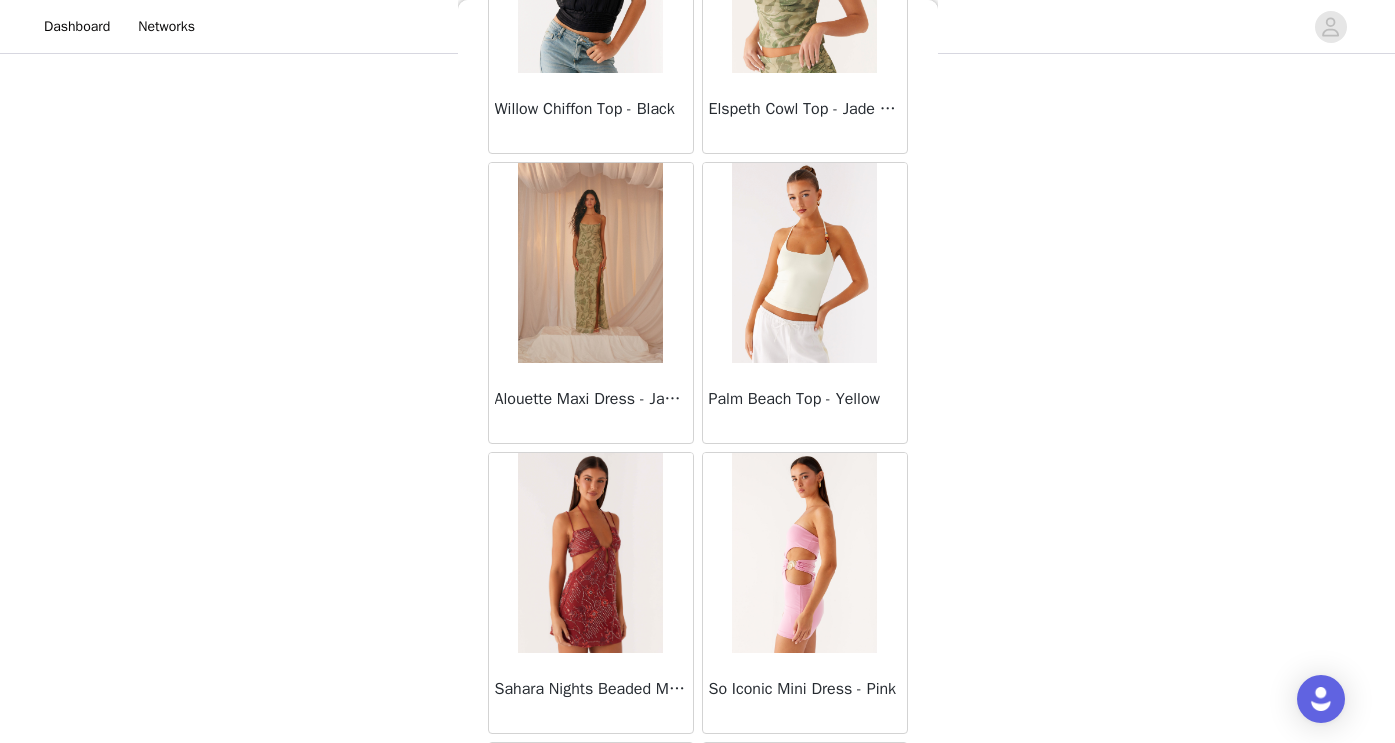 click at bounding box center [804, 263] 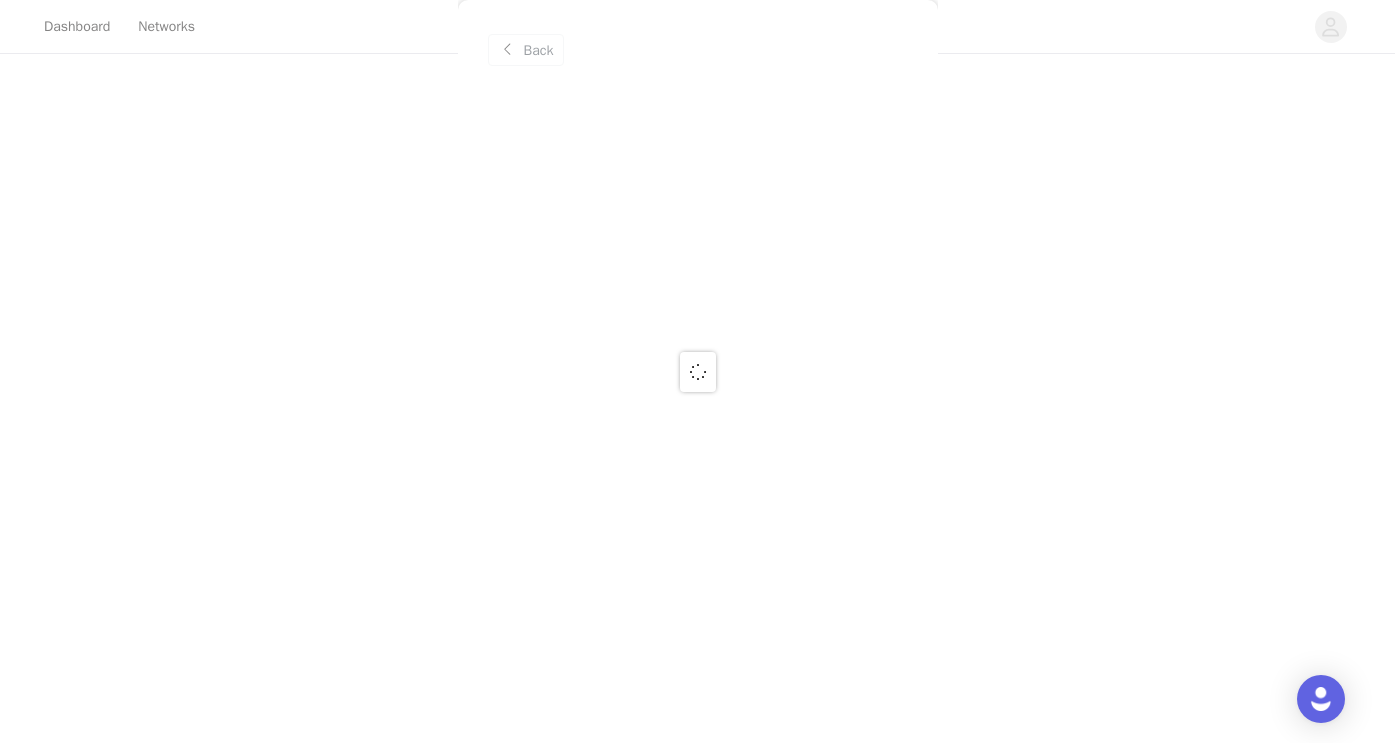 scroll, scrollTop: 0, scrollLeft: 0, axis: both 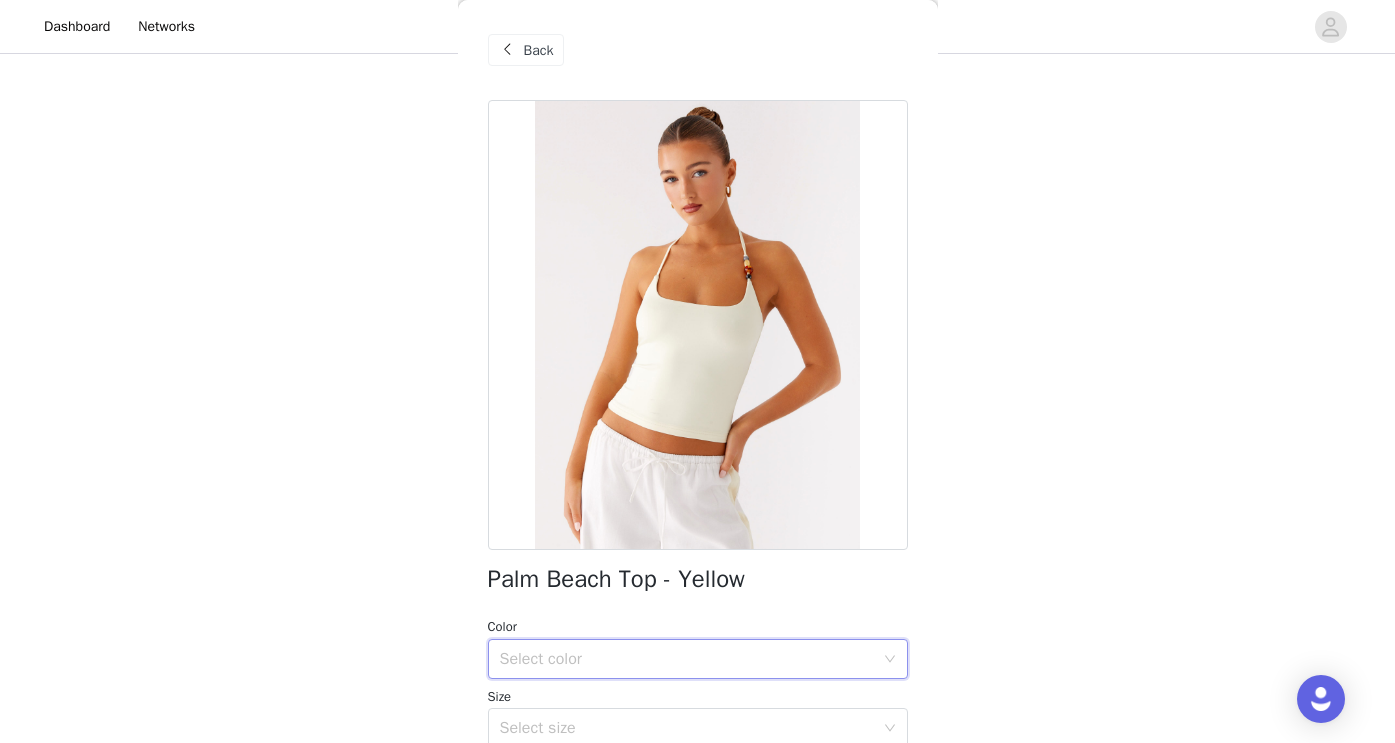 click on "Select color" at bounding box center (691, 659) 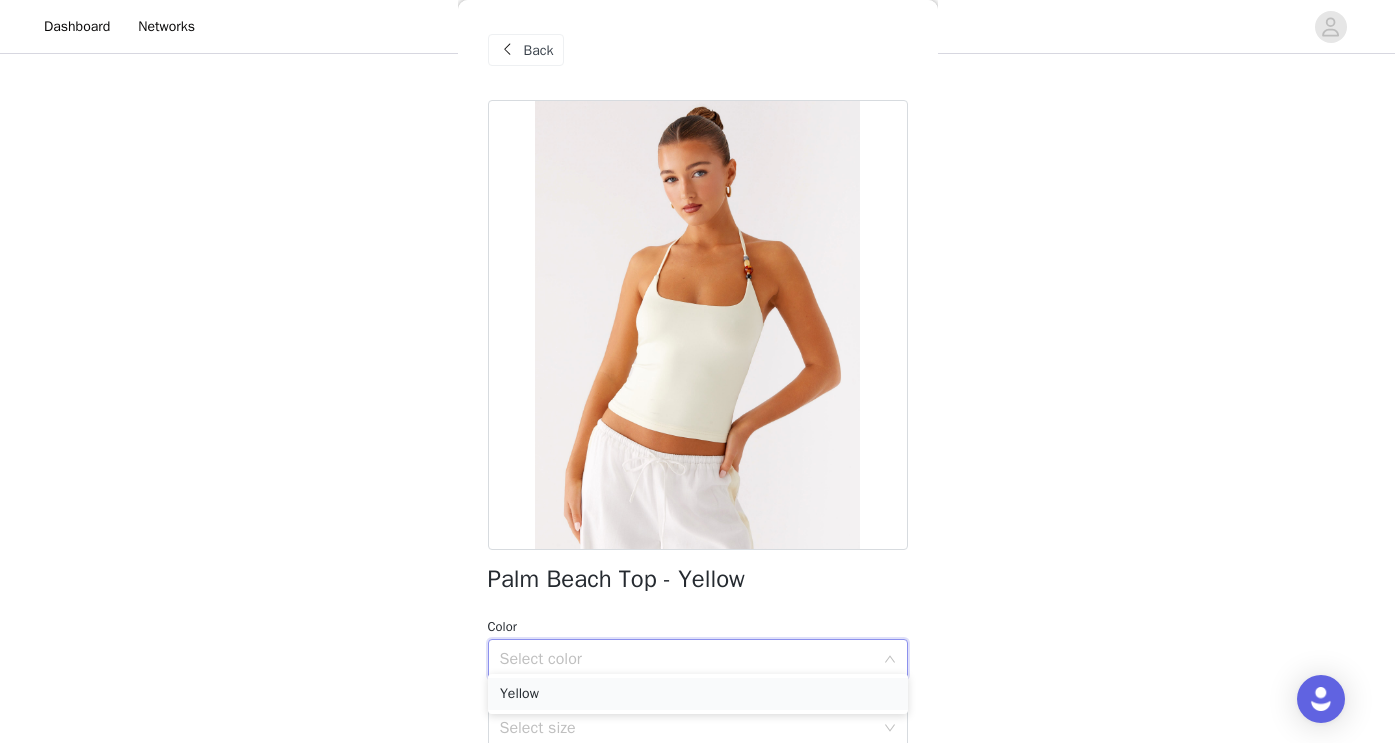 click on "Yellow" at bounding box center (698, 694) 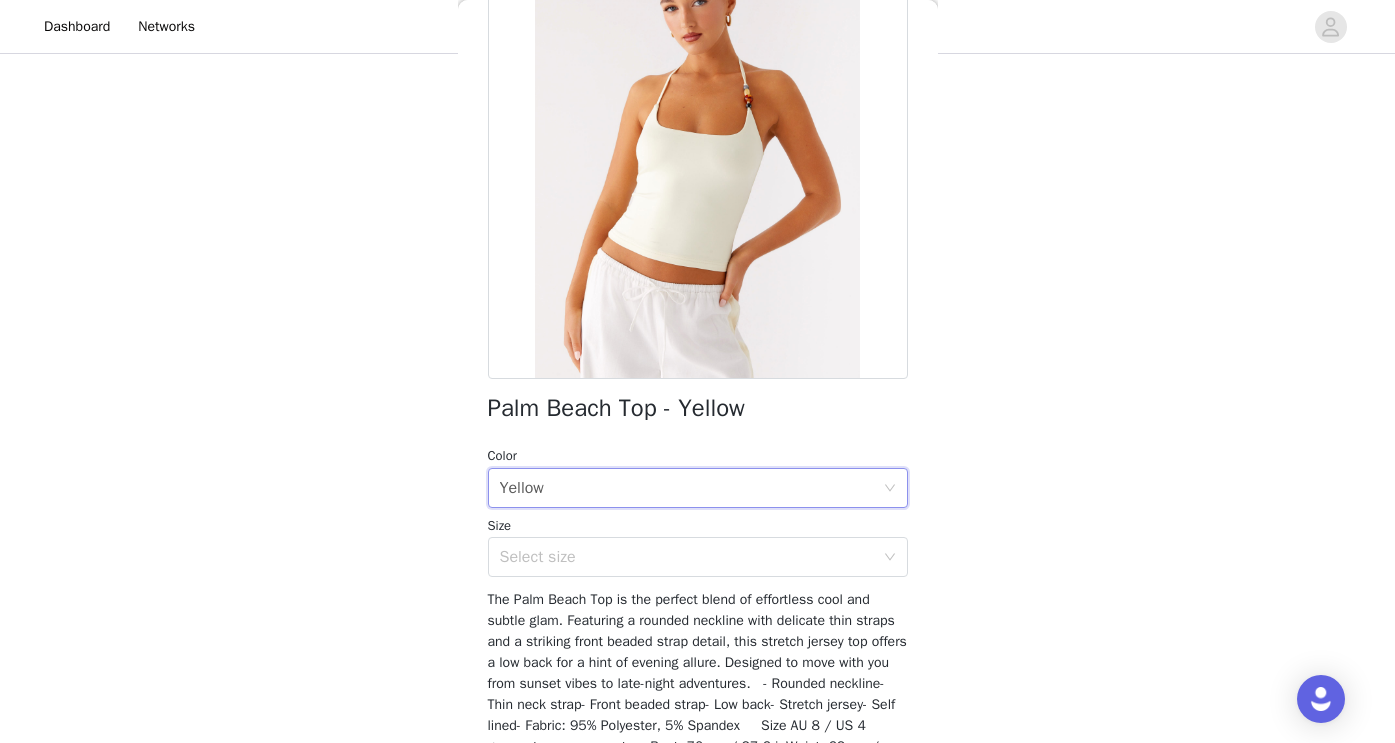 scroll, scrollTop: 239, scrollLeft: 0, axis: vertical 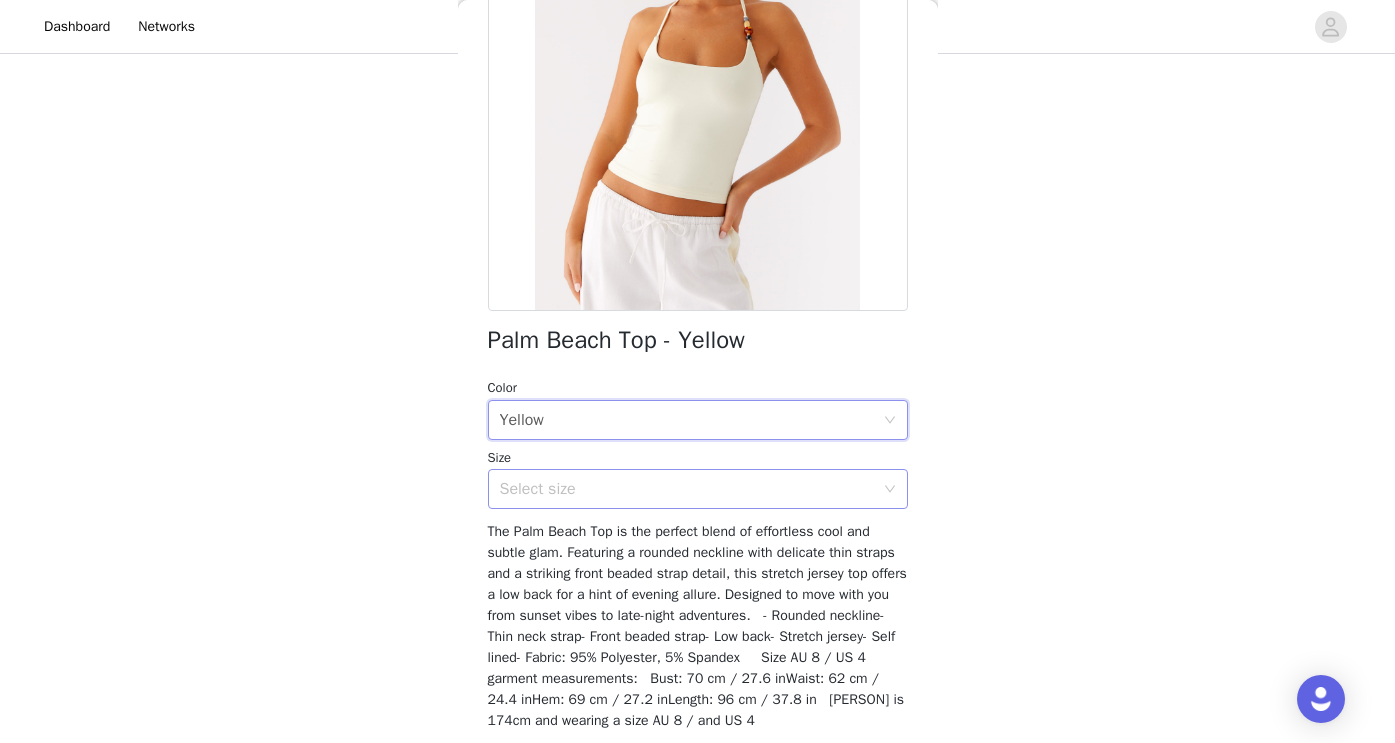 click on "Select size" at bounding box center [687, 489] 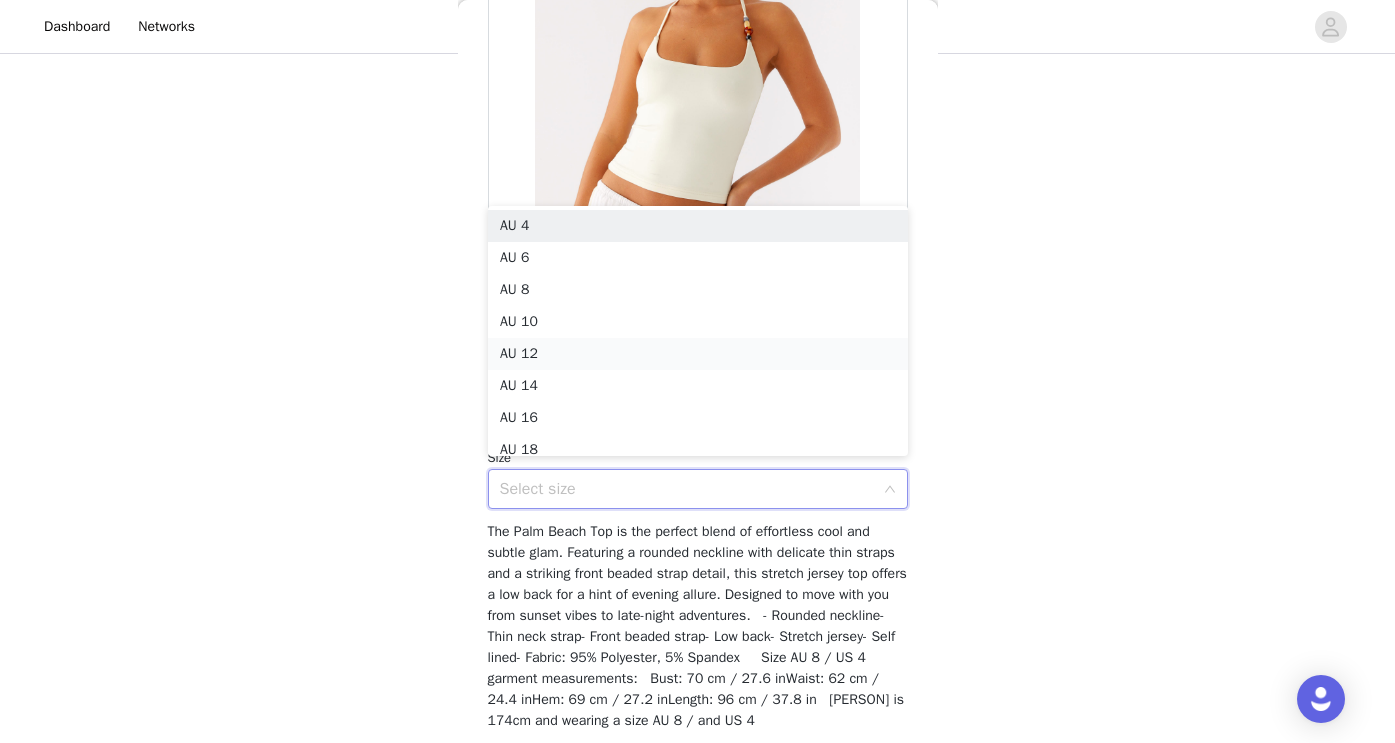 scroll, scrollTop: 10, scrollLeft: 0, axis: vertical 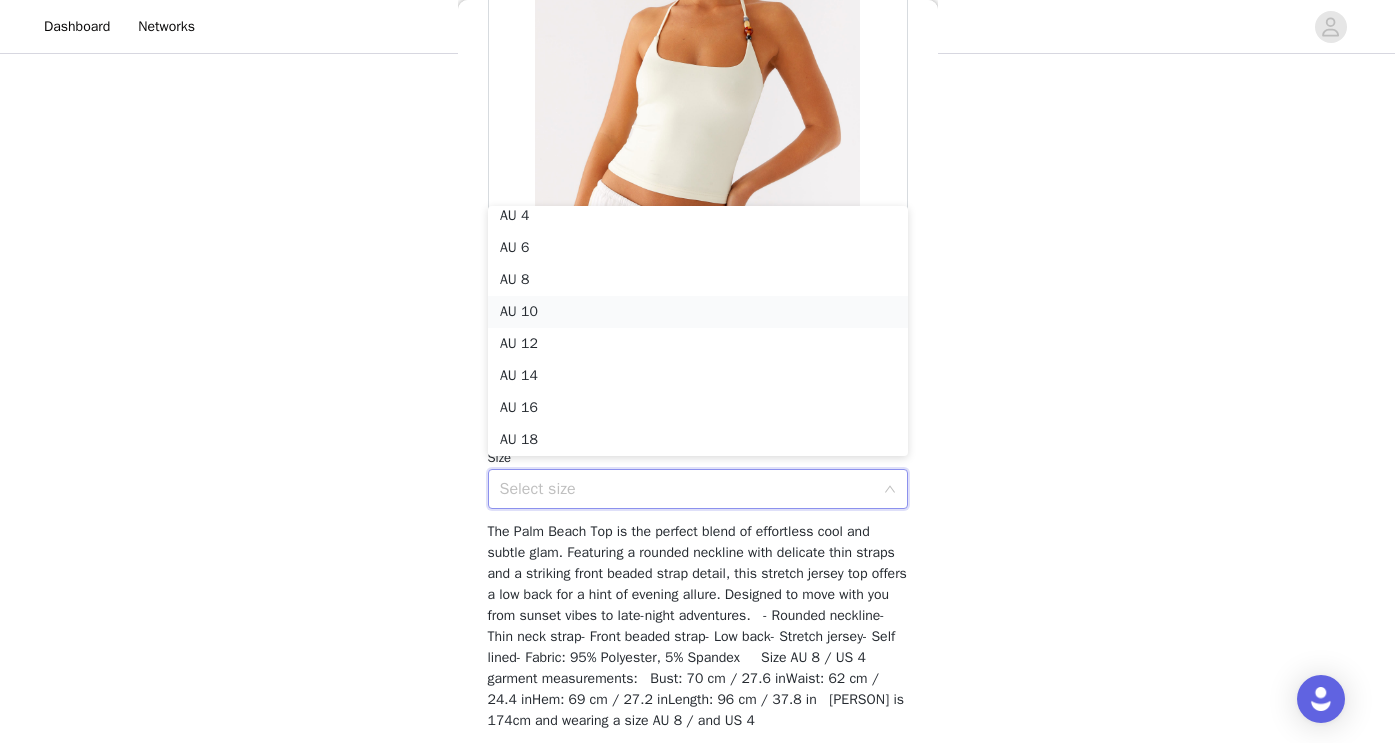 click on "AU 10" at bounding box center (698, 312) 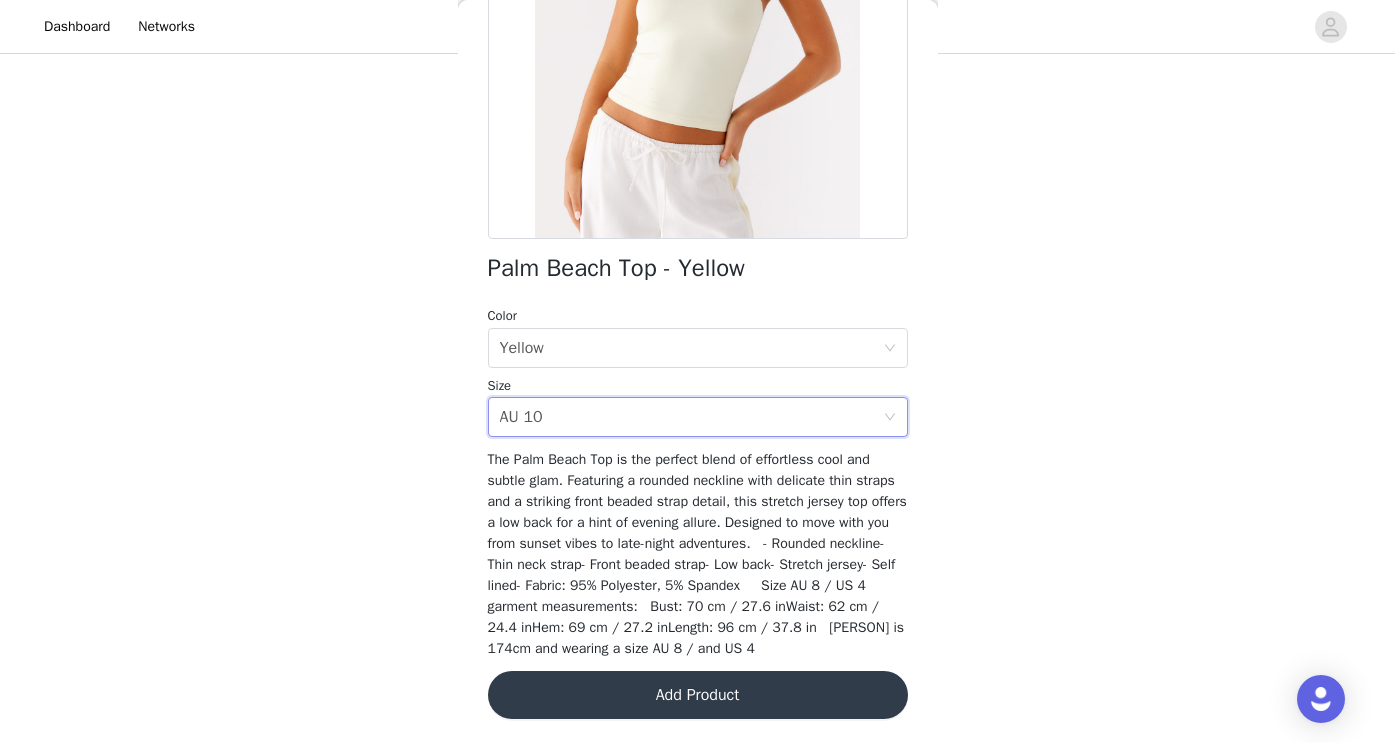 scroll, scrollTop: 323, scrollLeft: 0, axis: vertical 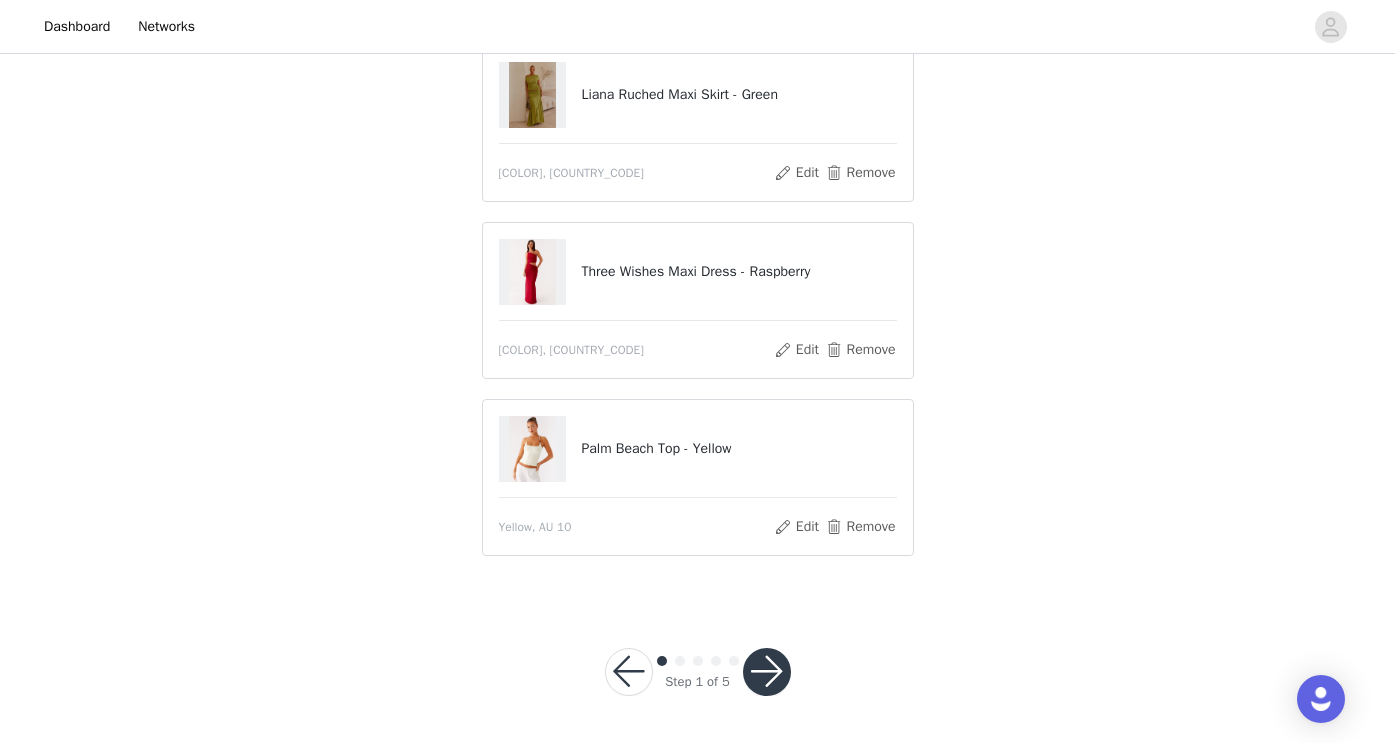 click at bounding box center (767, 672) 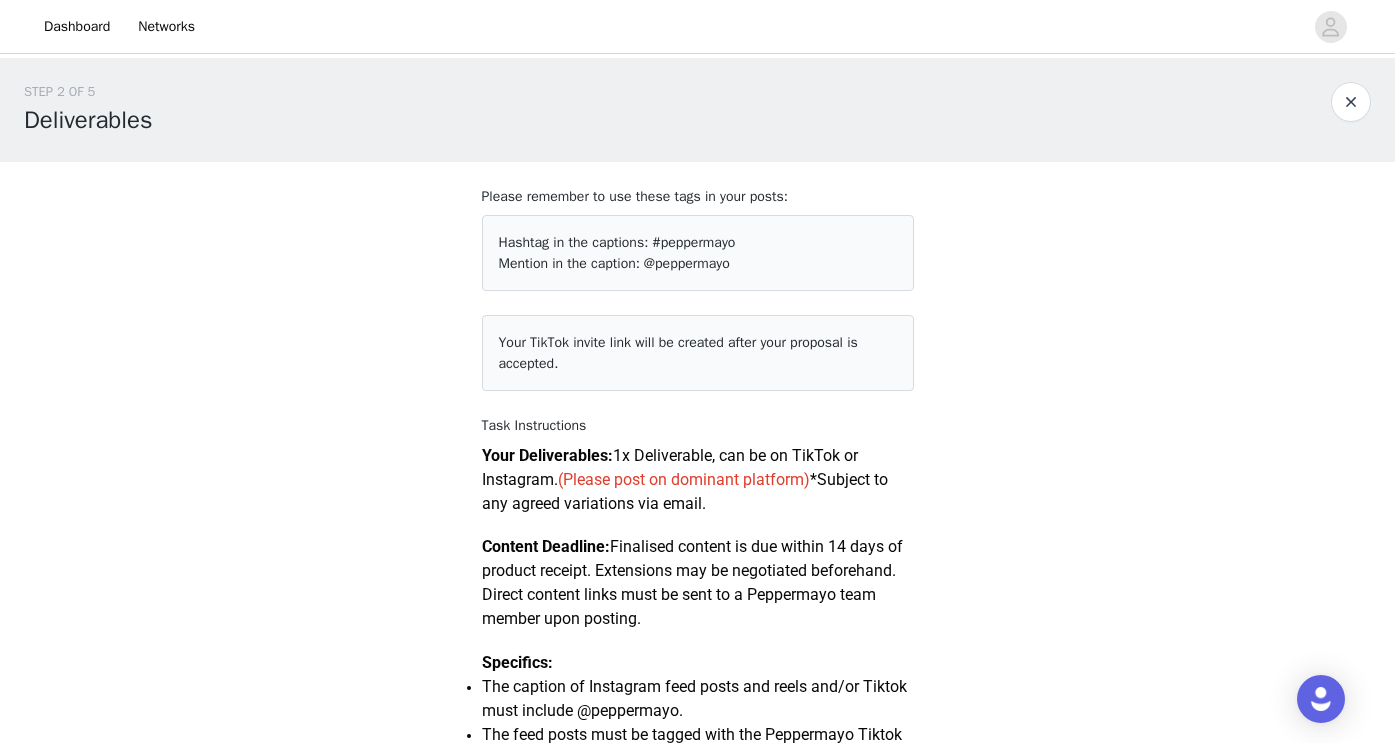 scroll, scrollTop: 0, scrollLeft: 0, axis: both 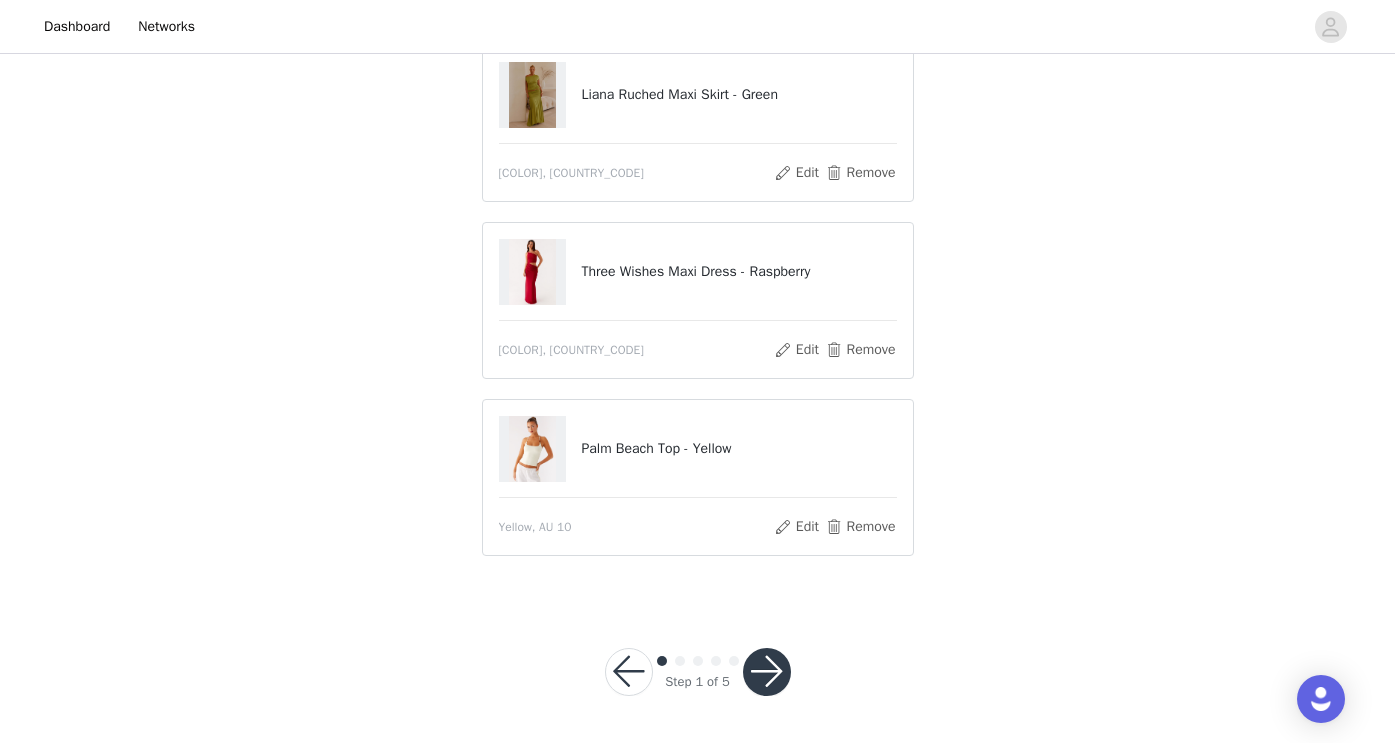 click at bounding box center (767, 672) 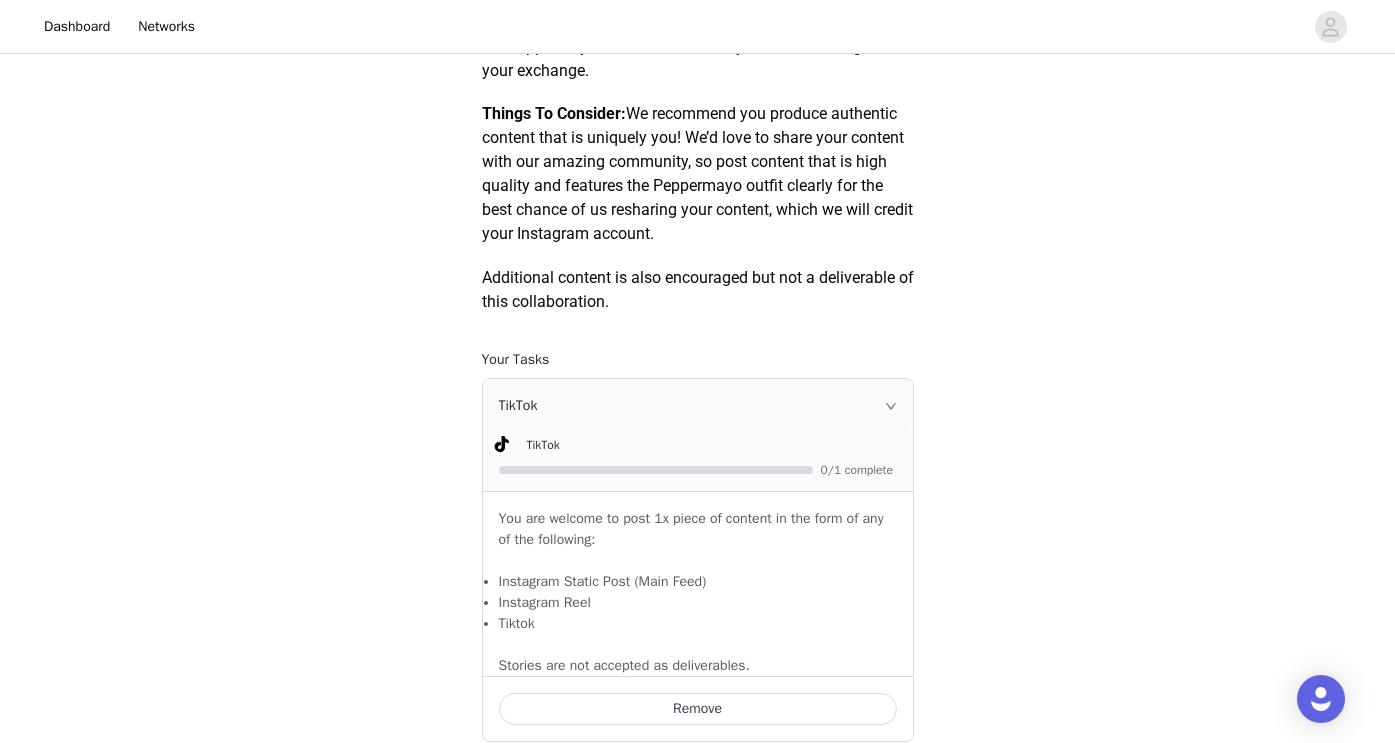 scroll, scrollTop: 1460, scrollLeft: 0, axis: vertical 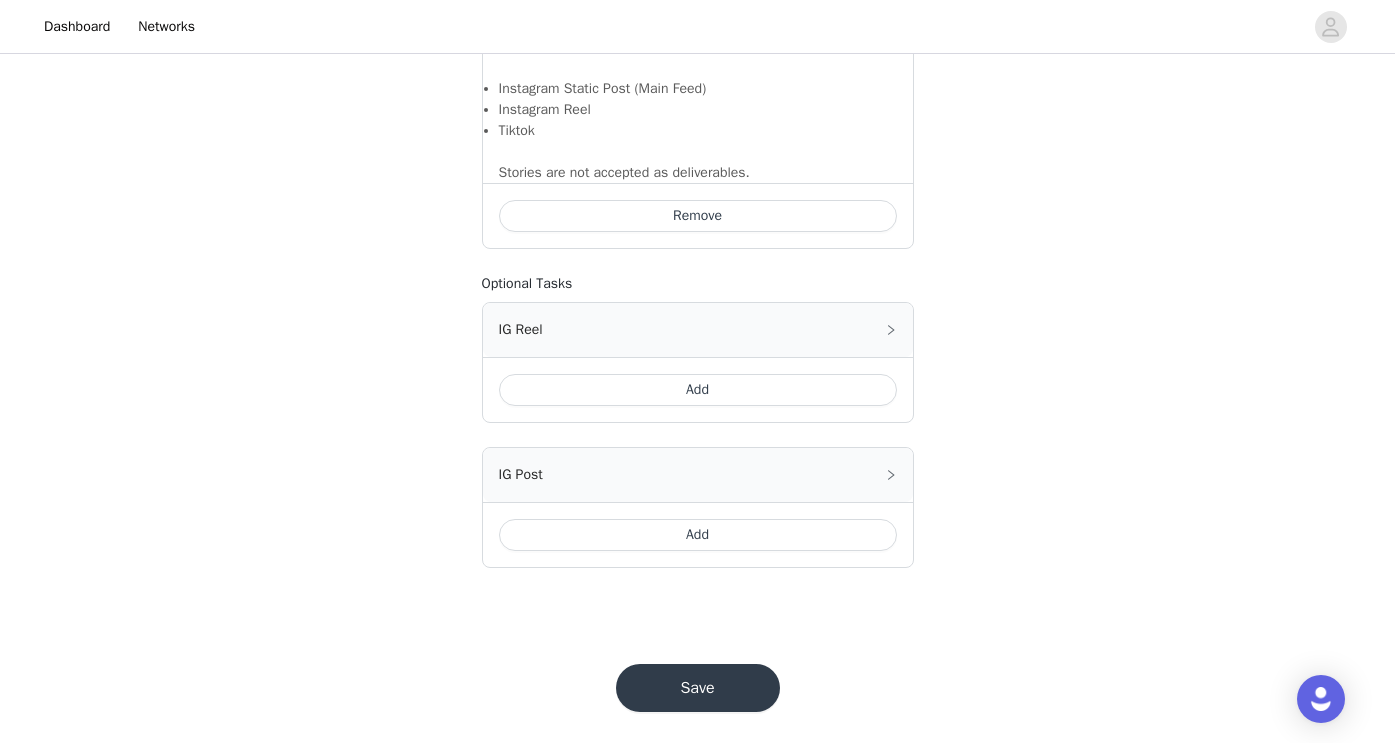 click on "Save" at bounding box center [698, 688] 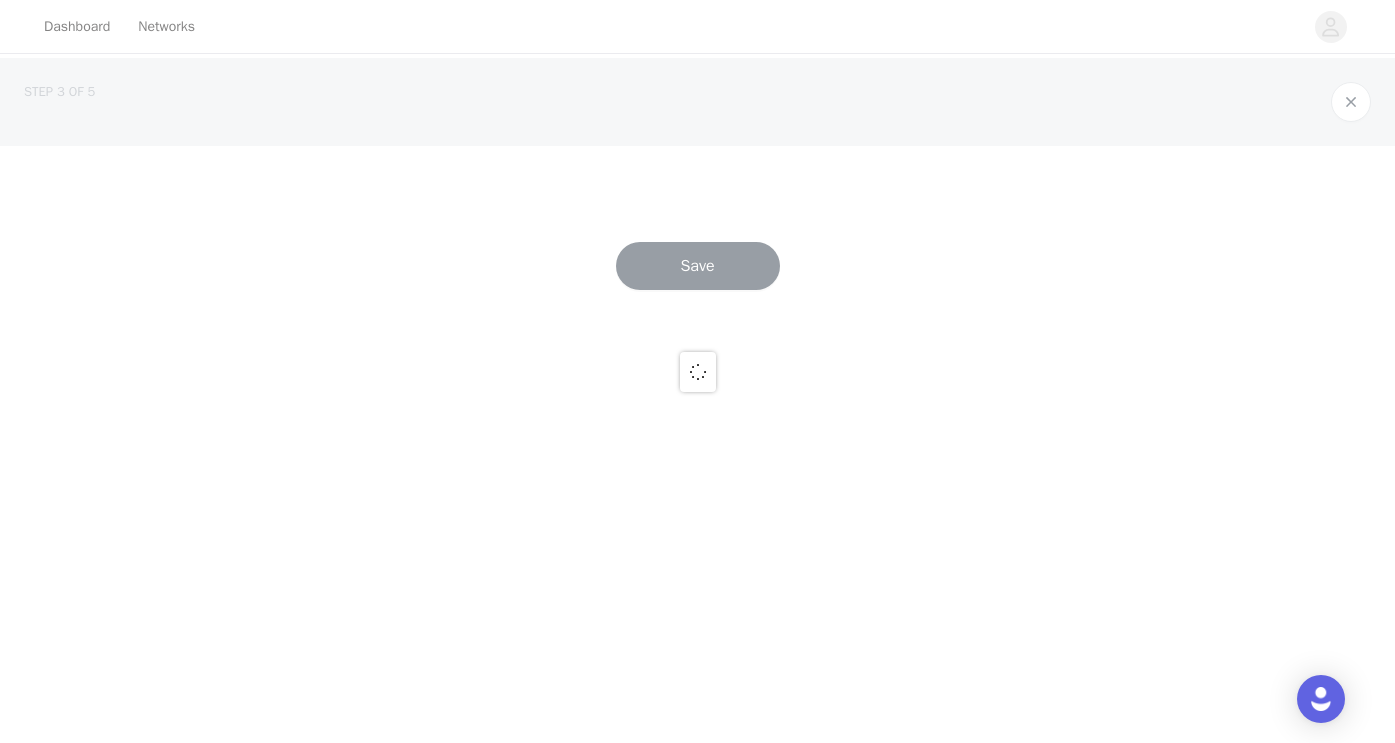 scroll, scrollTop: 0, scrollLeft: 0, axis: both 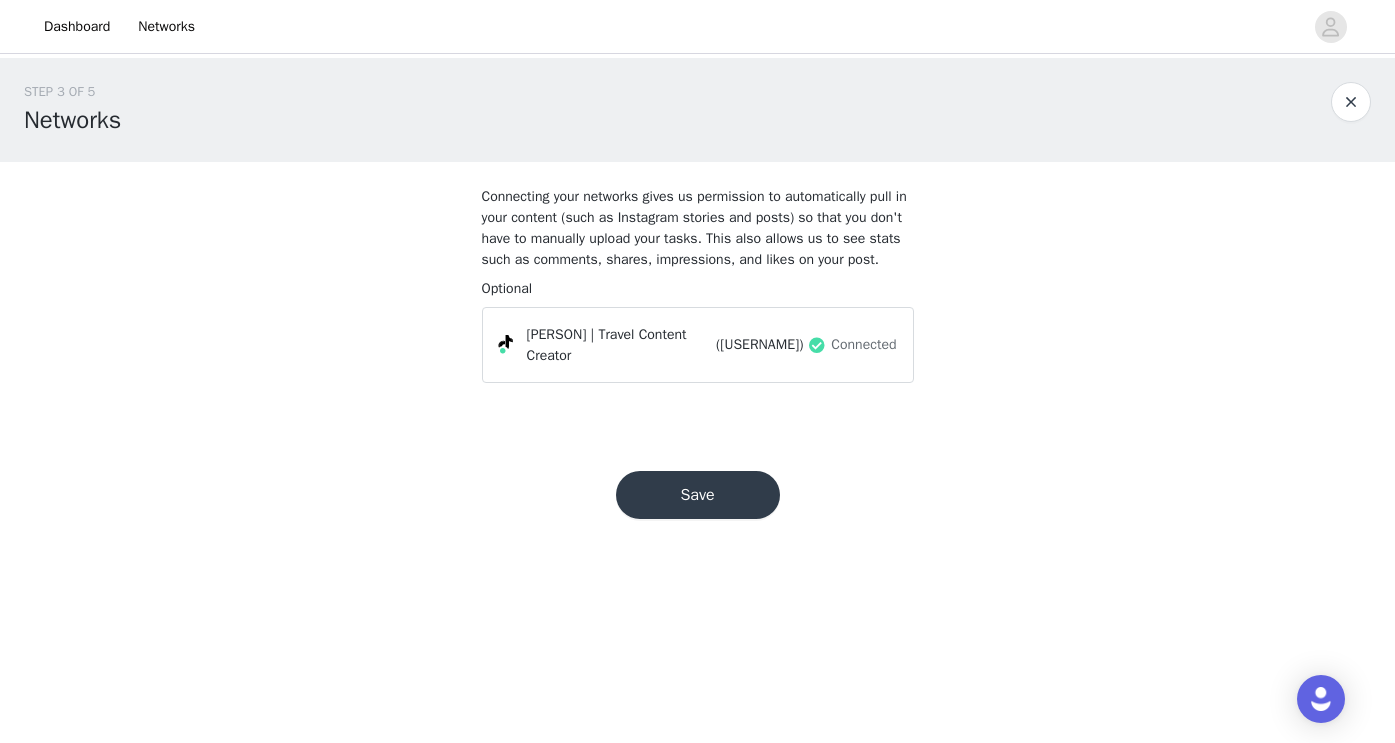 click on "Save" at bounding box center (698, 495) 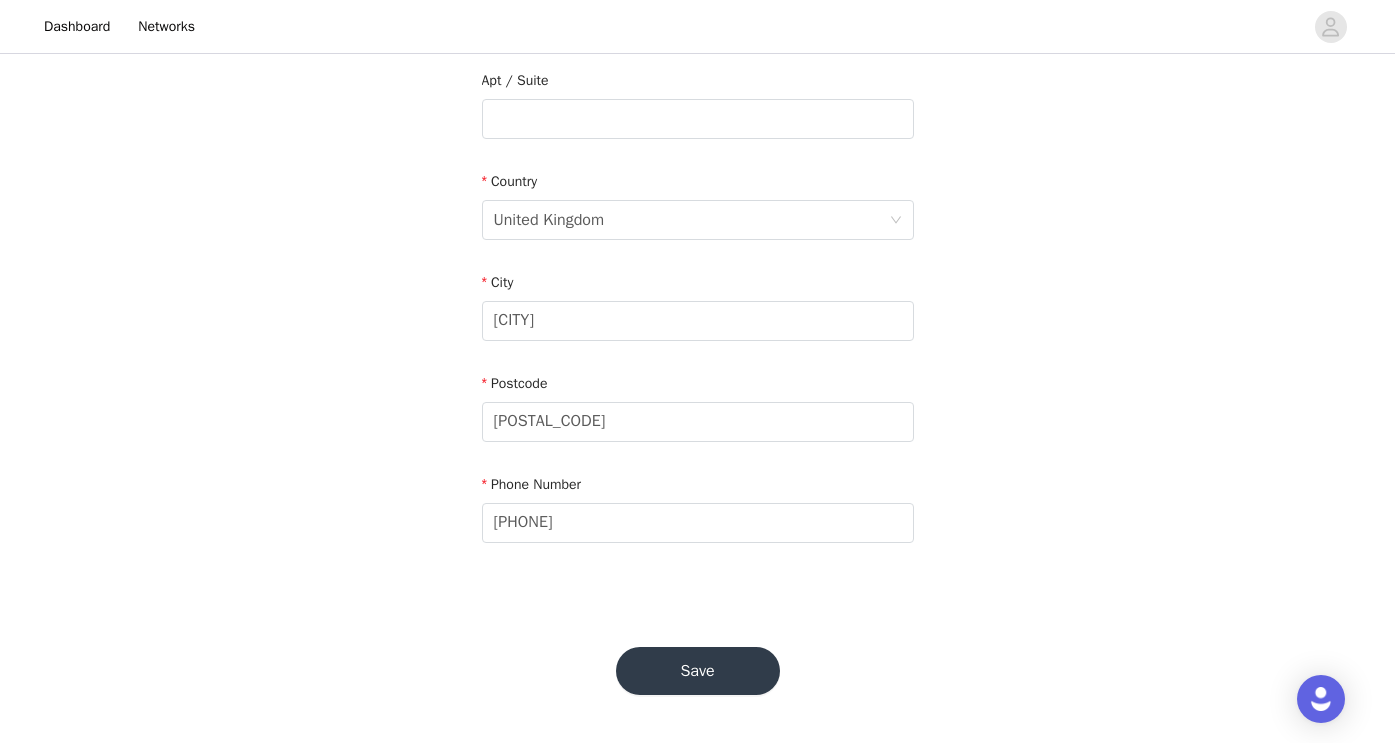 scroll, scrollTop: 519, scrollLeft: 0, axis: vertical 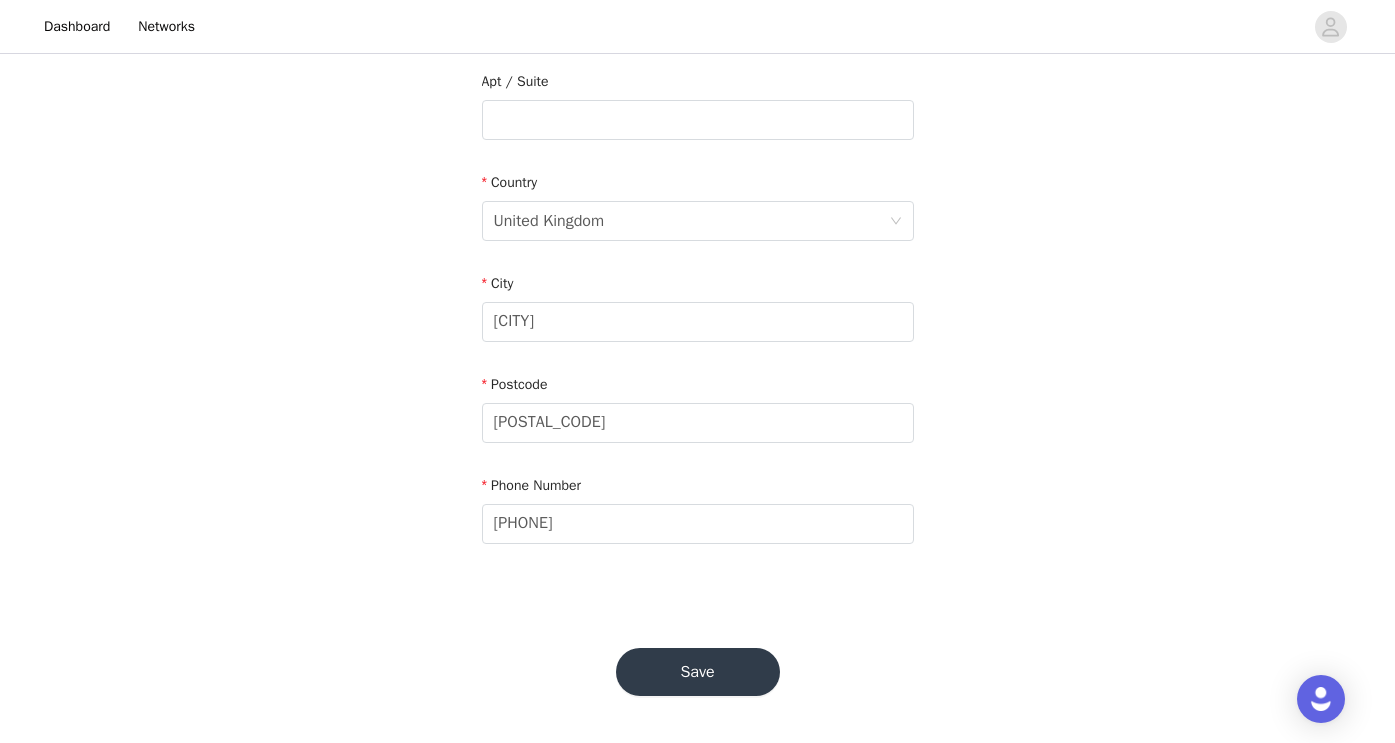 click on "Save" at bounding box center [698, 672] 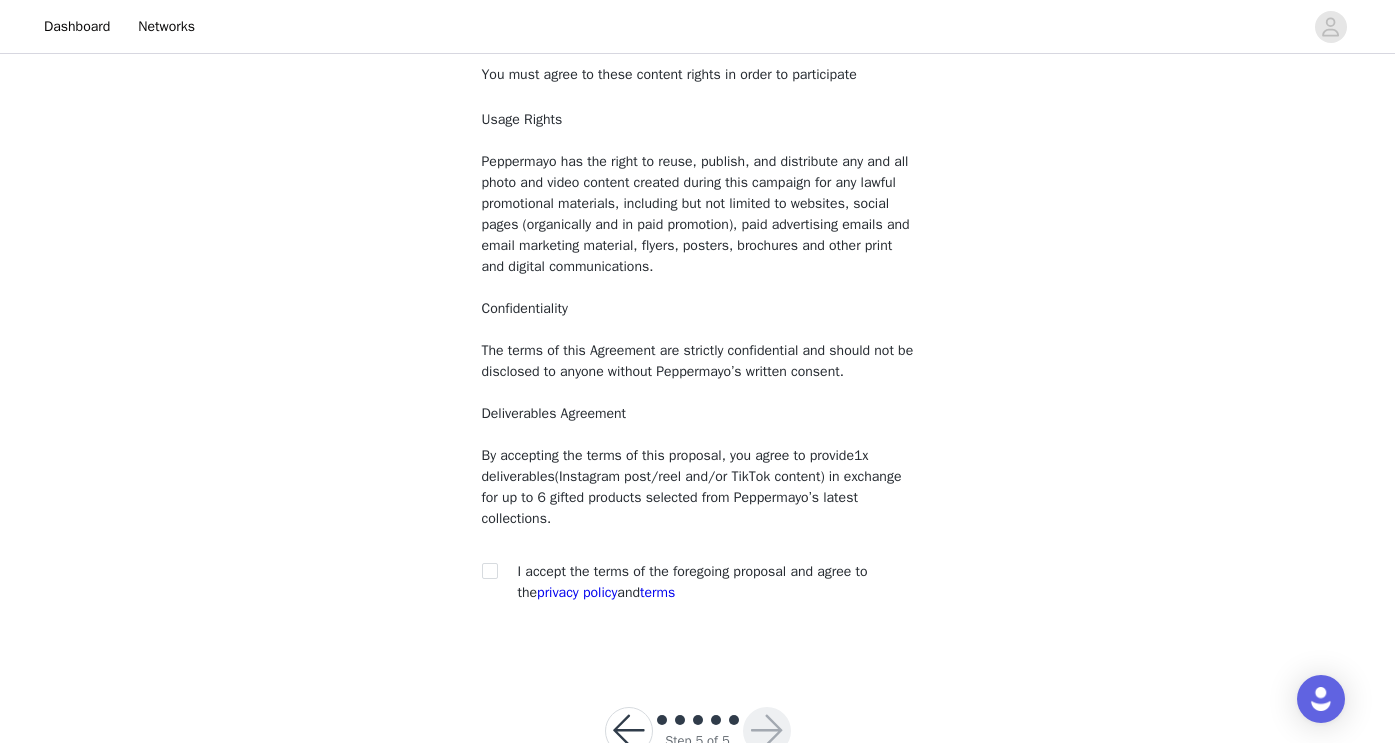 scroll, scrollTop: 151, scrollLeft: 0, axis: vertical 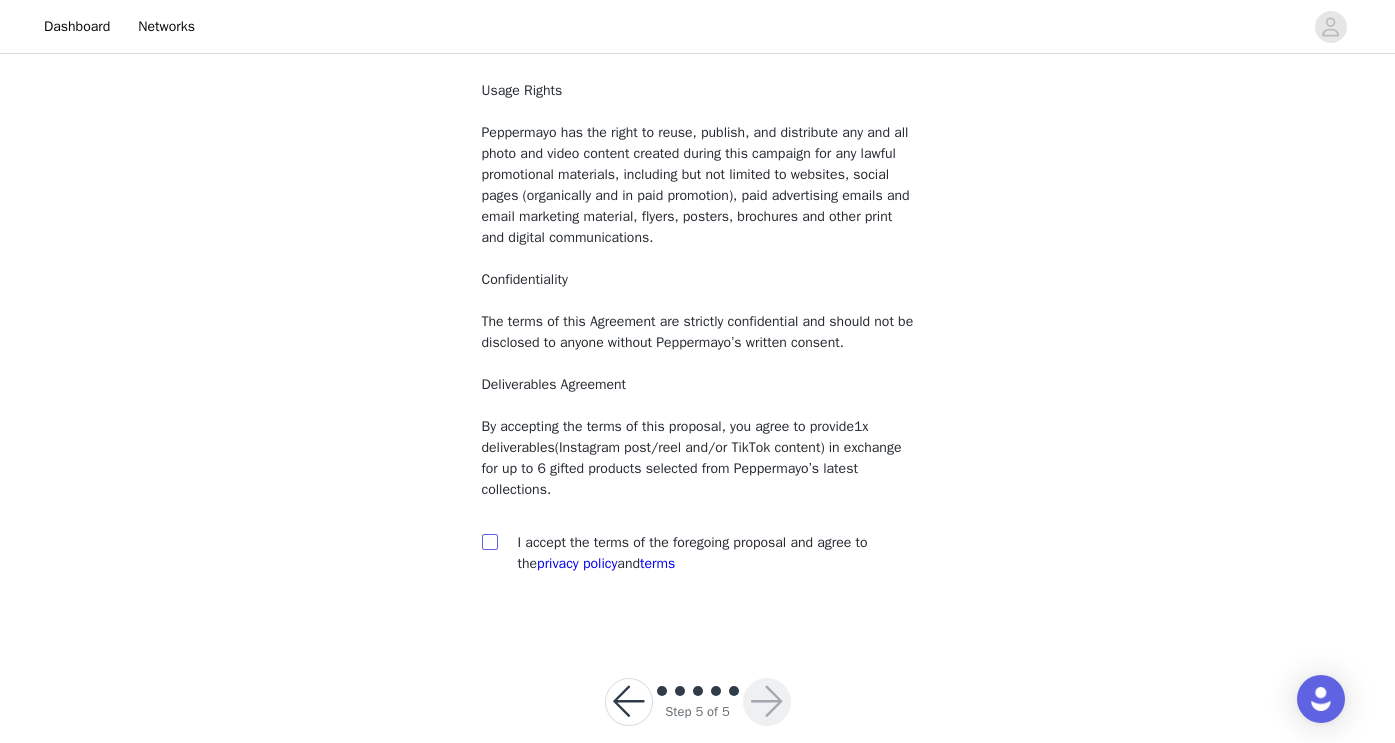 click at bounding box center (490, 542) 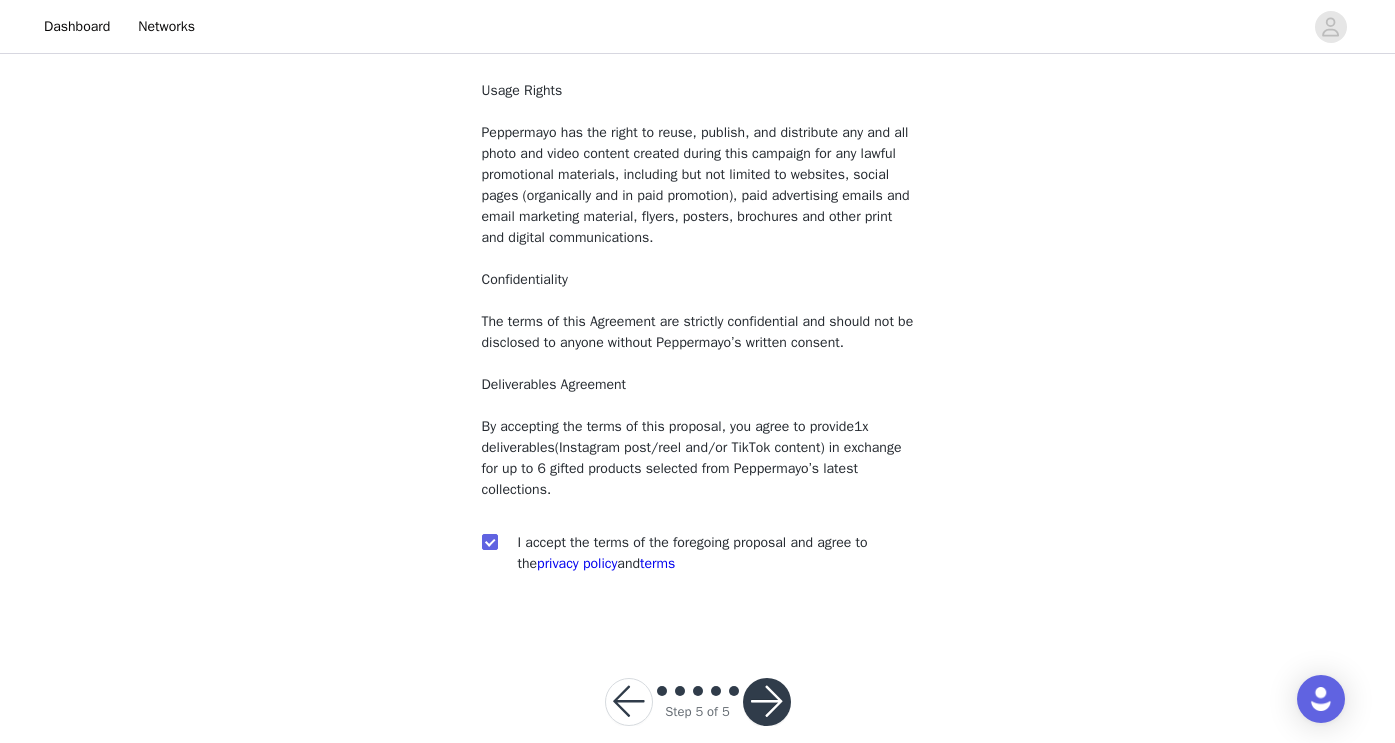 click at bounding box center (767, 702) 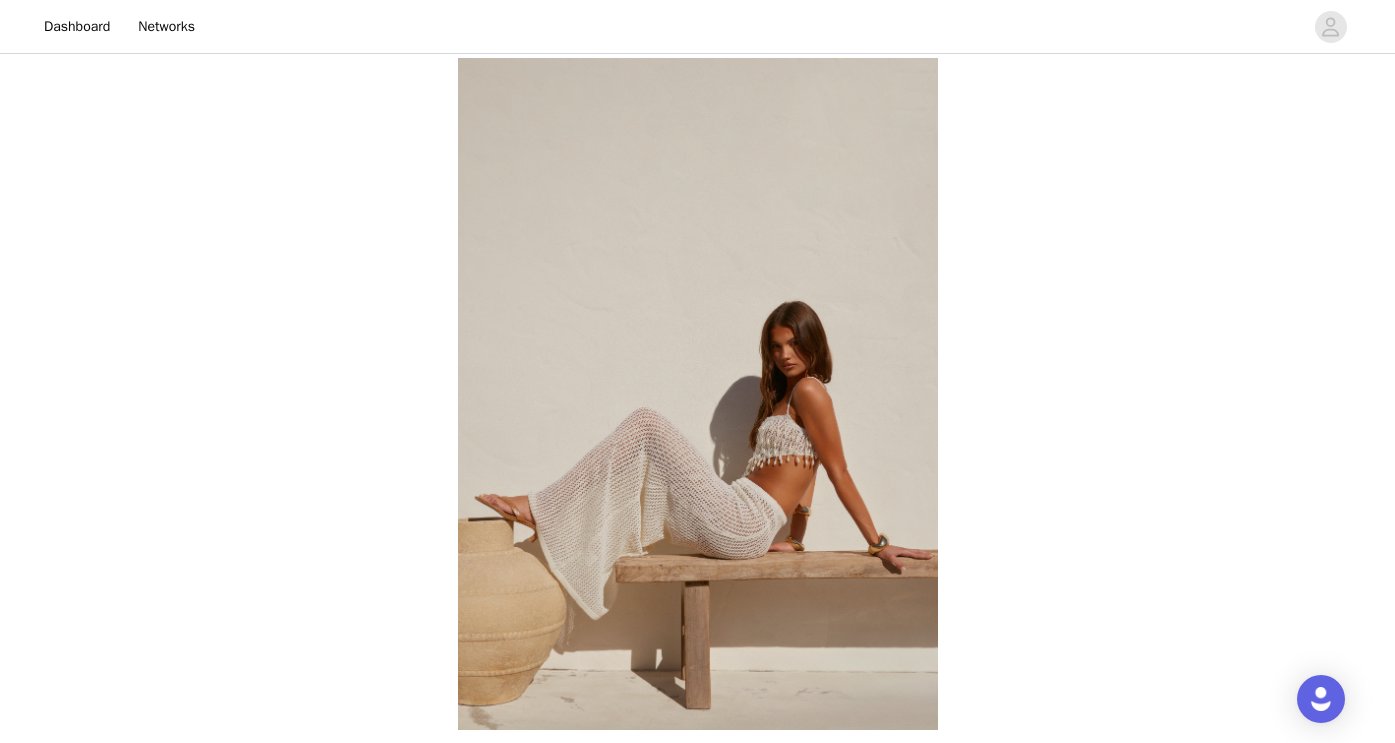 scroll, scrollTop: 0, scrollLeft: 0, axis: both 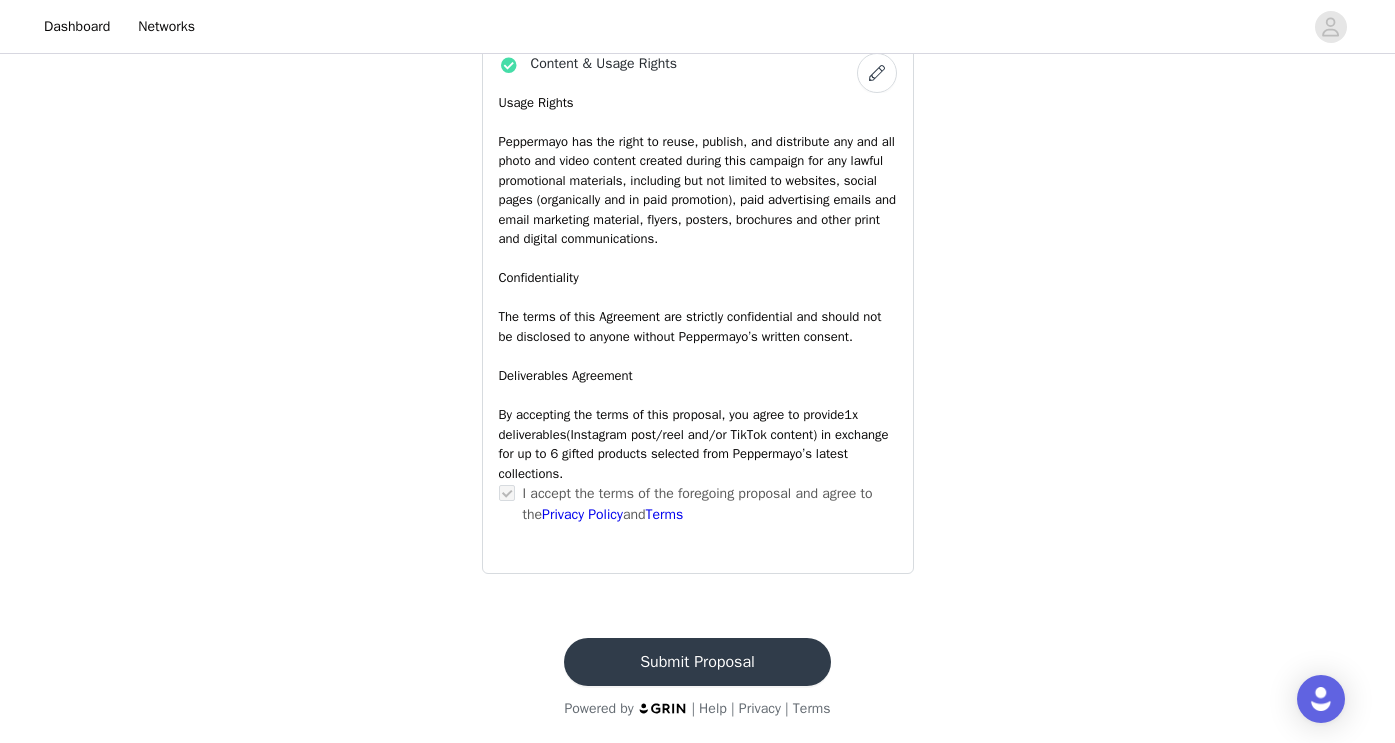 click on "Submit Proposal" at bounding box center (697, 662) 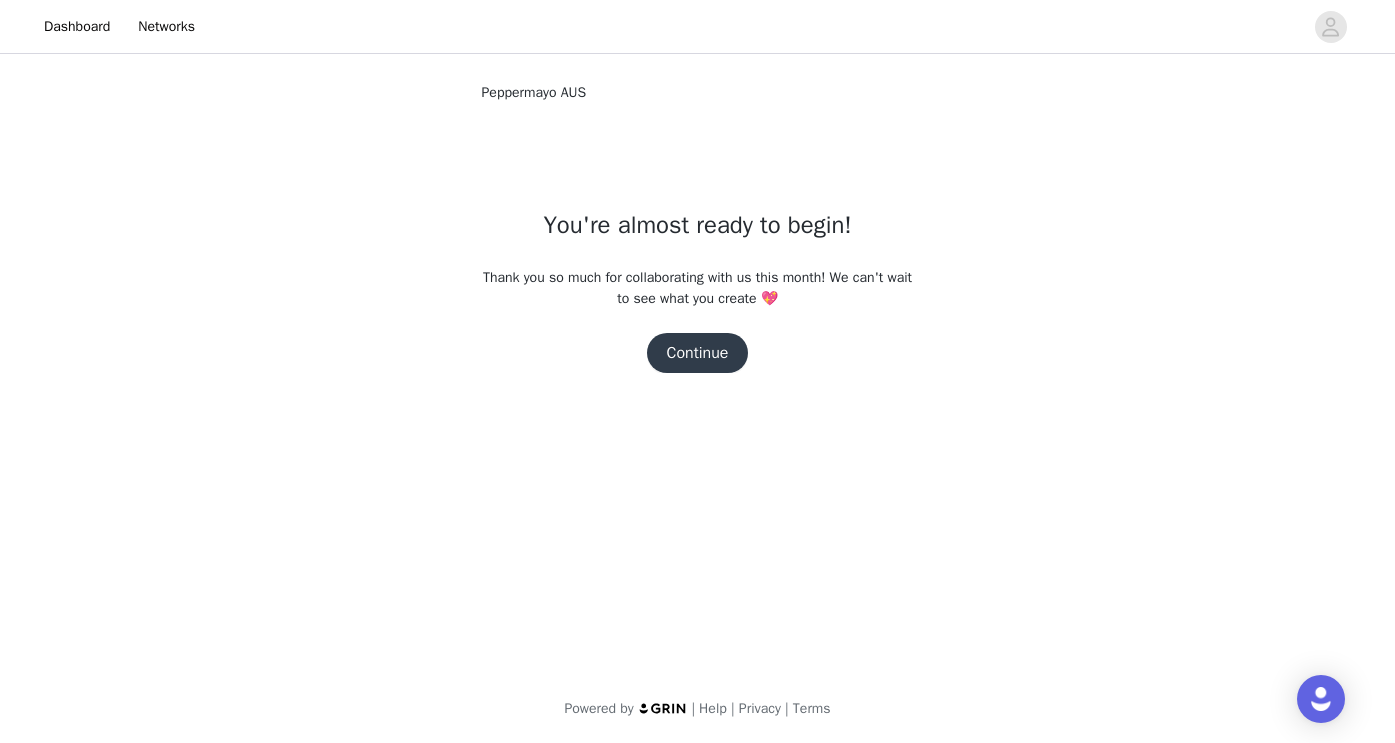 scroll, scrollTop: 0, scrollLeft: 0, axis: both 